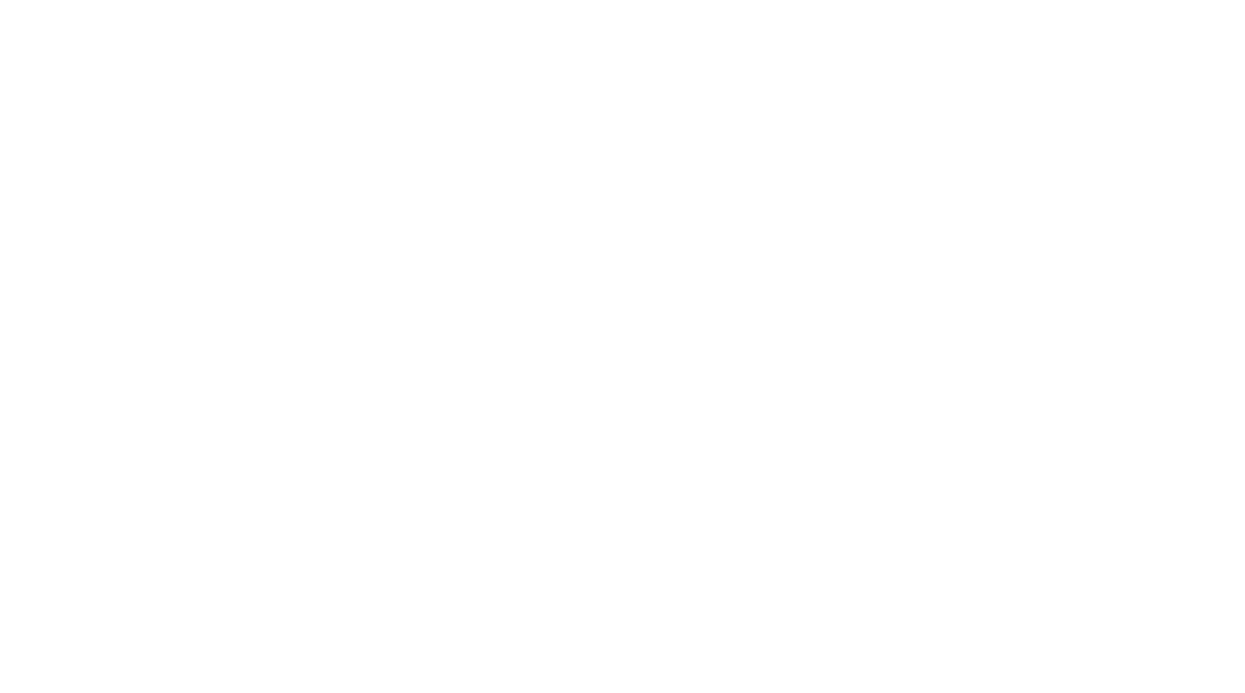 scroll, scrollTop: 0, scrollLeft: 0, axis: both 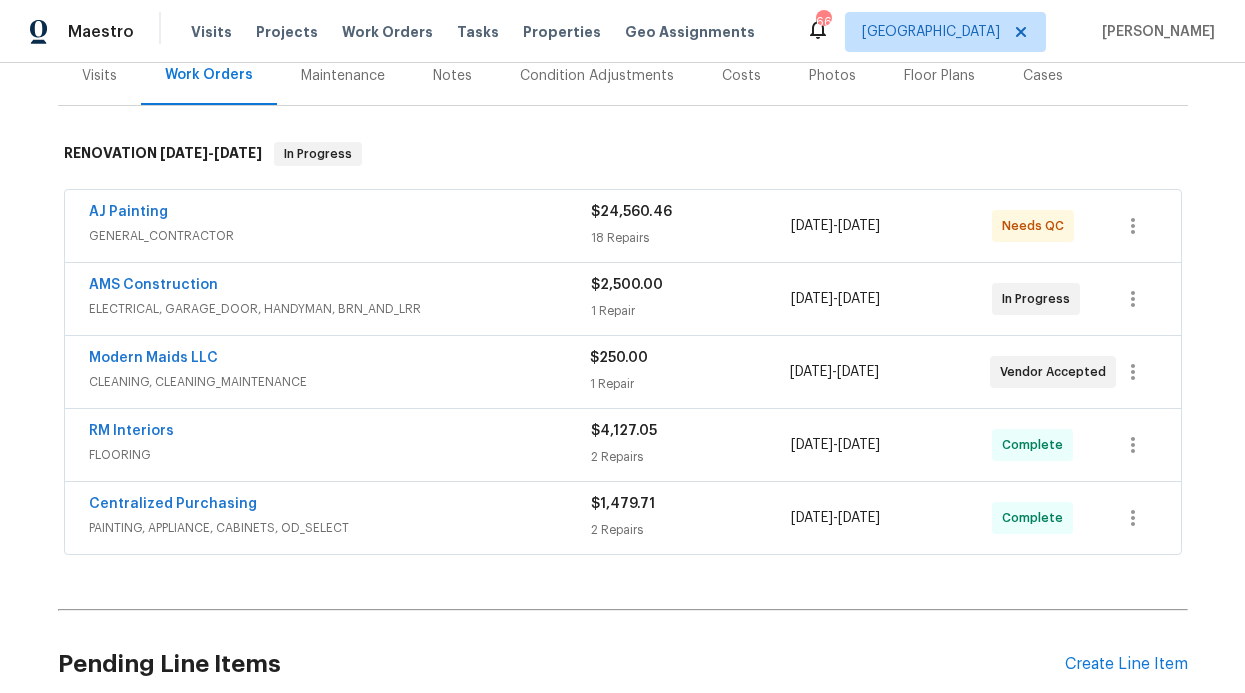 drag, startPoint x: 432, startPoint y: 76, endPoint x: 417, endPoint y: 213, distance: 137.81873 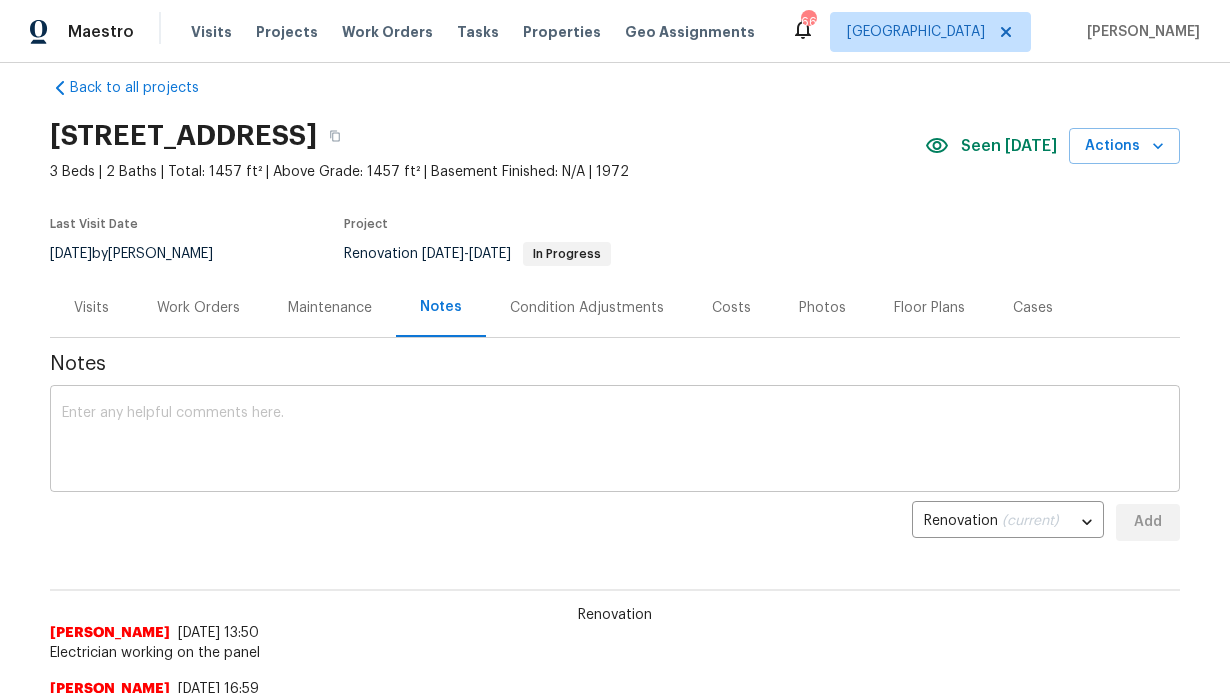 scroll, scrollTop: 30, scrollLeft: 0, axis: vertical 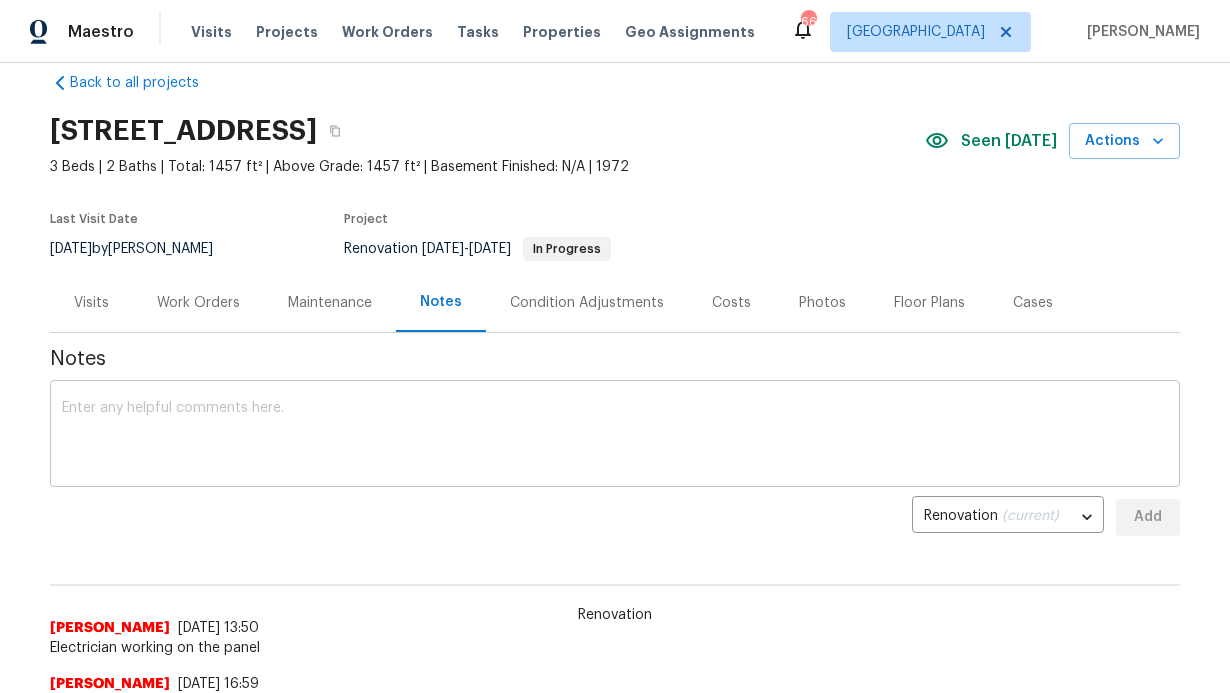 click at bounding box center [615, 436] 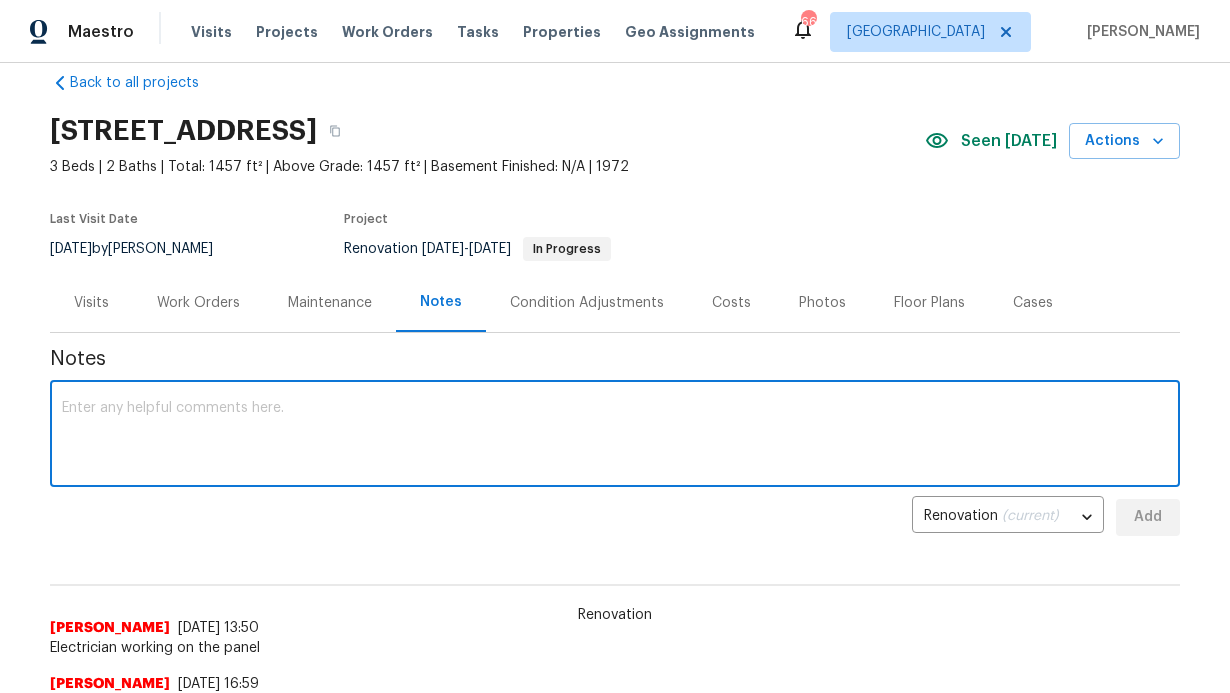 paste on "Total cost to pull permit, complete panel replacement and bring home up to code per City of Plano codes = $7,430 Electrician will pull permit, install new 200 amp panel with disconnect. We will need to cut down riser, reset meter, add disconnect and new 200 amp panel. We will need customer get power company to kill power. Once power is cut we will remove meter base and have mason repair damaged brick behind base. We will return after brick is repaired and re-install meter base add disconnect and new 200amp panel." 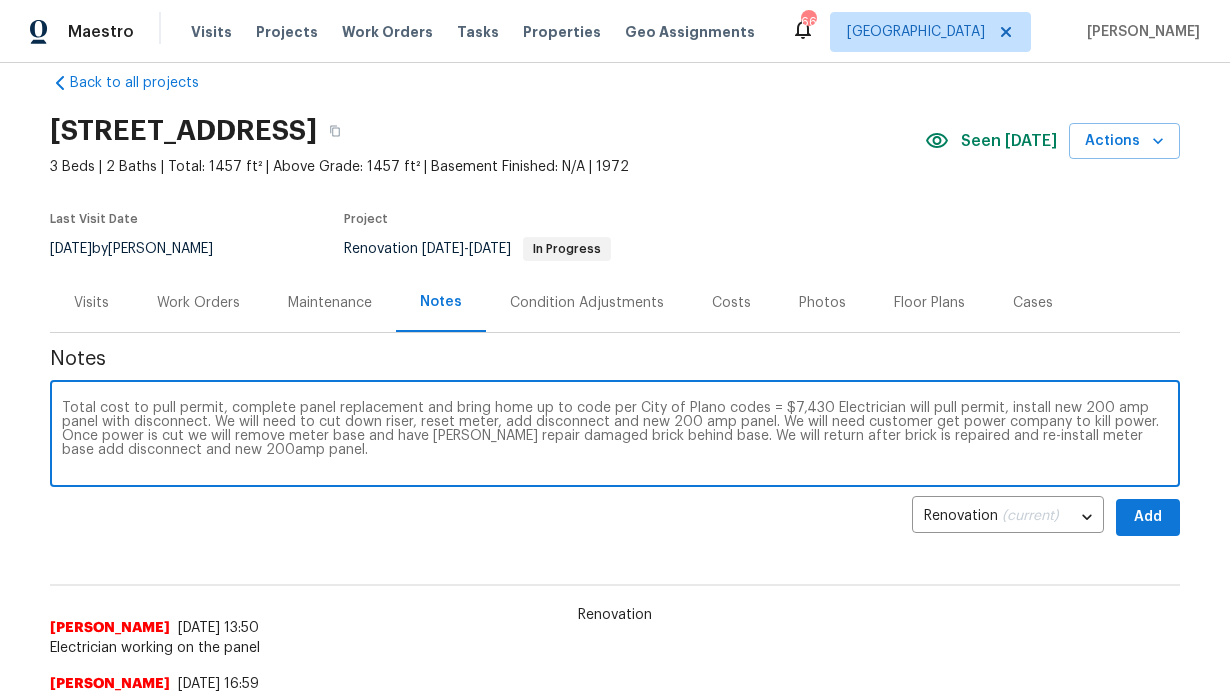 type on "Total cost to pull permit, complete panel replacement and bring home up to code per City of Plano codes = $7,430 Electrician will pull permit, install new 200 amp panel with disconnect. We will need to cut down riser, reset meter, add disconnect and new 200 amp panel. We will need customer get power company to kill power. Once power is cut we will remove meter base and have mason repair damaged brick behind base. We will return after brick is repaired and re-install meter base add disconnect and new 200amp panel." 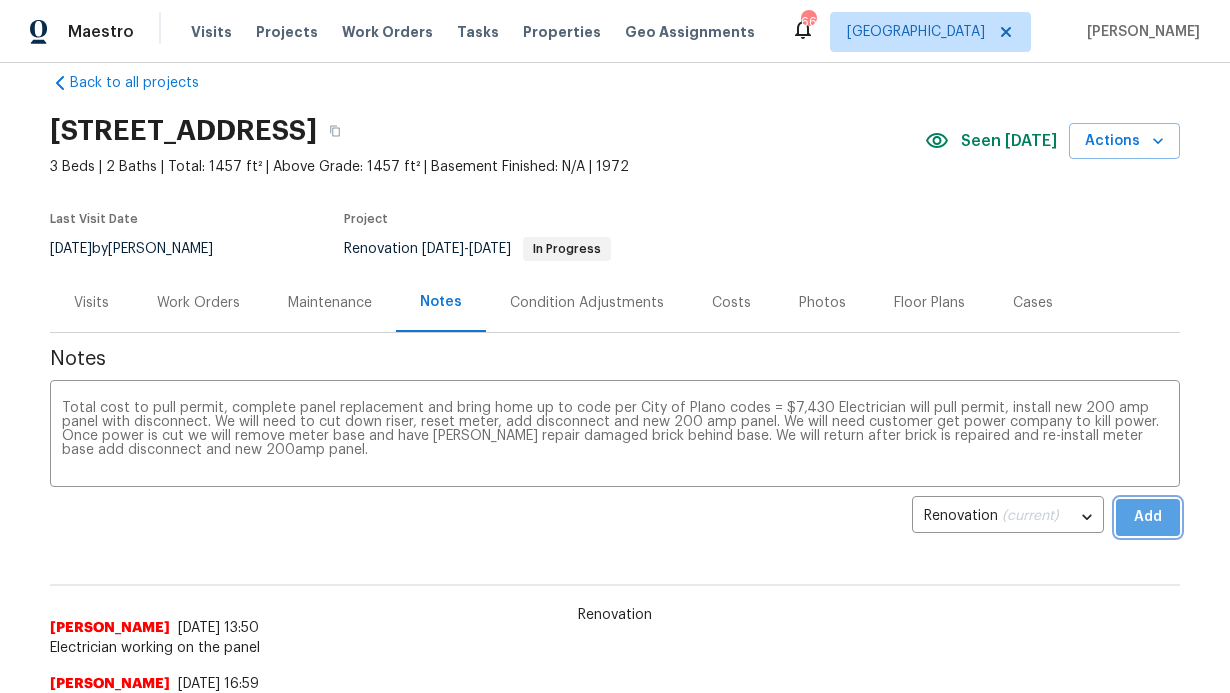 click on "Add" at bounding box center [1148, 517] 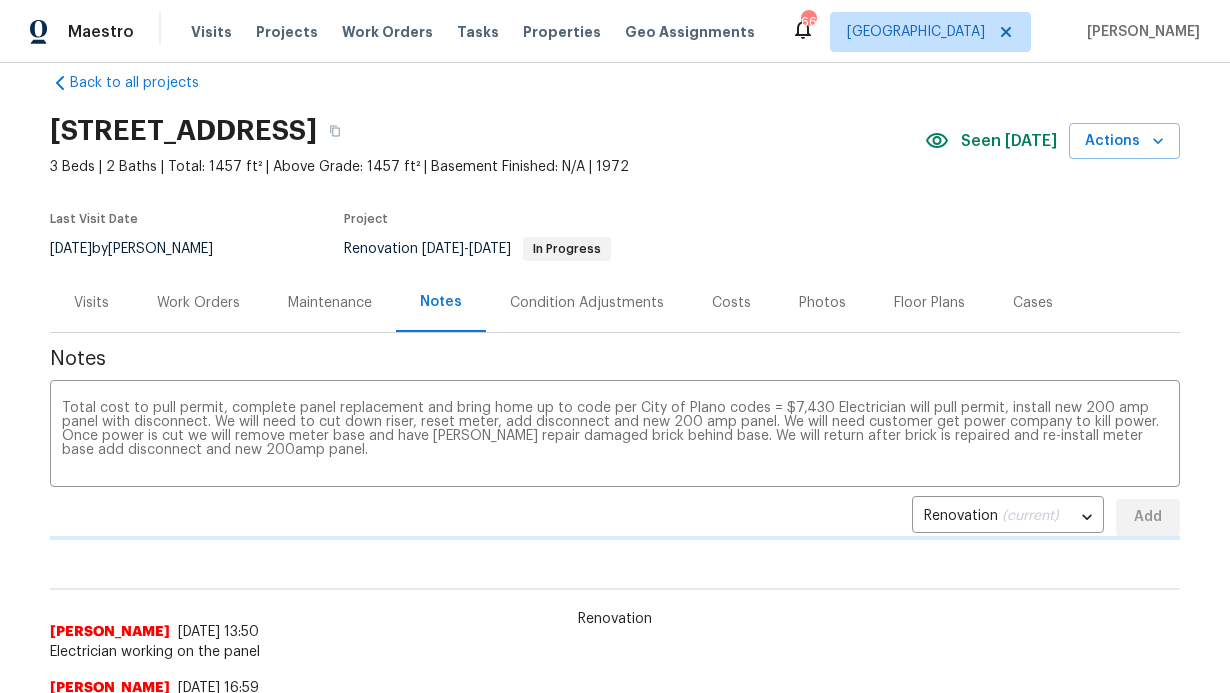 type 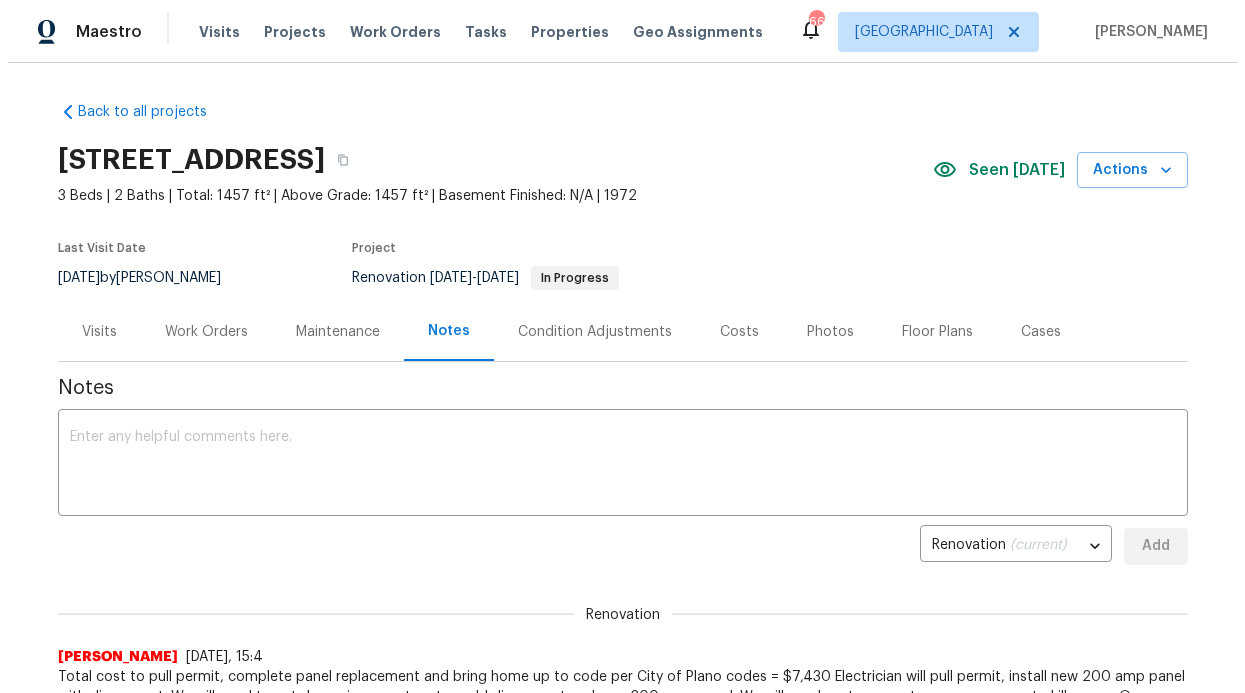 scroll, scrollTop: 0, scrollLeft: 0, axis: both 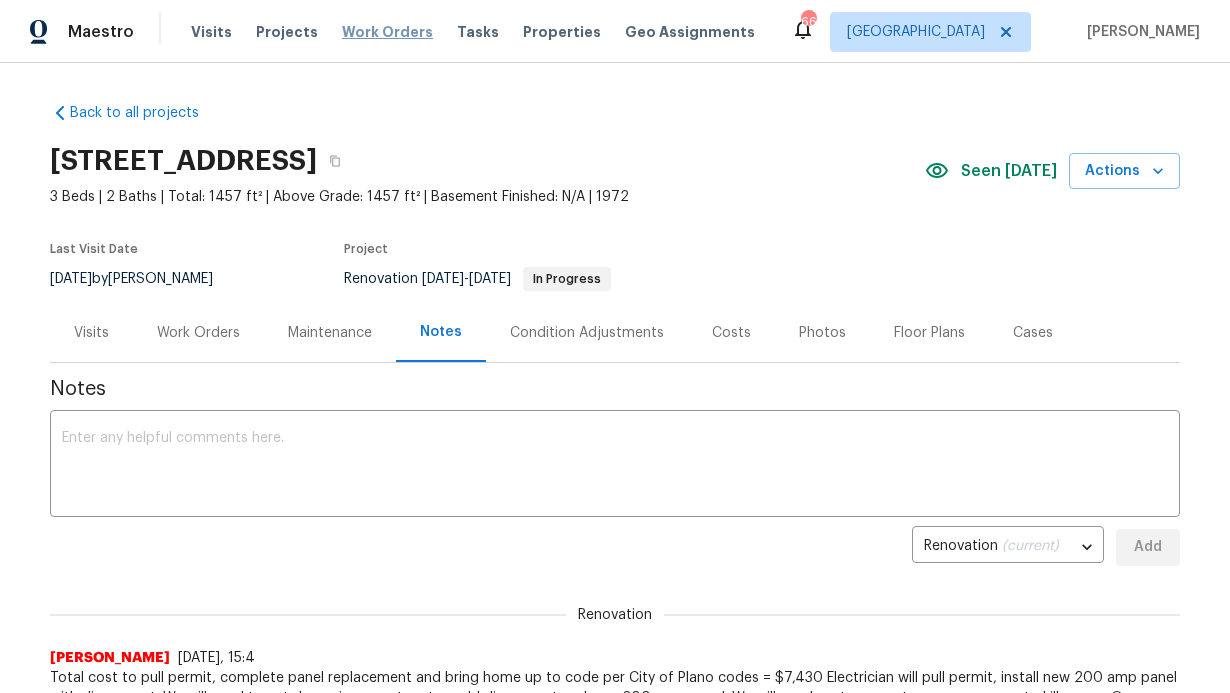 click on "Work Orders" at bounding box center (387, 32) 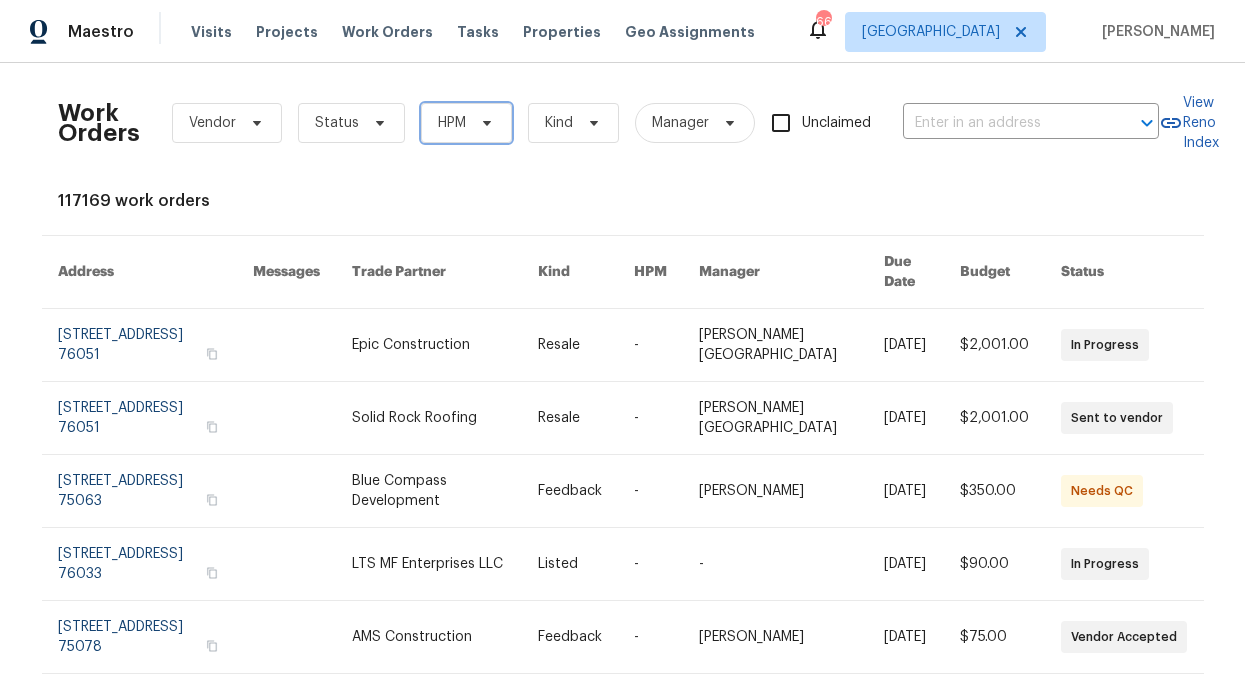 click on "HPM" at bounding box center [466, 123] 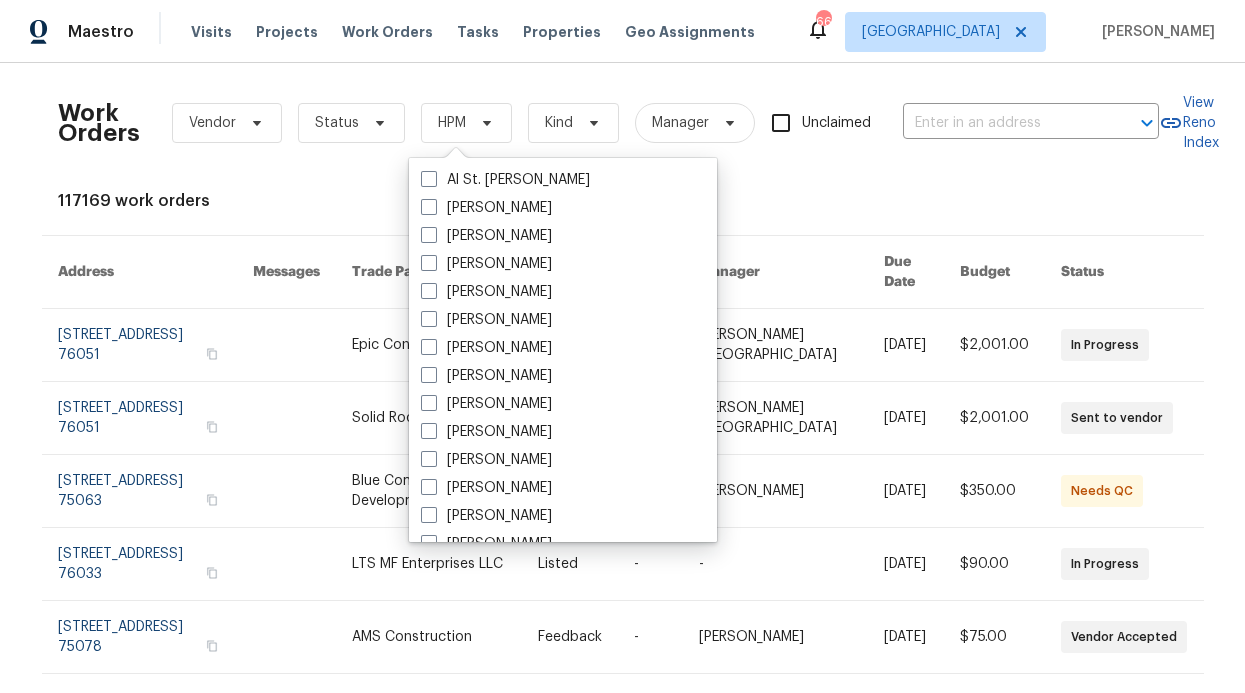 click on "Work Orders Vendor Status HPM Kind Manager Unclaimed ​" at bounding box center (608, 123) 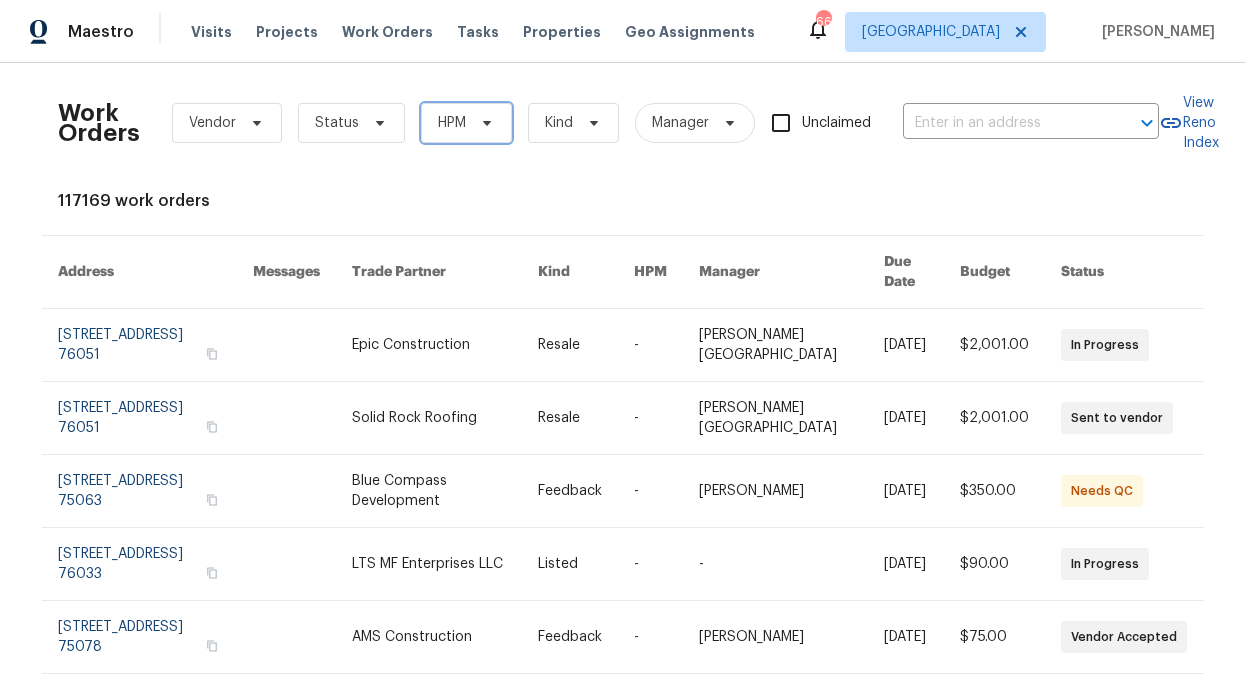 click at bounding box center (484, 123) 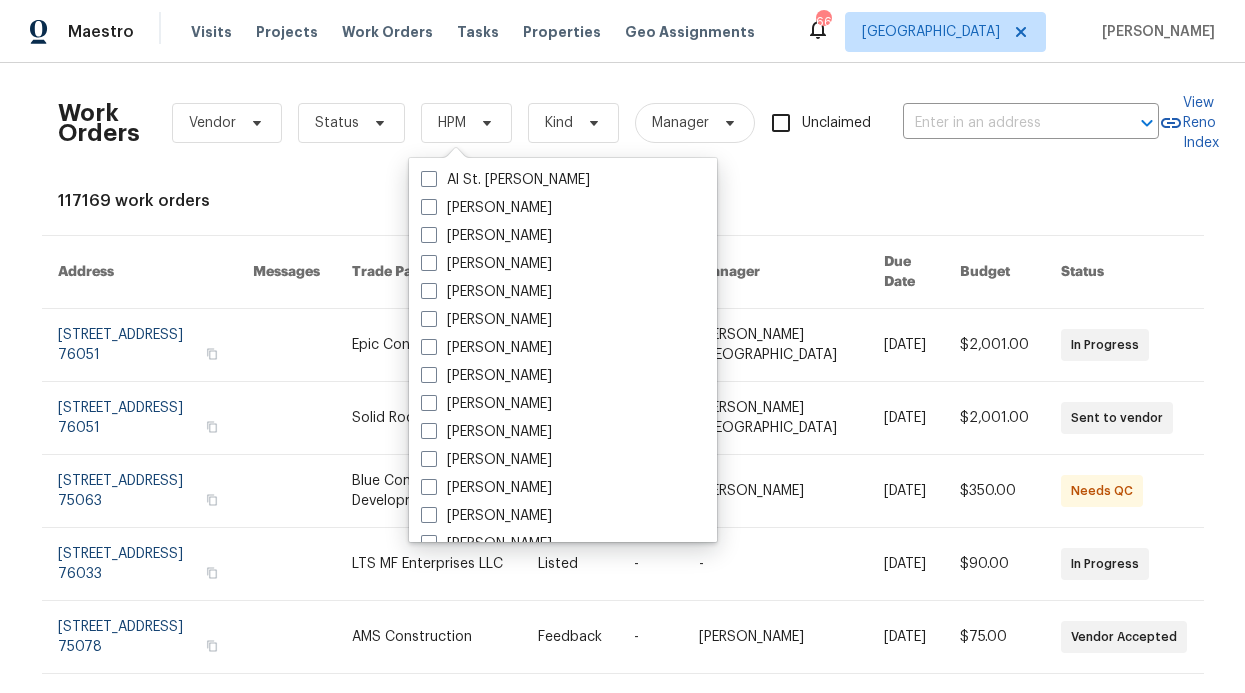 scroll, scrollTop: 1116, scrollLeft: 0, axis: vertical 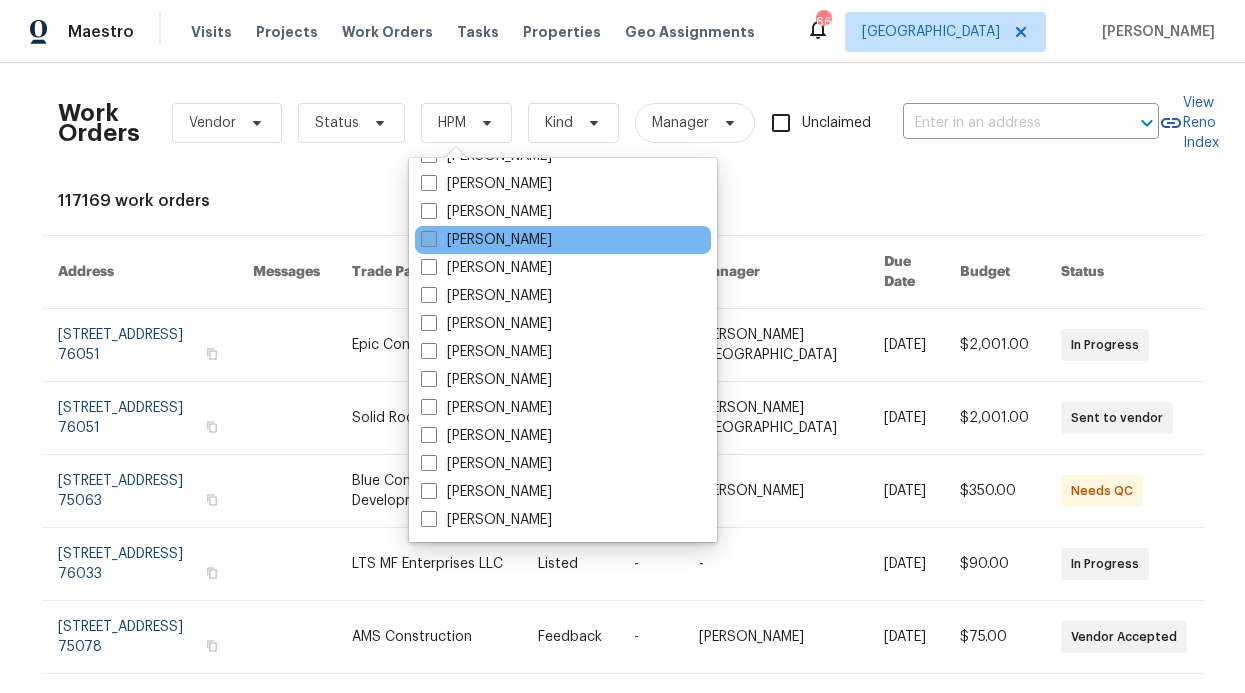 click on "[PERSON_NAME]" at bounding box center [486, 240] 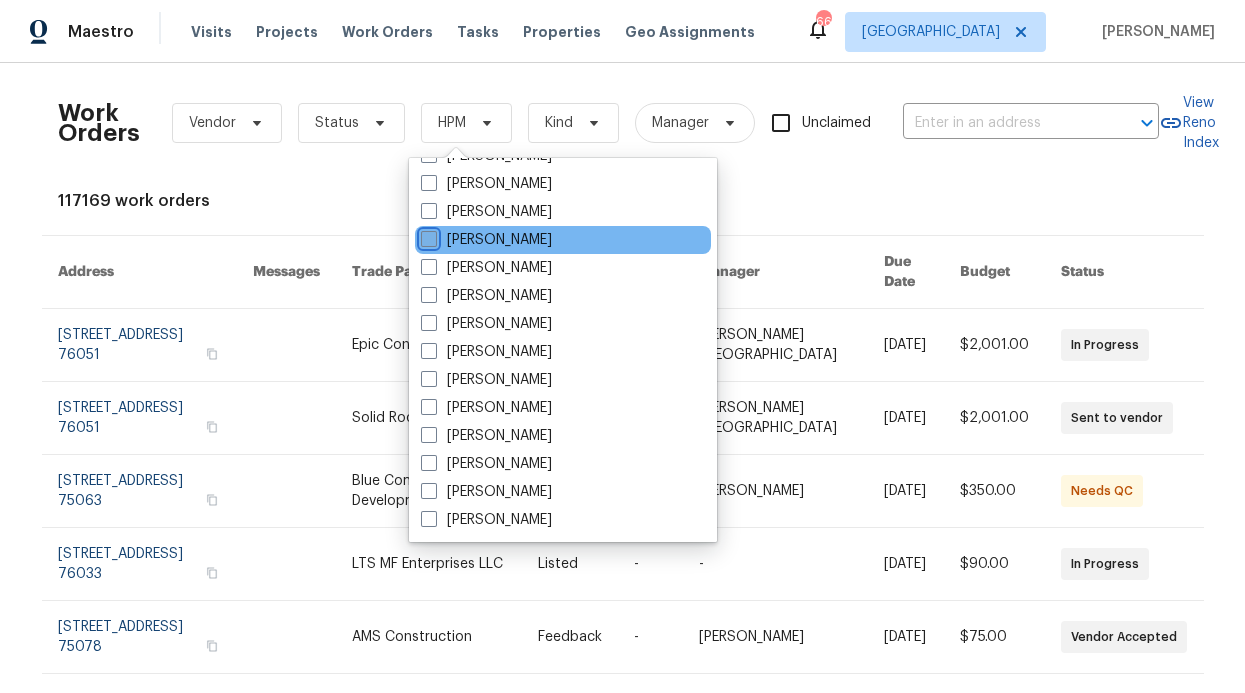 click on "[PERSON_NAME]" at bounding box center (427, 236) 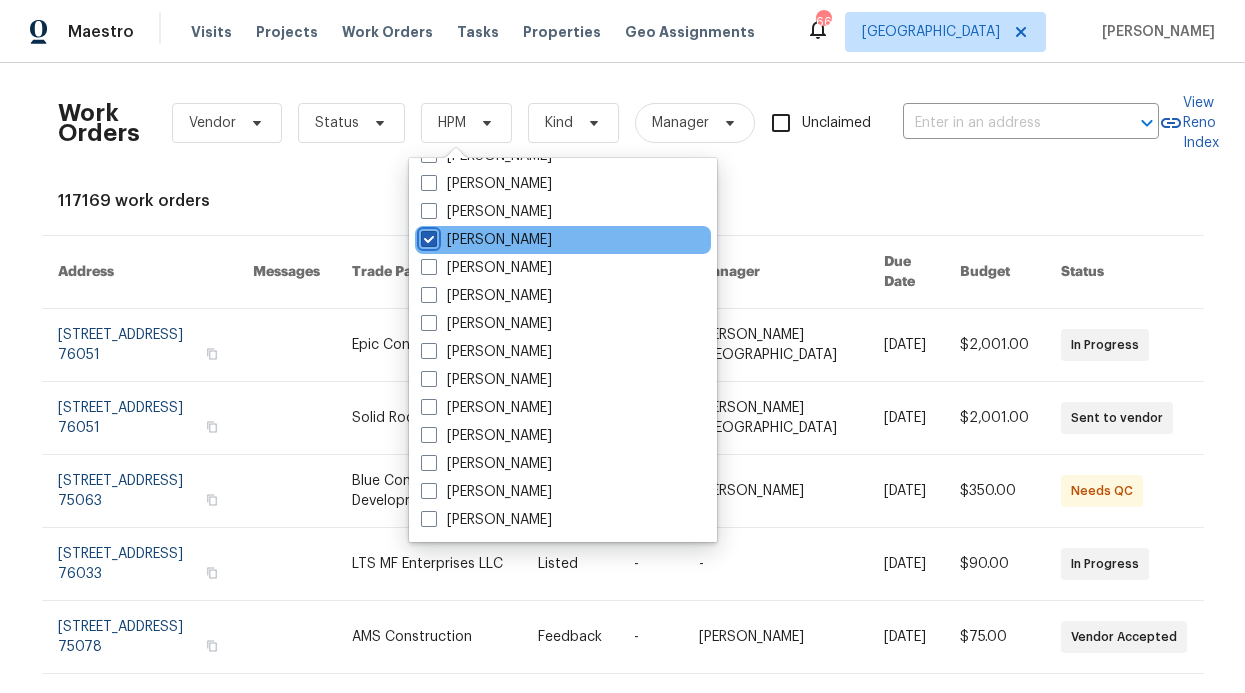 checkbox on "true" 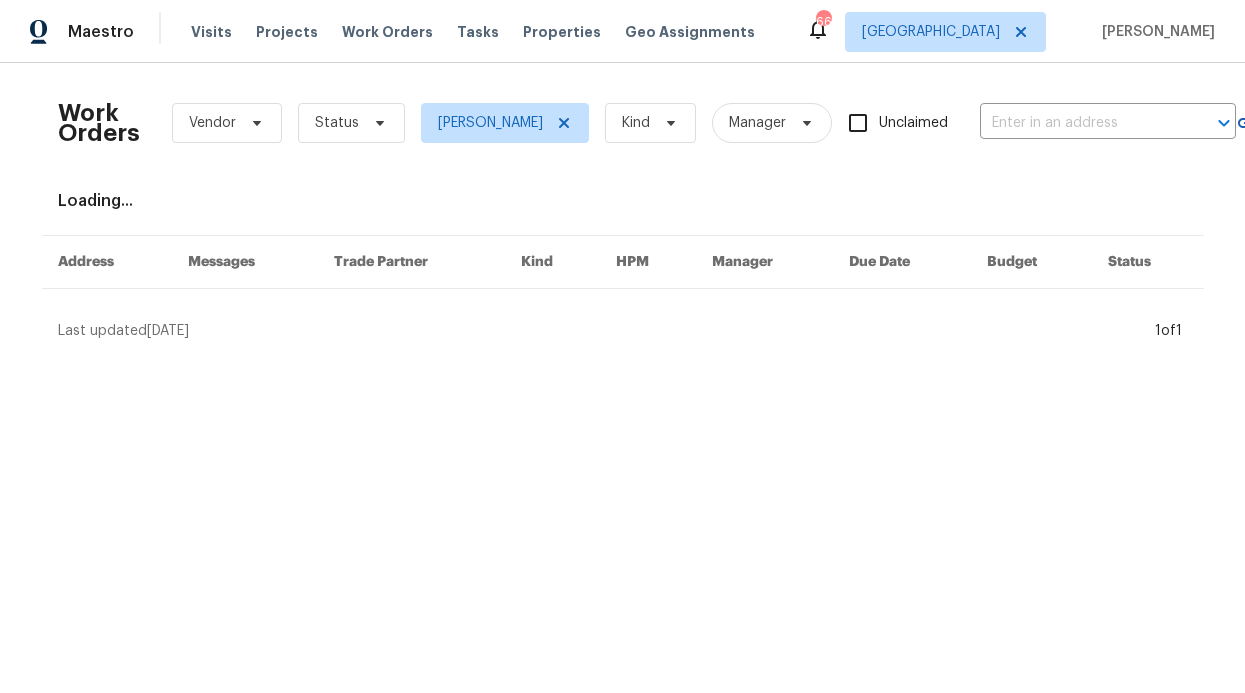 click on "Work Orders Vendor Status RonDerrick Jackson Kind Manager Unclaimed ​ View Reno Index Loading... Address Messages Trade Partner Kind HPM Manager Due Date Budget Status Last updated  7/10/2025 1  of  1" at bounding box center [622, 210] 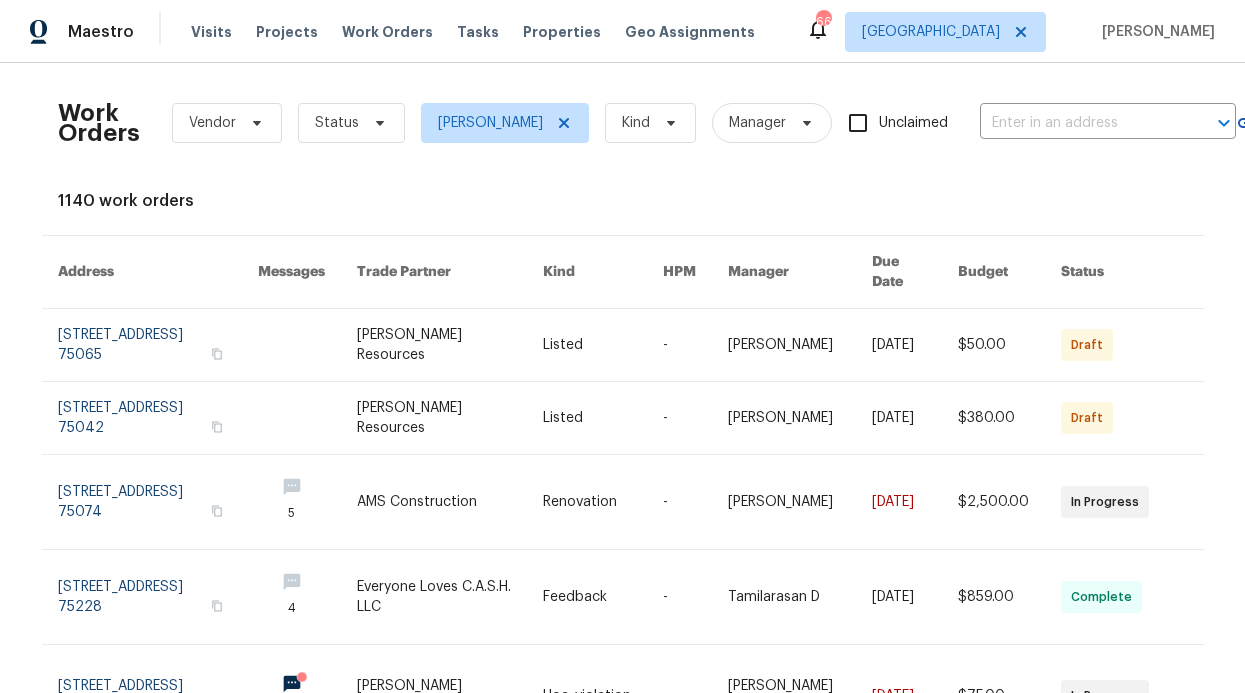 click on "Visits Projects Work Orders Tasks Properties Geo Assignments" at bounding box center (485, 32) 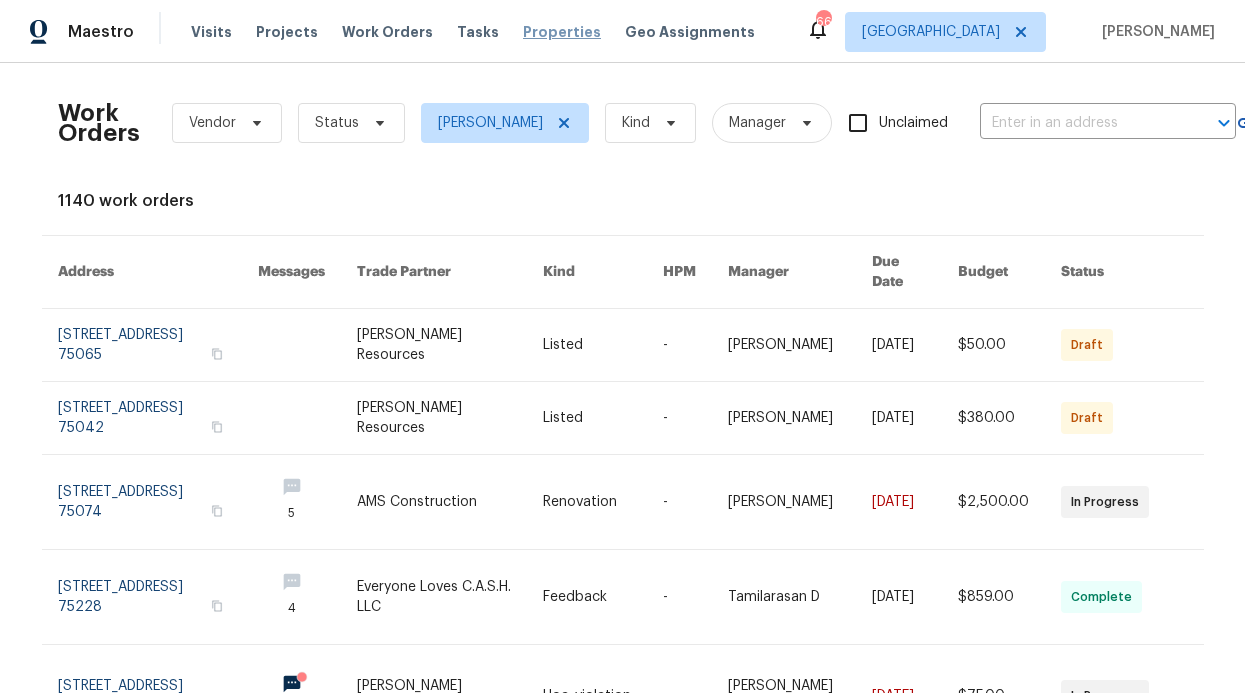 click on "Properties" at bounding box center [562, 32] 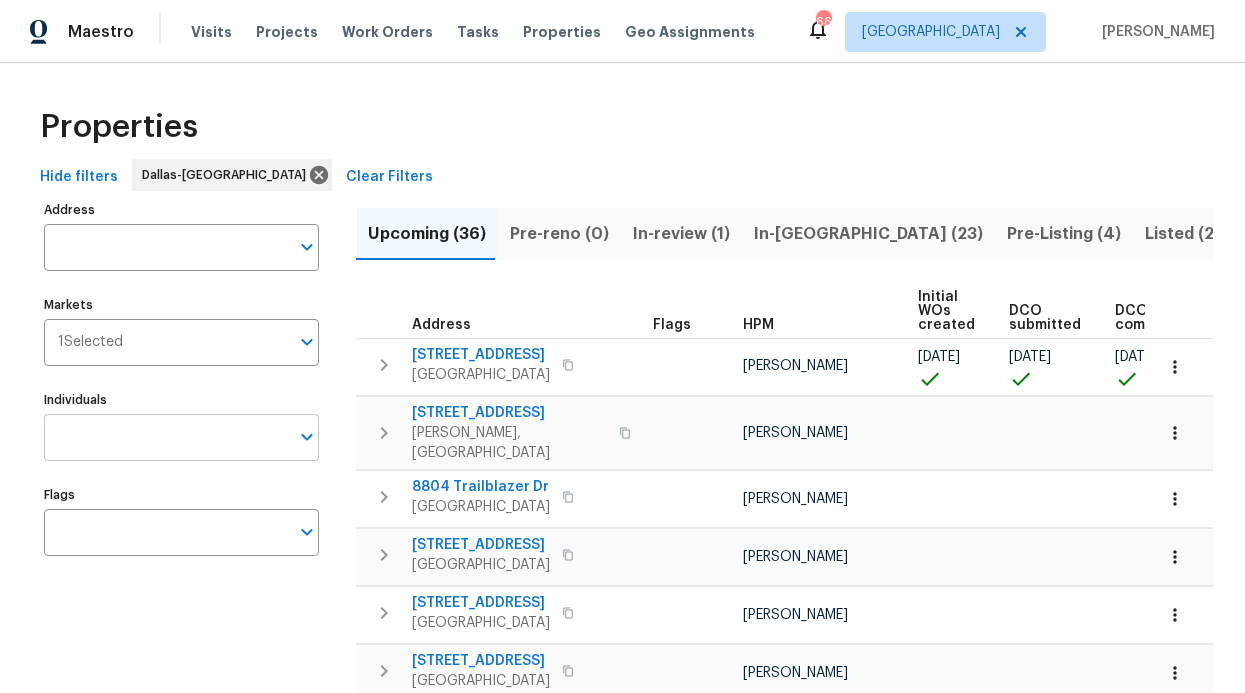 click on "Individuals" at bounding box center (166, 437) 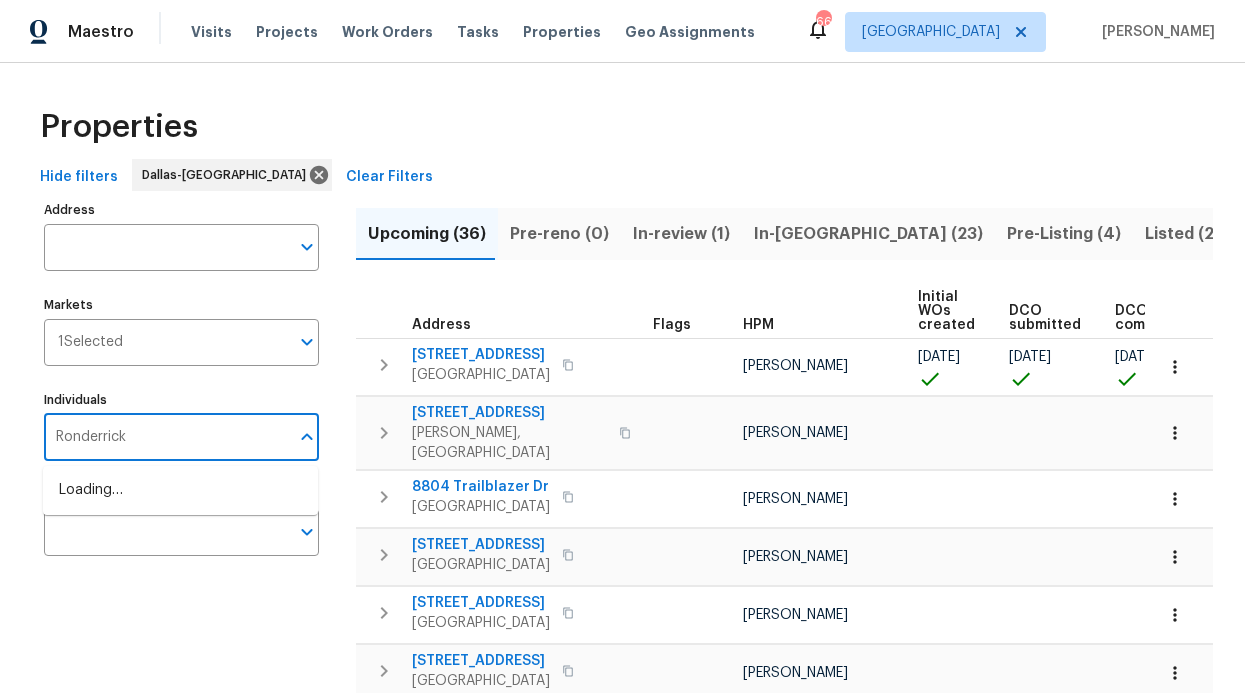 type on "Ronderrick" 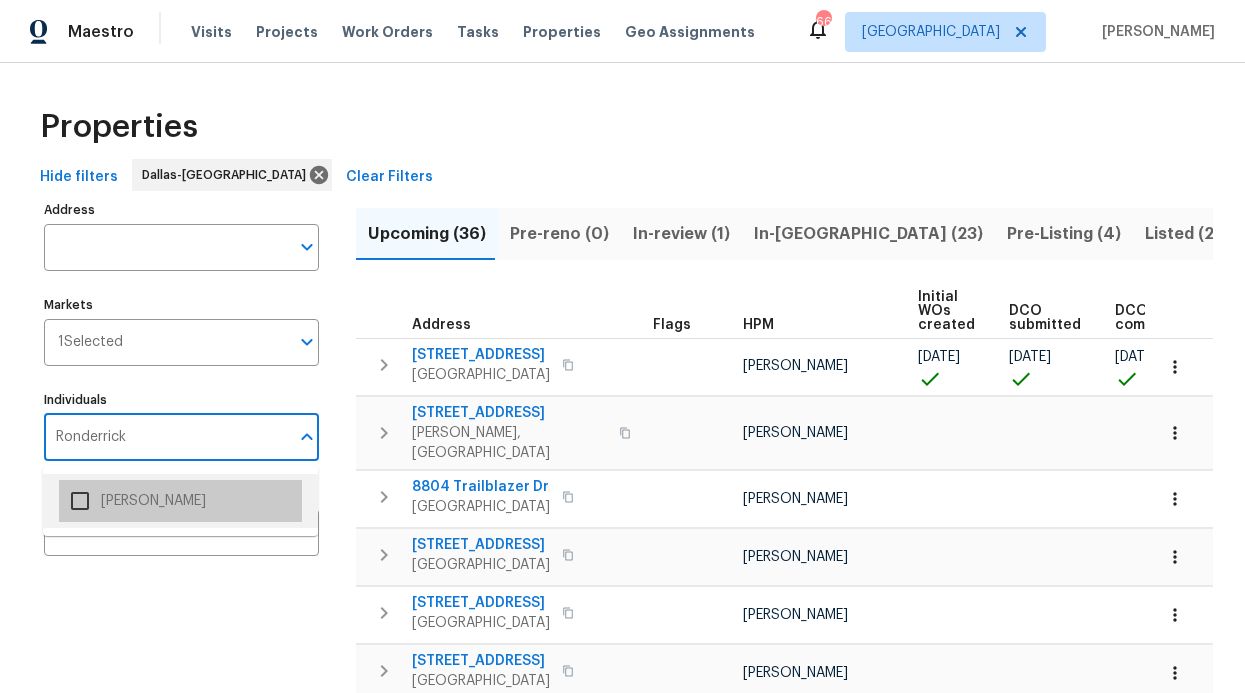 click on "[PERSON_NAME]" at bounding box center [180, 501] 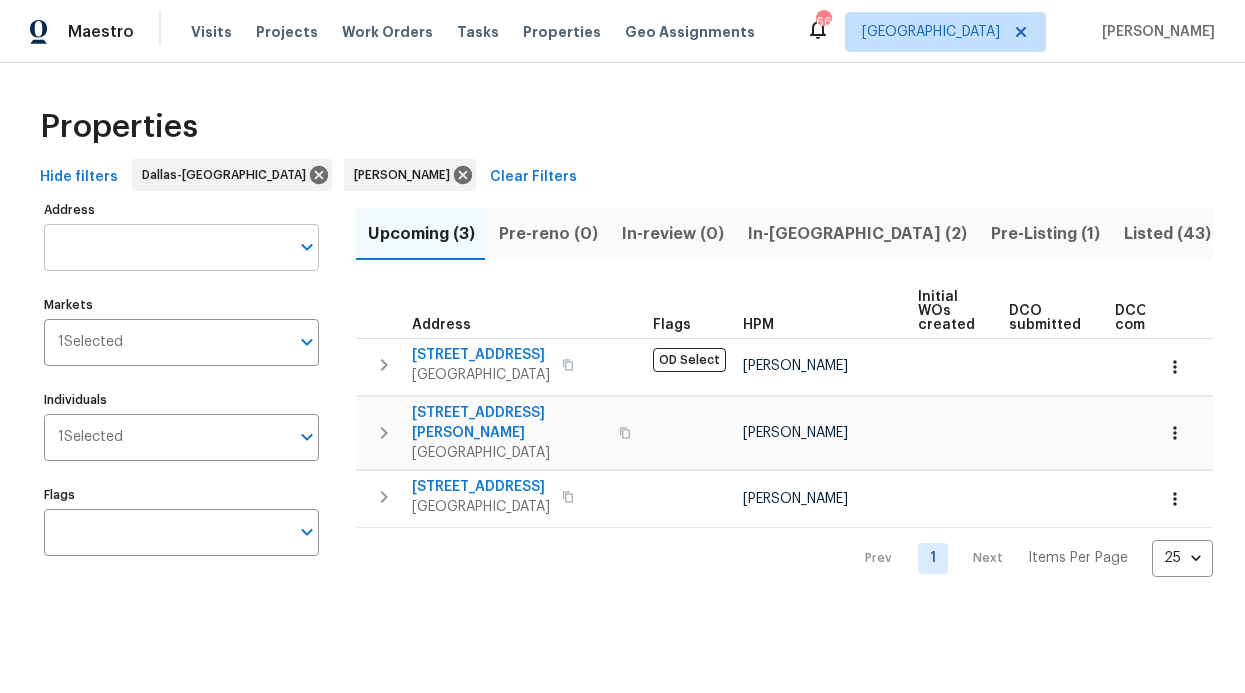 click on "Address" at bounding box center (166, 247) 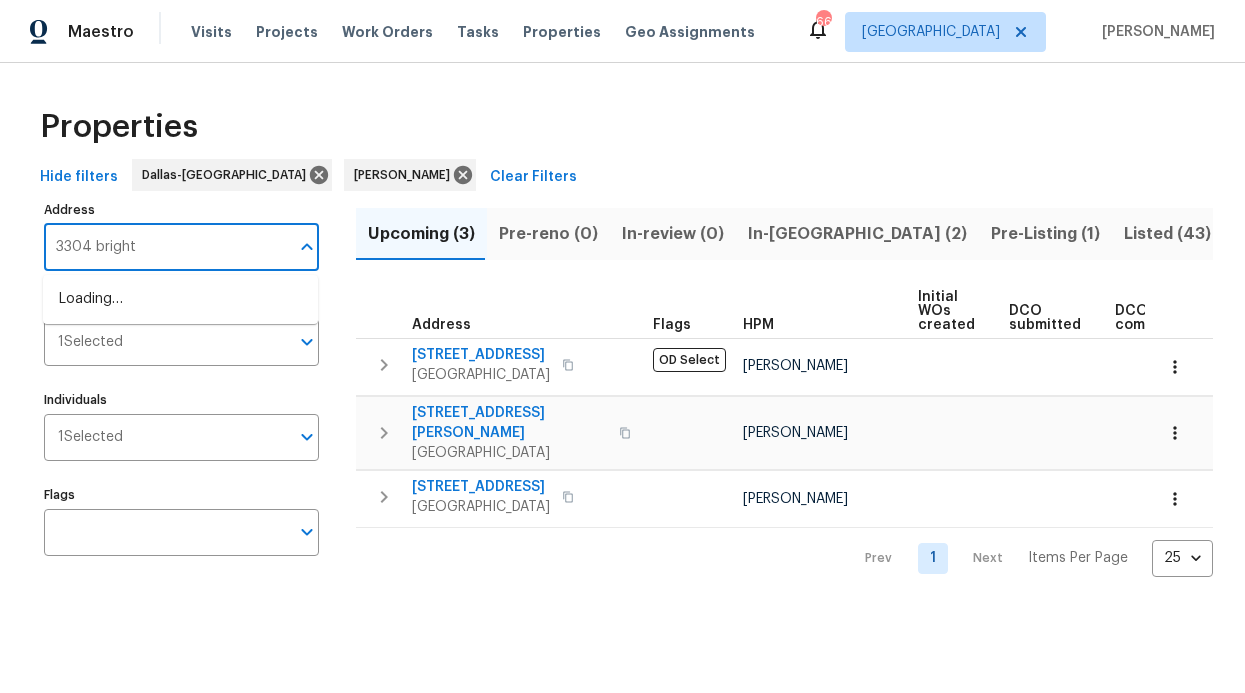 type on "3304 bright" 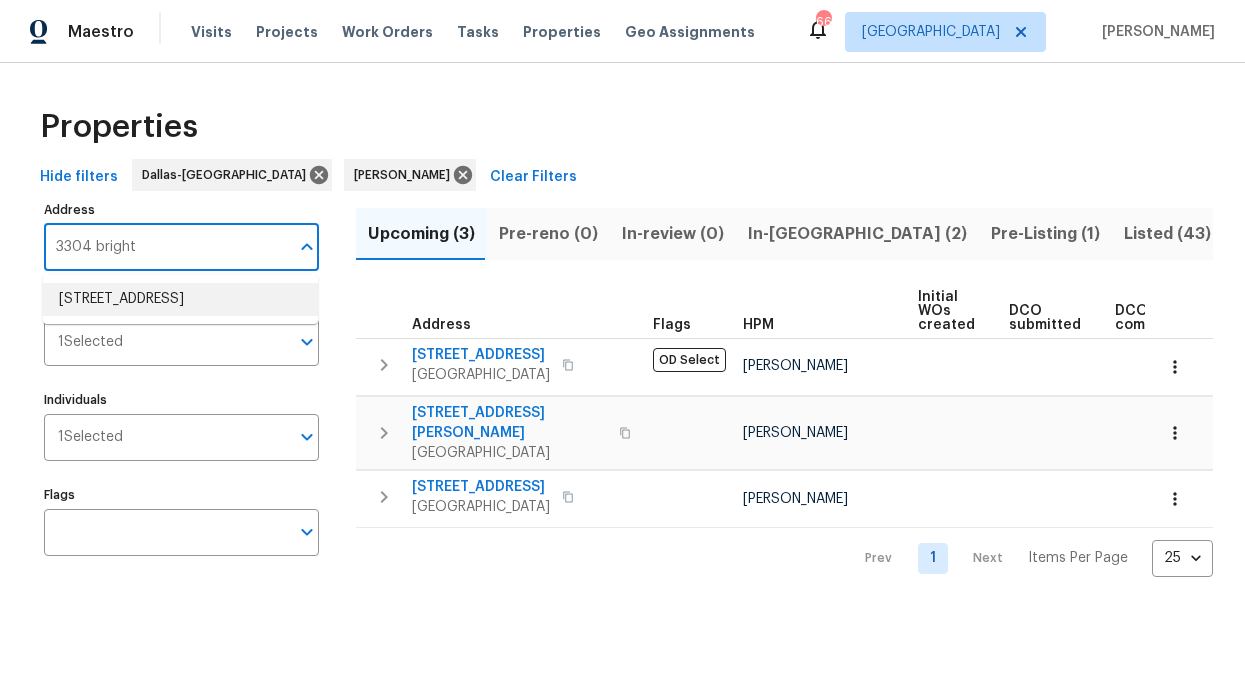 click on "3304 Bright Star Way Plano TX 75074" at bounding box center [180, 299] 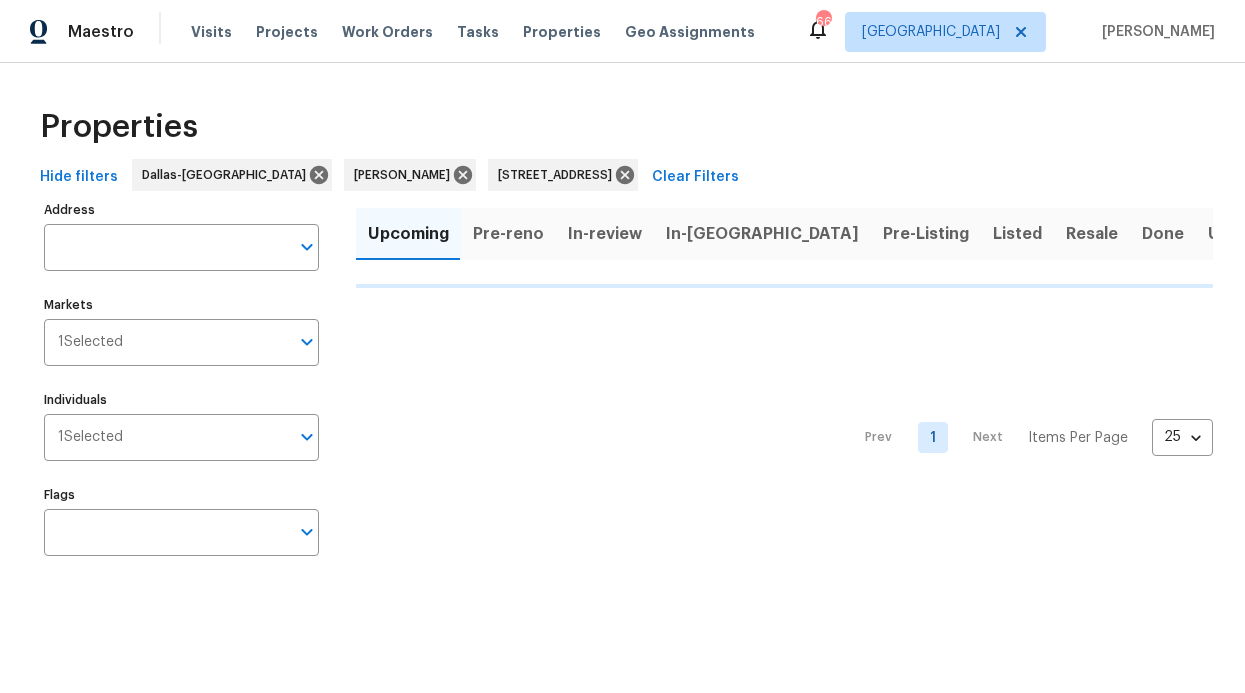 type on "3304 Bright Star Way Plano TX 75074" 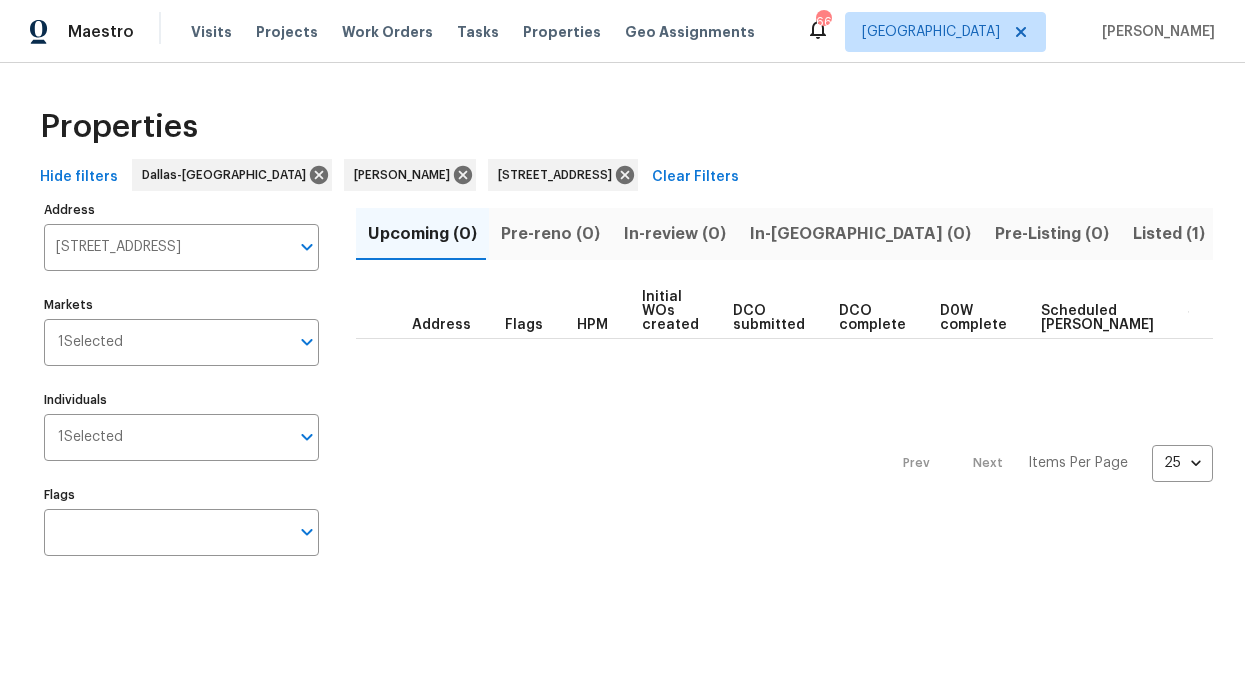 click on "Listed (1)" at bounding box center [1169, 234] 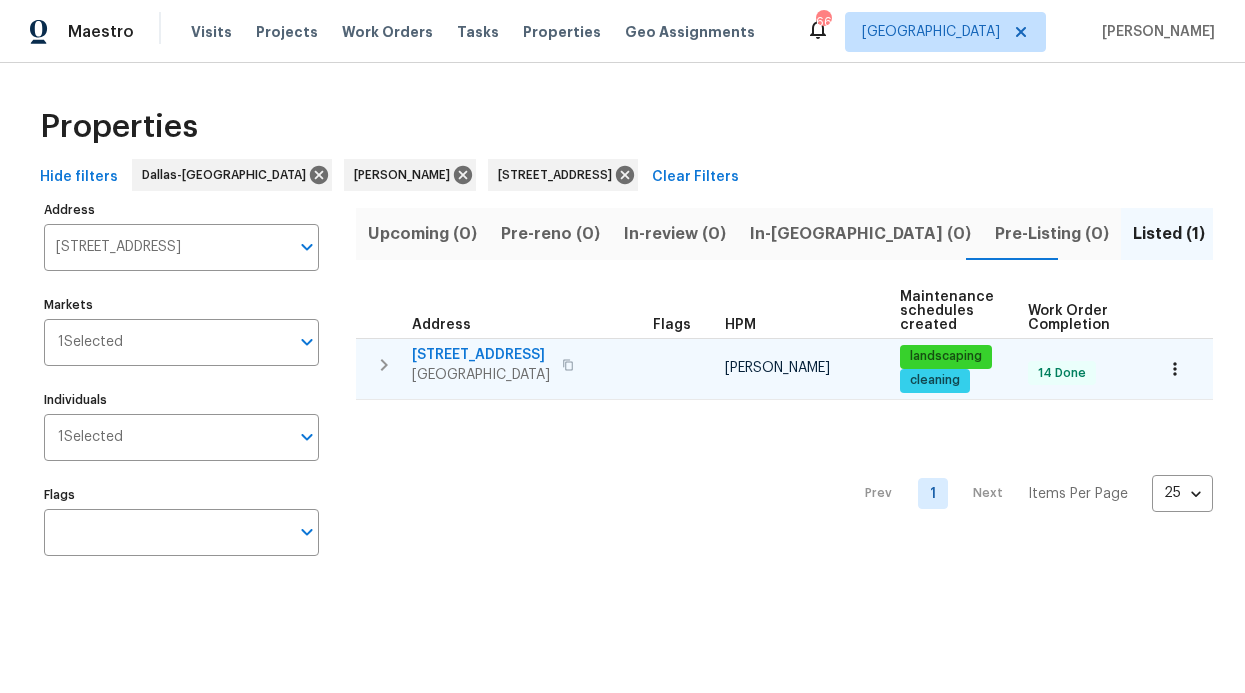click on "3304 Bright Star Way" at bounding box center (481, 355) 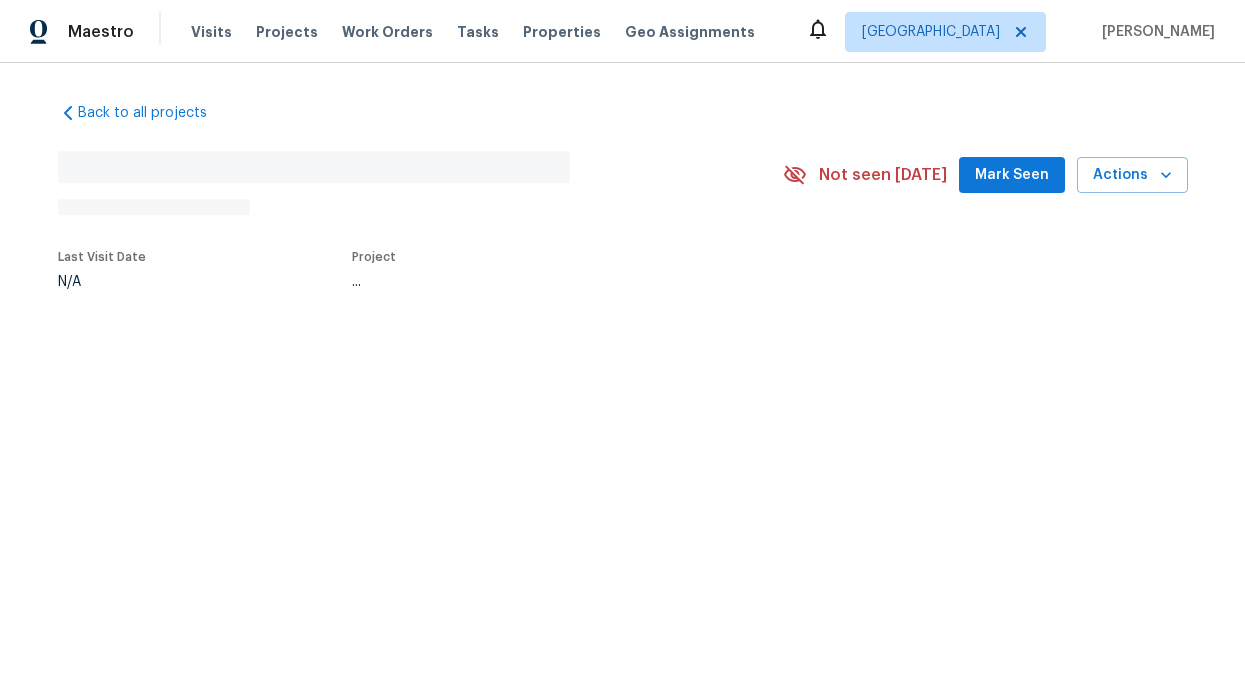 scroll, scrollTop: 0, scrollLeft: 0, axis: both 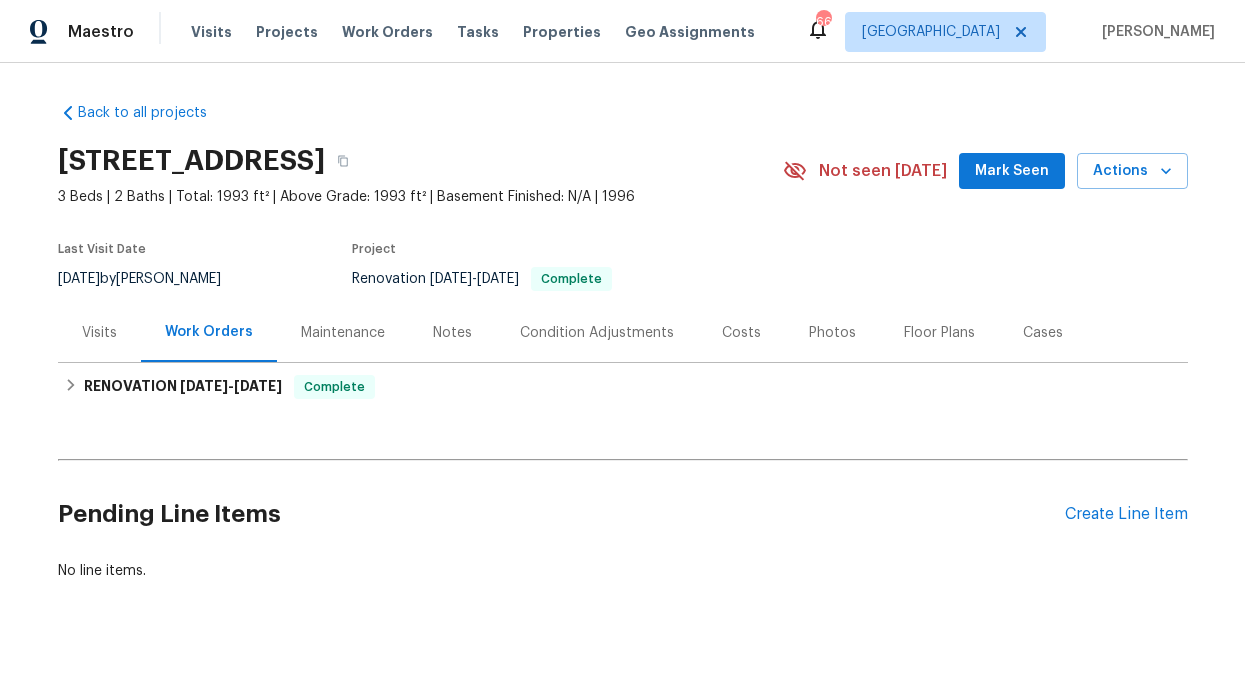click on "Notes" at bounding box center [452, 333] 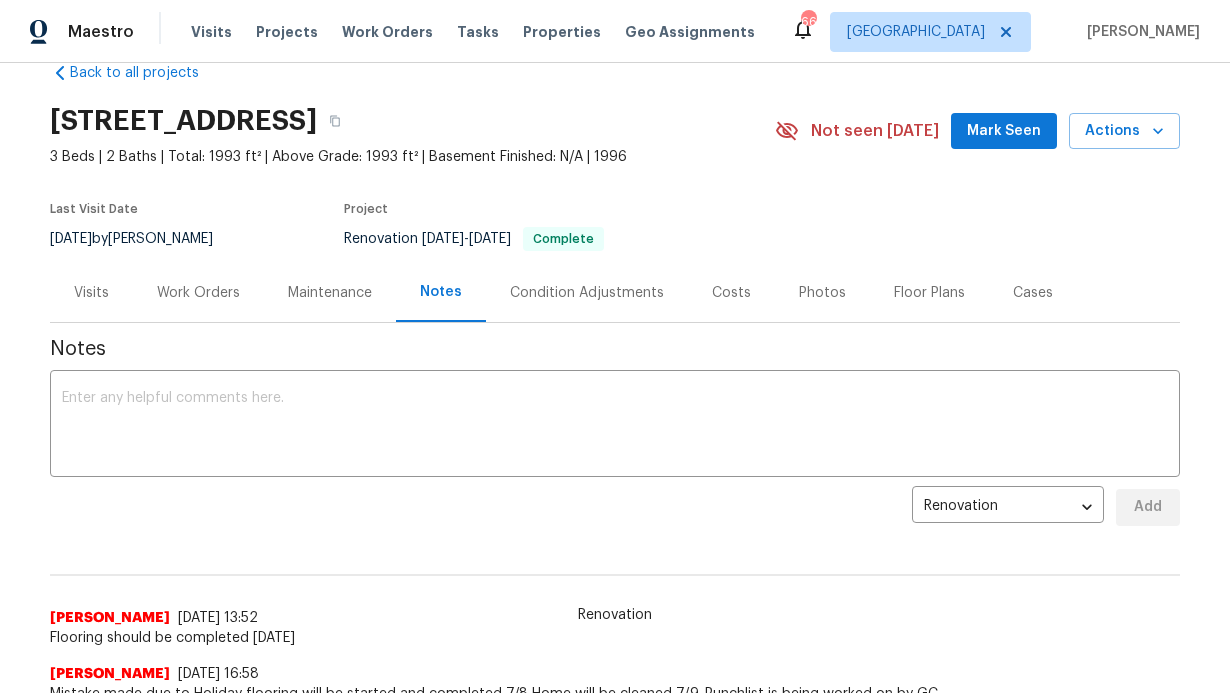 scroll, scrollTop: 345, scrollLeft: 0, axis: vertical 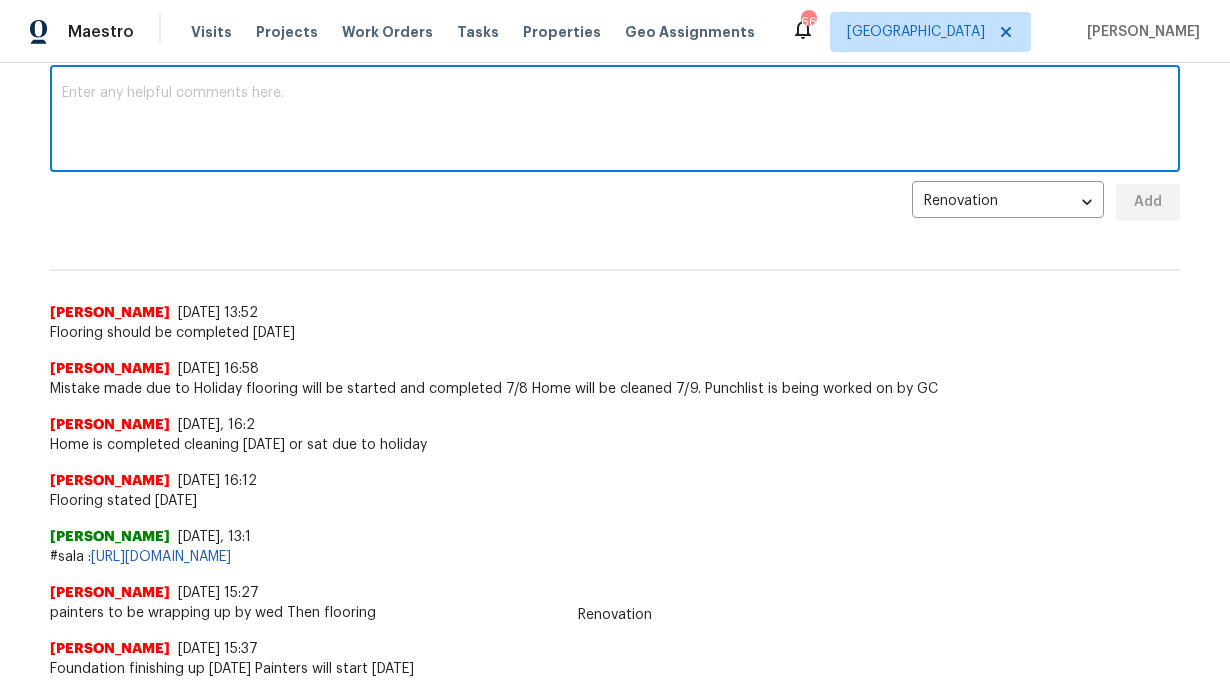 paste on "Debris- Completed
Windows- Completed
Outlets/Switches- Completed
Pavers/Landscape Borders- Completed
Landscaping- Completed
Smoke/CO Detectors- All good
Lighting- Good
Cleaning- Done
Appliances-  All good
Water Fixtures- All done" 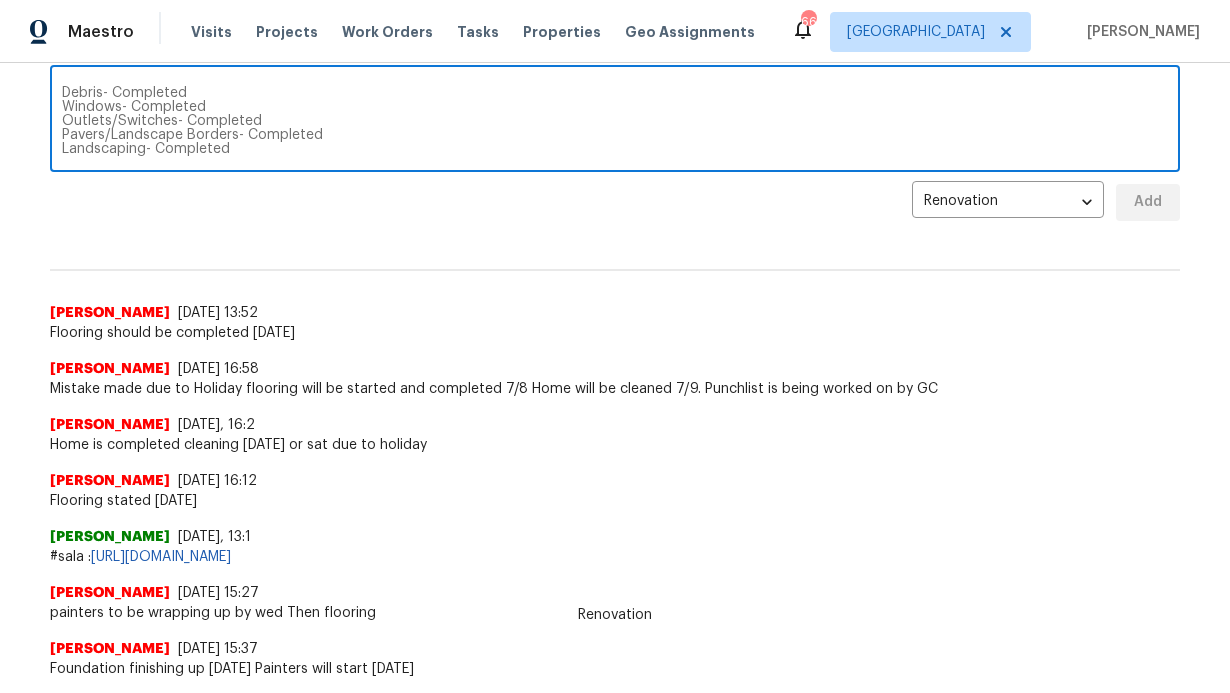 scroll, scrollTop: 70, scrollLeft: 0, axis: vertical 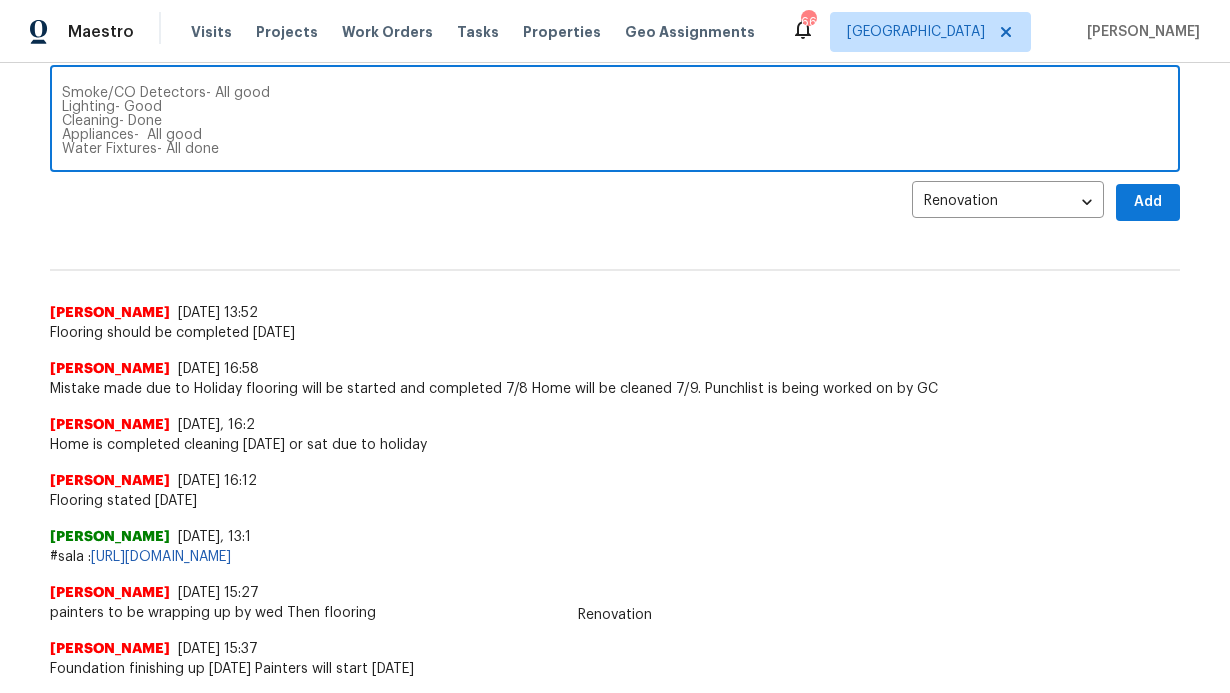 type on "Debris- Completed
Windows- Completed
Outlets/Switches- Completed
Pavers/Landscape Borders- Completed
Landscaping- Completed
Smoke/CO Detectors- All good
Lighting- Good
Cleaning- Done
Appliances-  All good
Water Fixtures- All done" 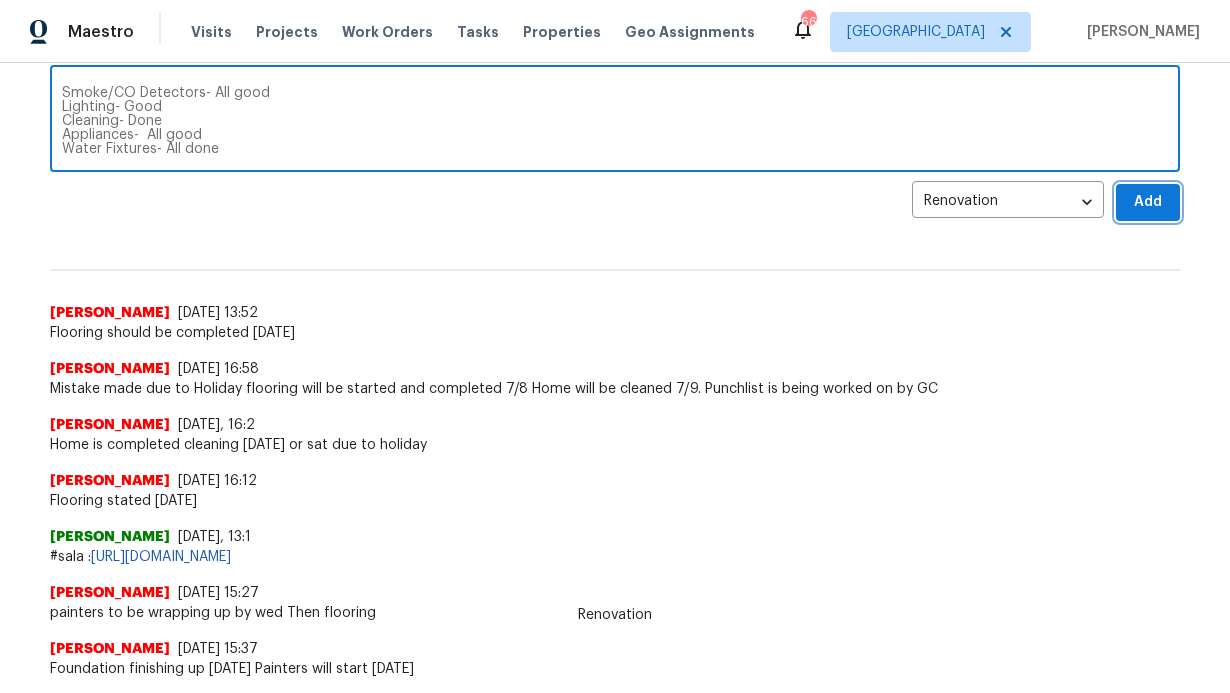 click on "Add" at bounding box center [1148, 202] 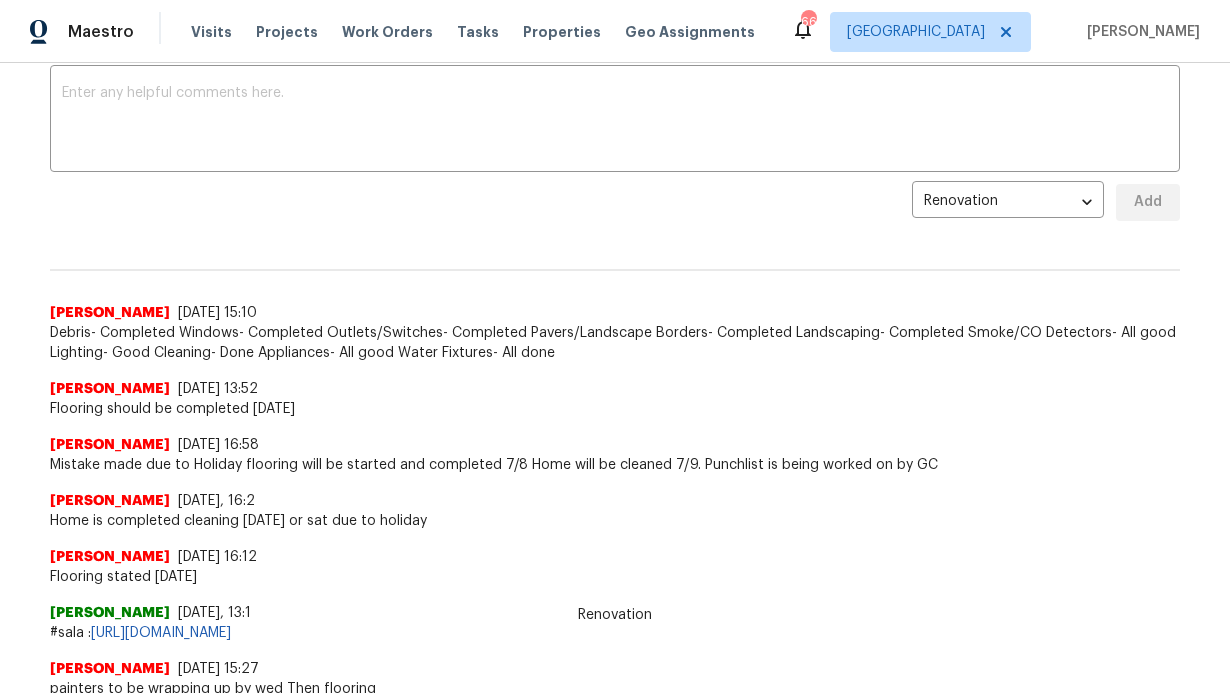 scroll, scrollTop: 0, scrollLeft: 0, axis: both 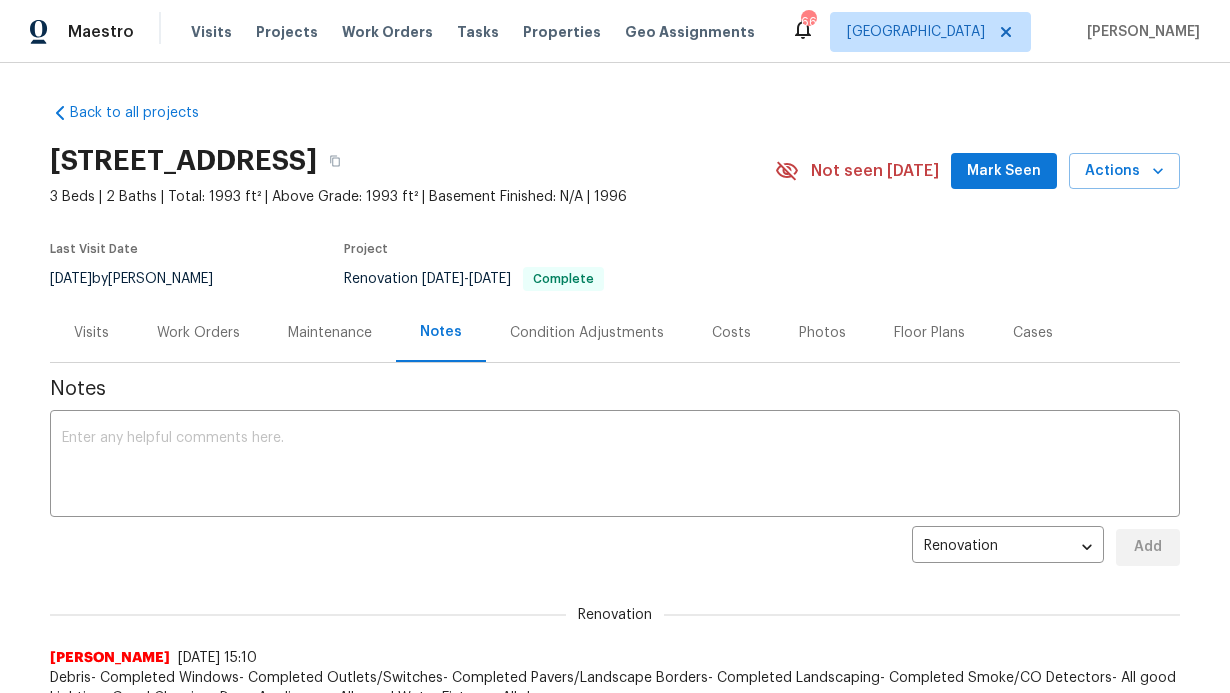 click on "Mark Seen" at bounding box center (1004, 171) 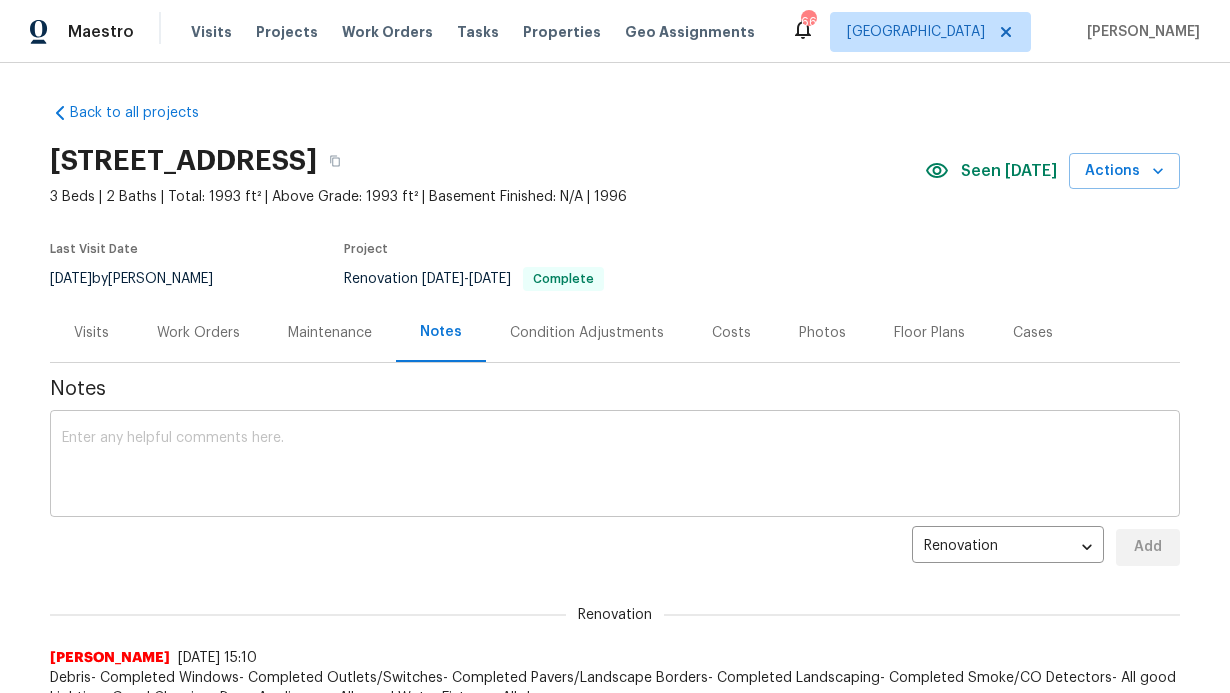 click at bounding box center [615, 466] 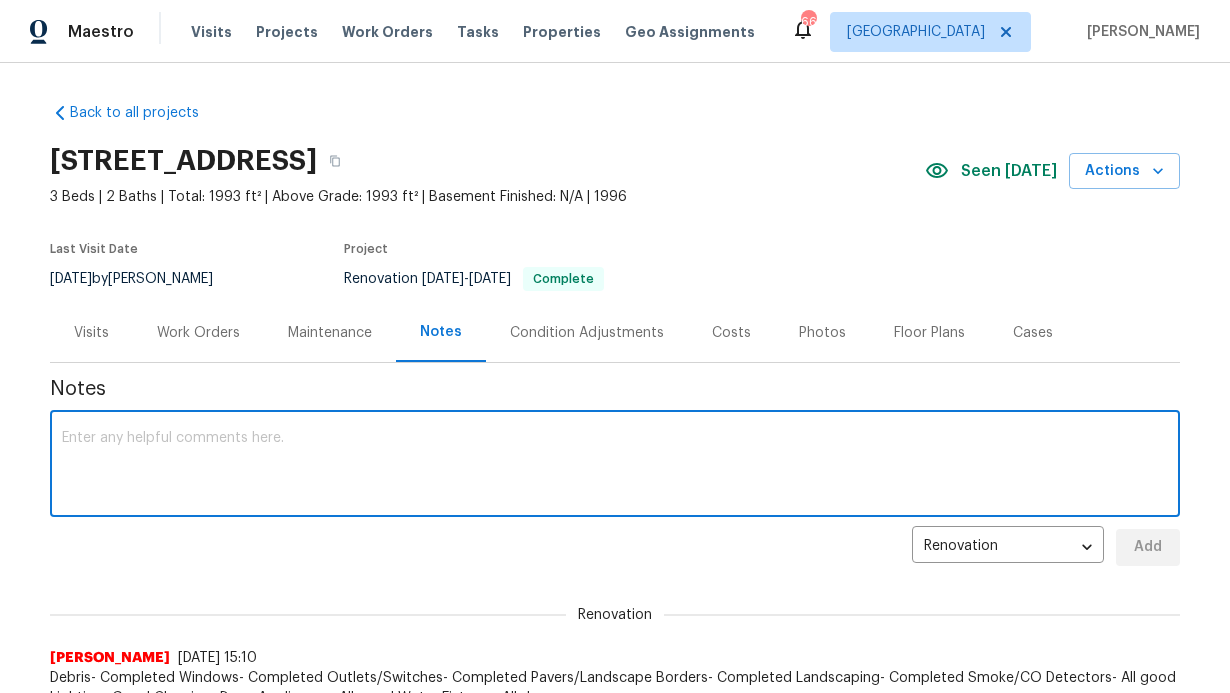 type on "V" 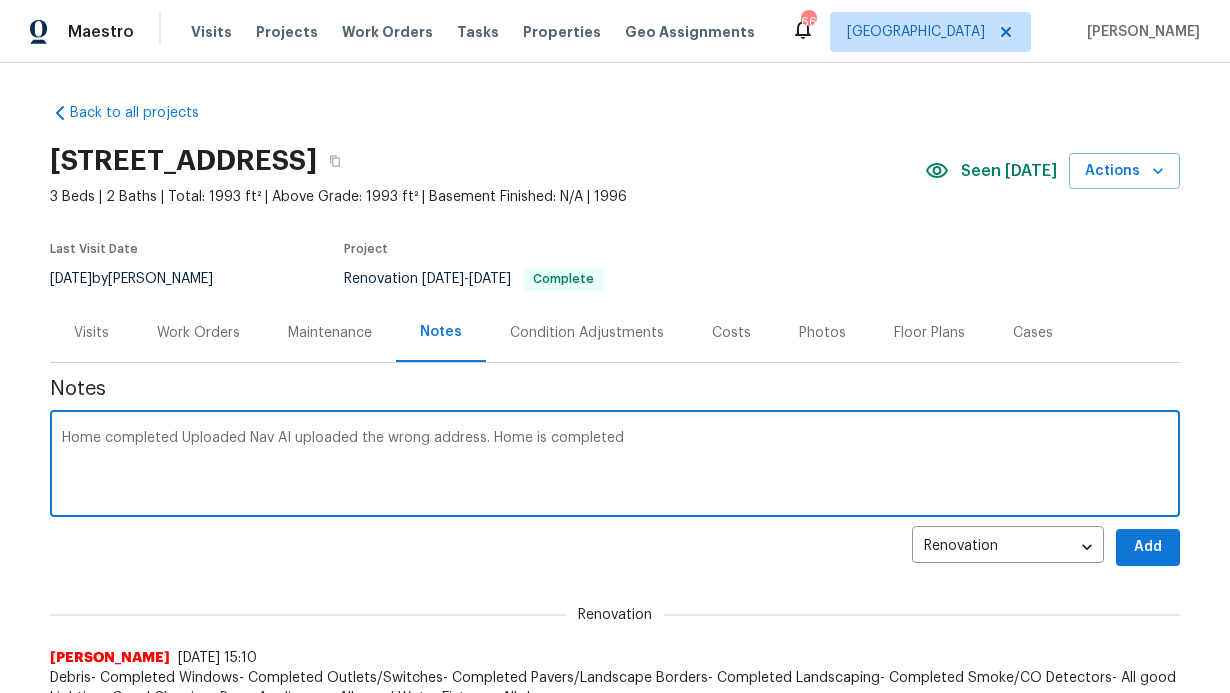 type on "Home completed Uploaded Nav AI uploaded the wrong address. Home is completed" 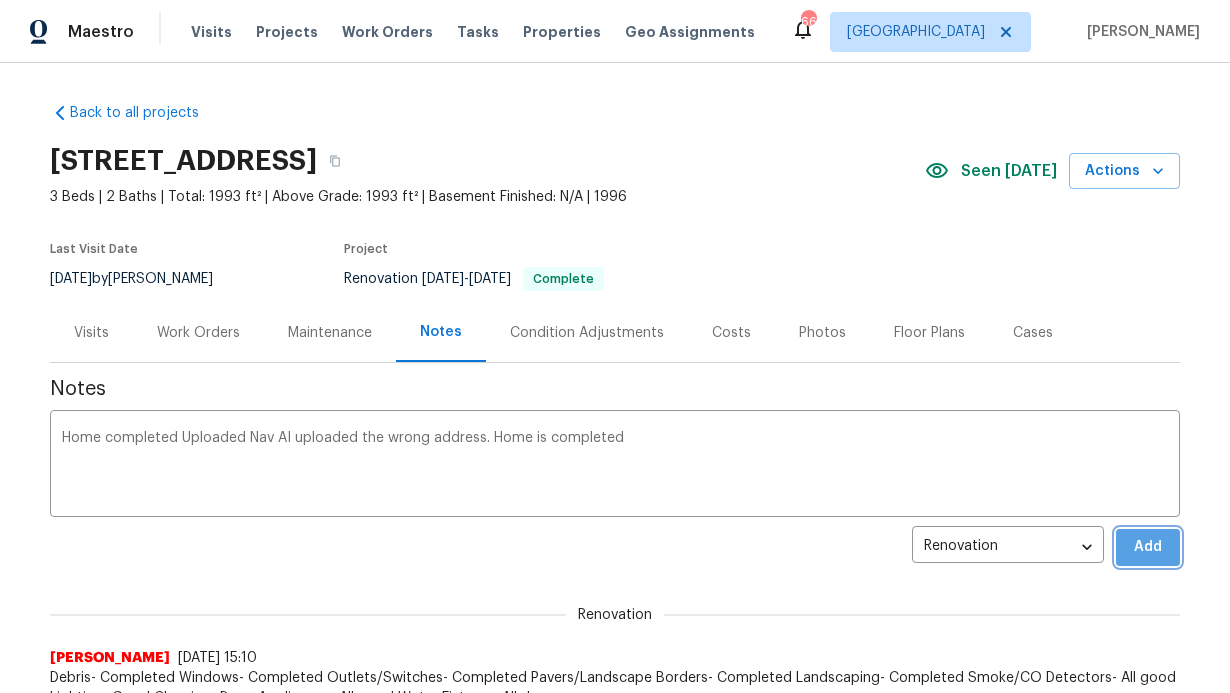 click on "Add" at bounding box center [1148, 547] 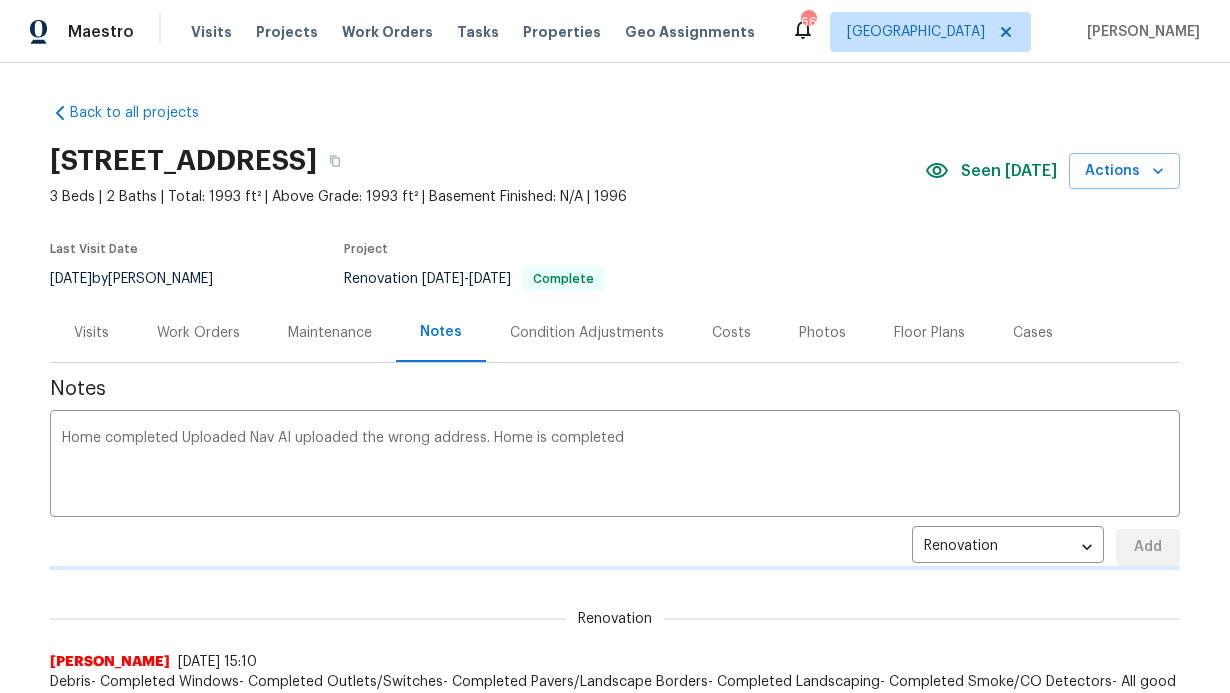 type 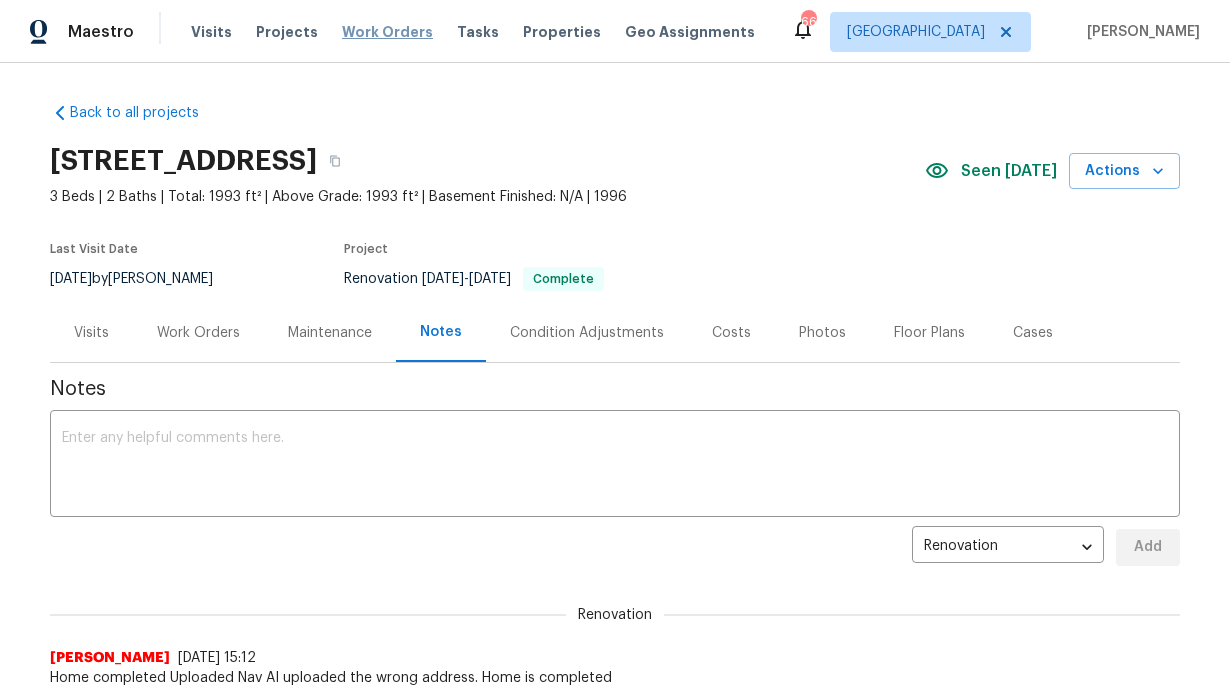 click on "Work Orders" at bounding box center [387, 32] 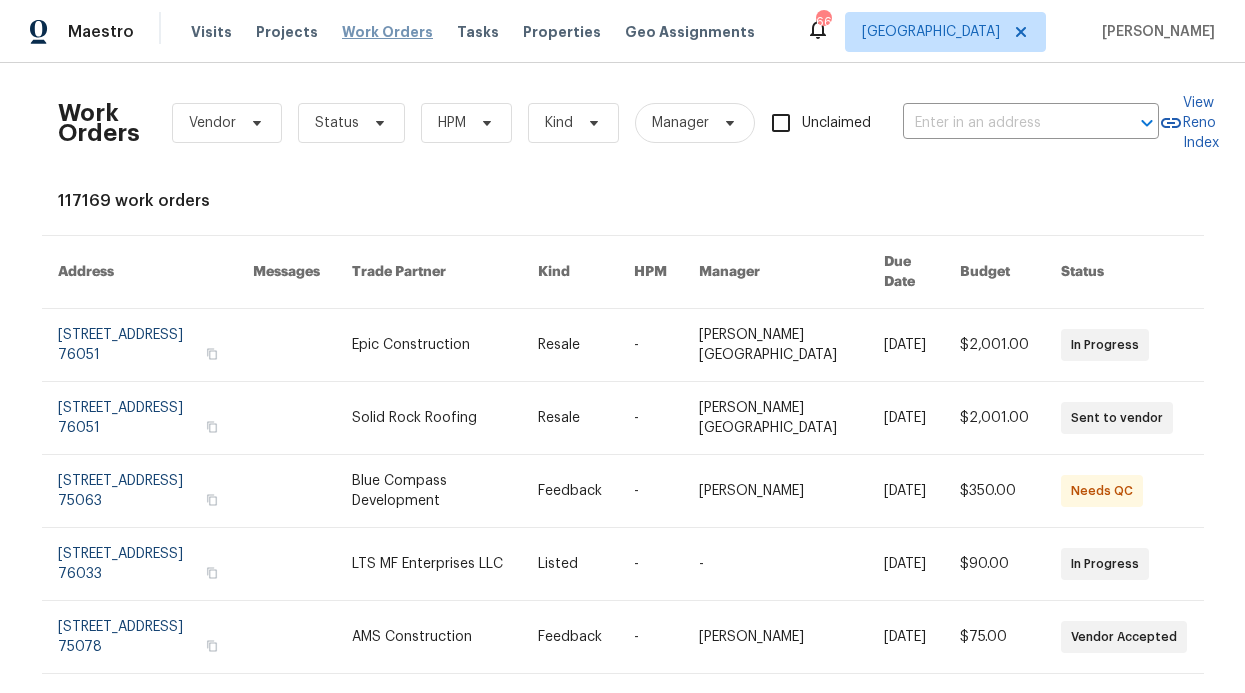 click on "Work Orders" at bounding box center [387, 32] 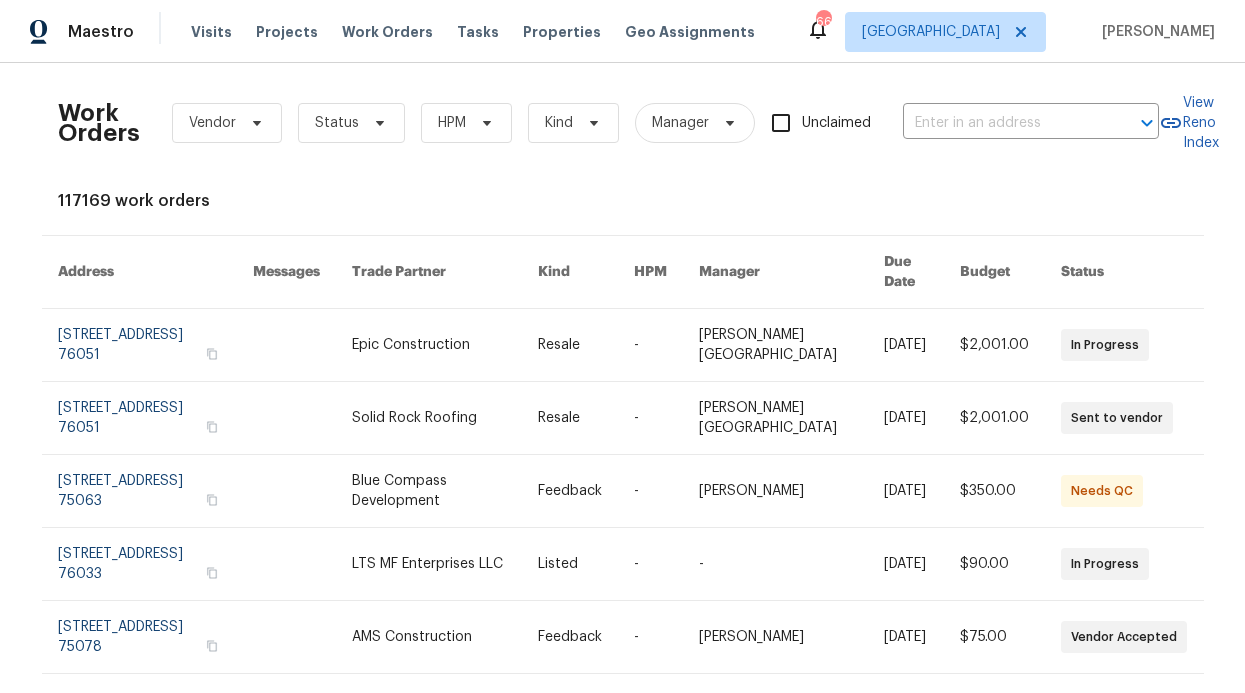 click on "Visits Projects Work Orders Tasks Properties Geo Assignments" at bounding box center (485, 32) 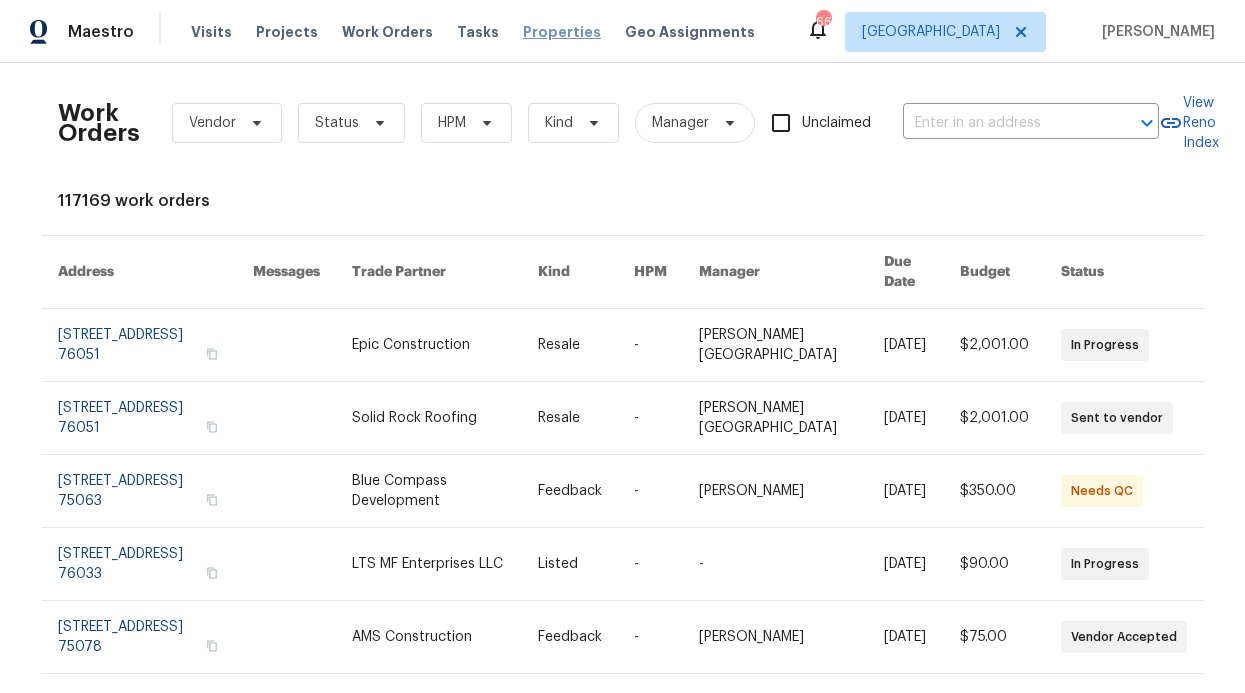 click on "Properties" at bounding box center [562, 32] 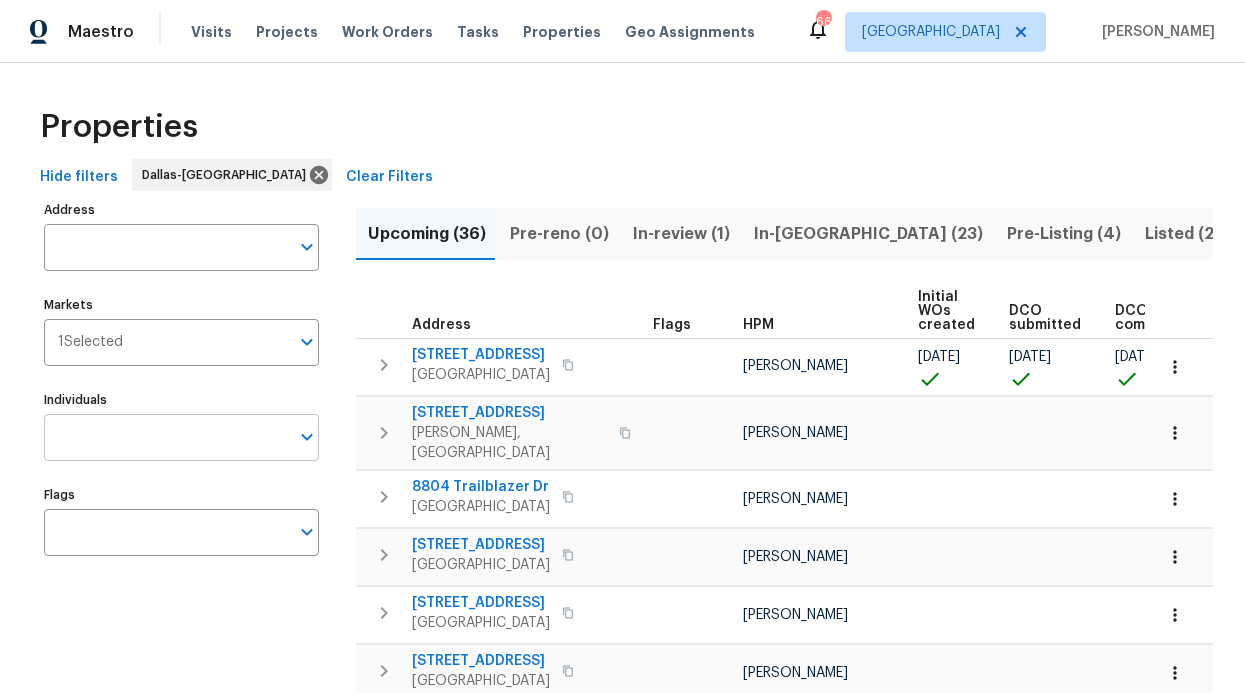 click on "Individuals" at bounding box center (166, 437) 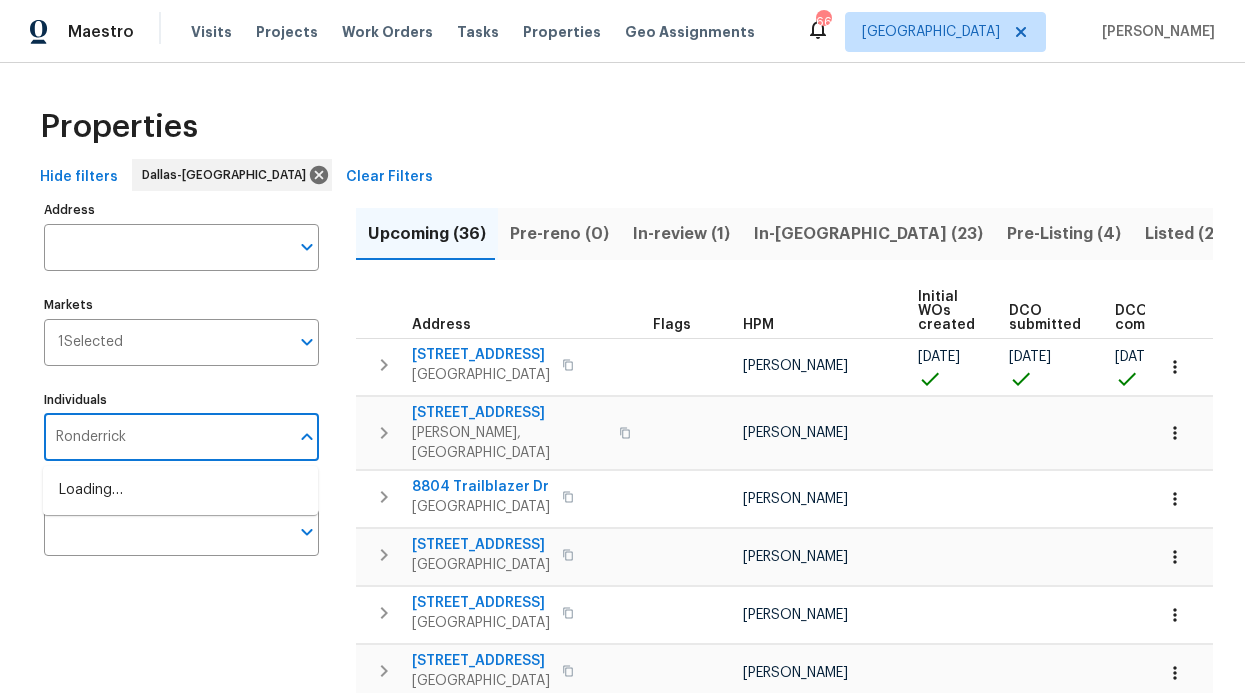 type on "Ronderrick" 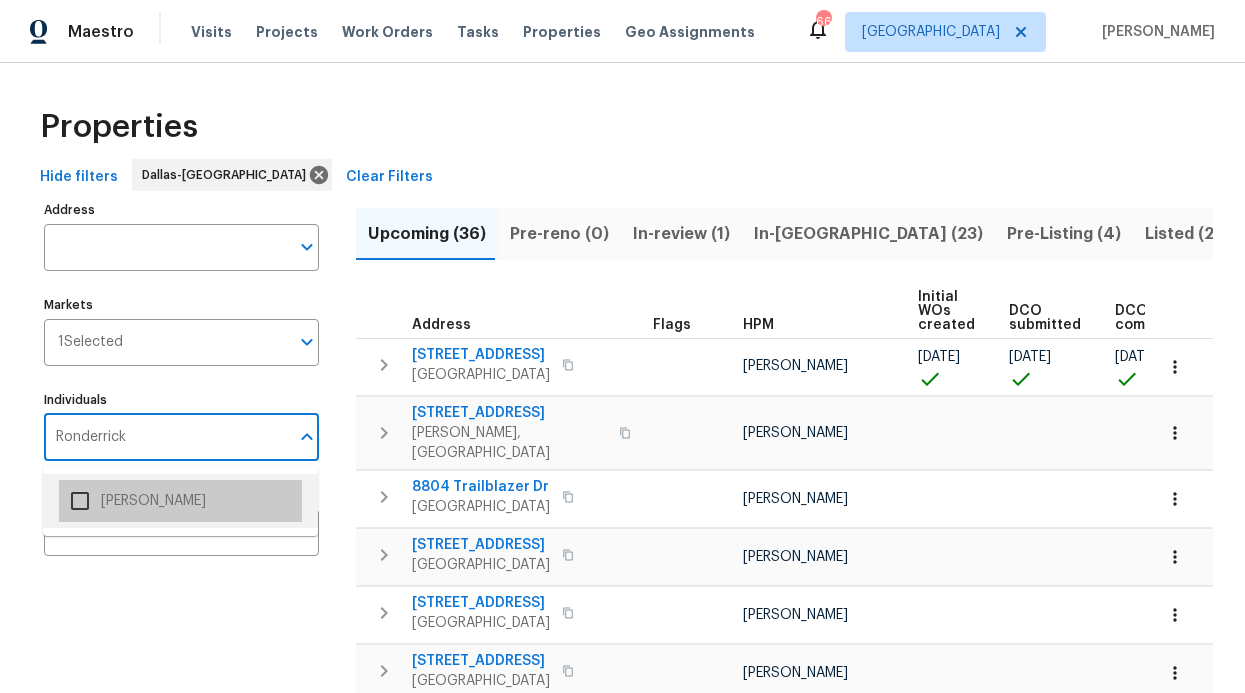 click on "[PERSON_NAME]" at bounding box center [180, 501] 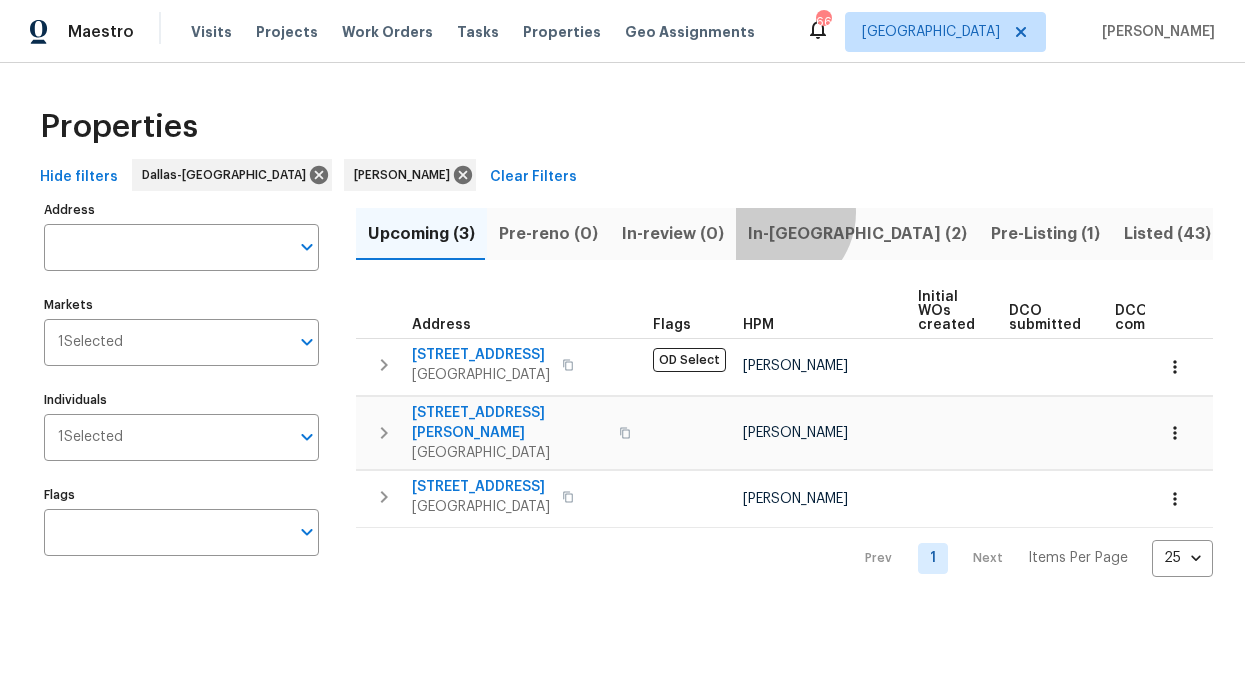 click on "In-reno (2)" at bounding box center [857, 234] 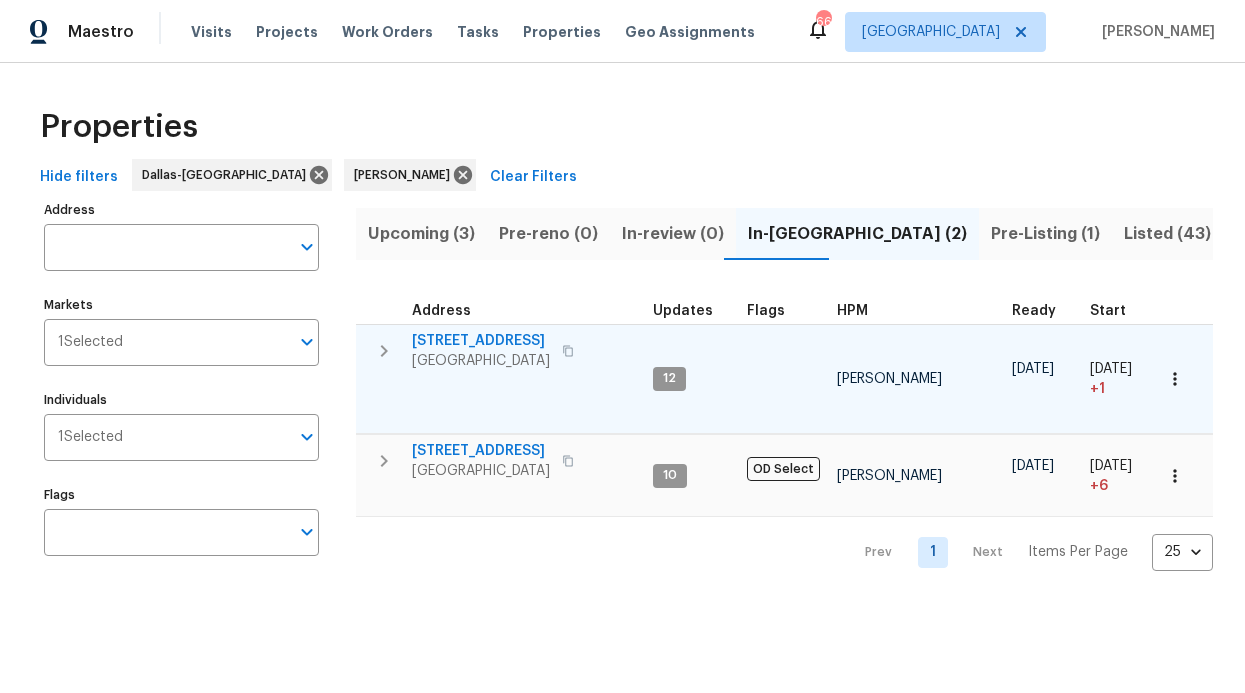 click on "2712 Raintree Dr" at bounding box center (481, 341) 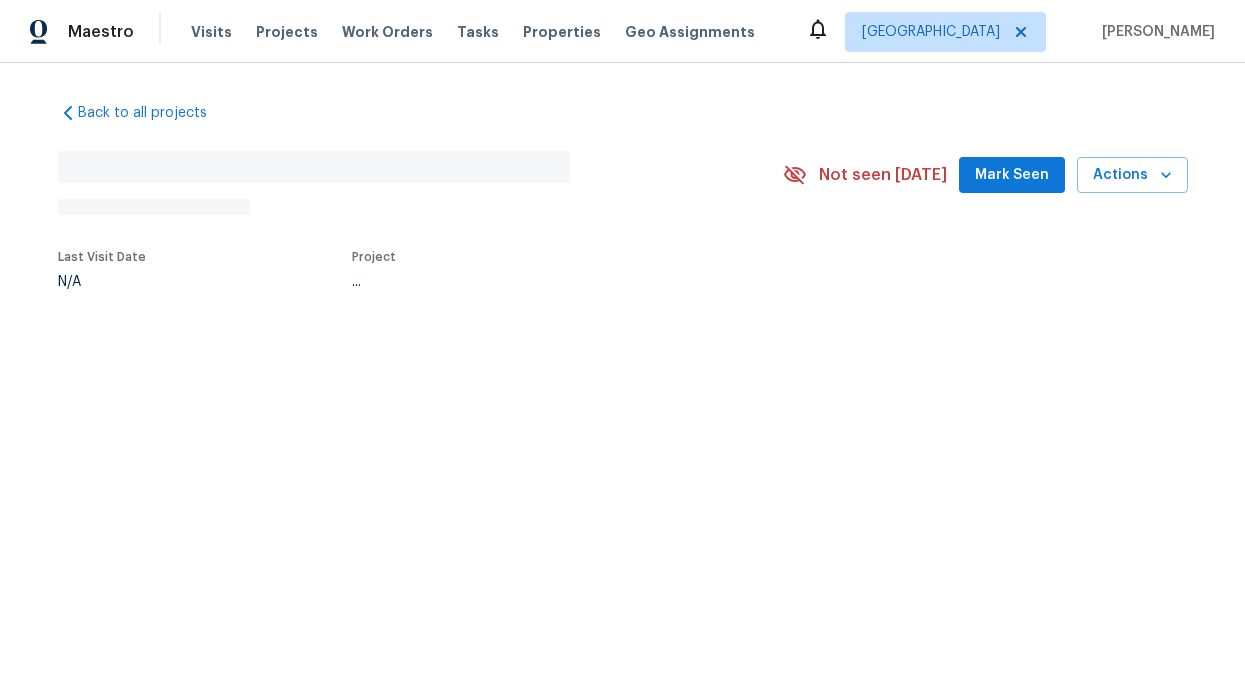 scroll, scrollTop: 0, scrollLeft: 0, axis: both 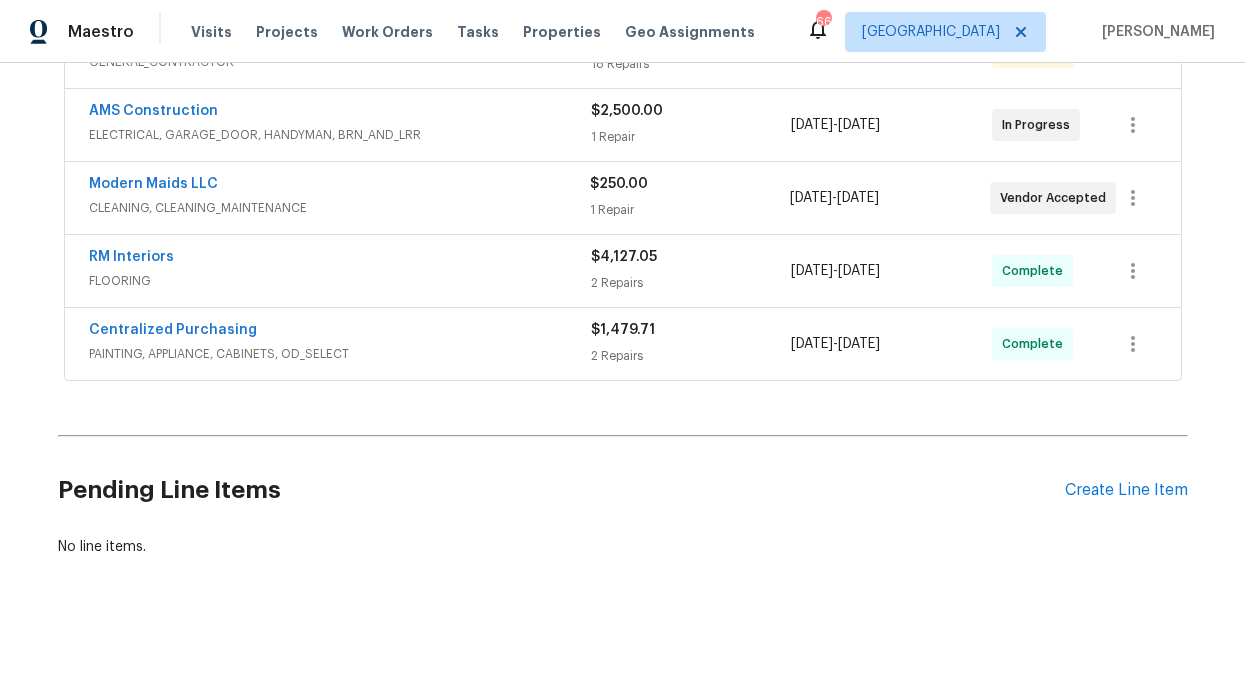 click on "Pending Line Items Create Line Item" at bounding box center [623, 490] 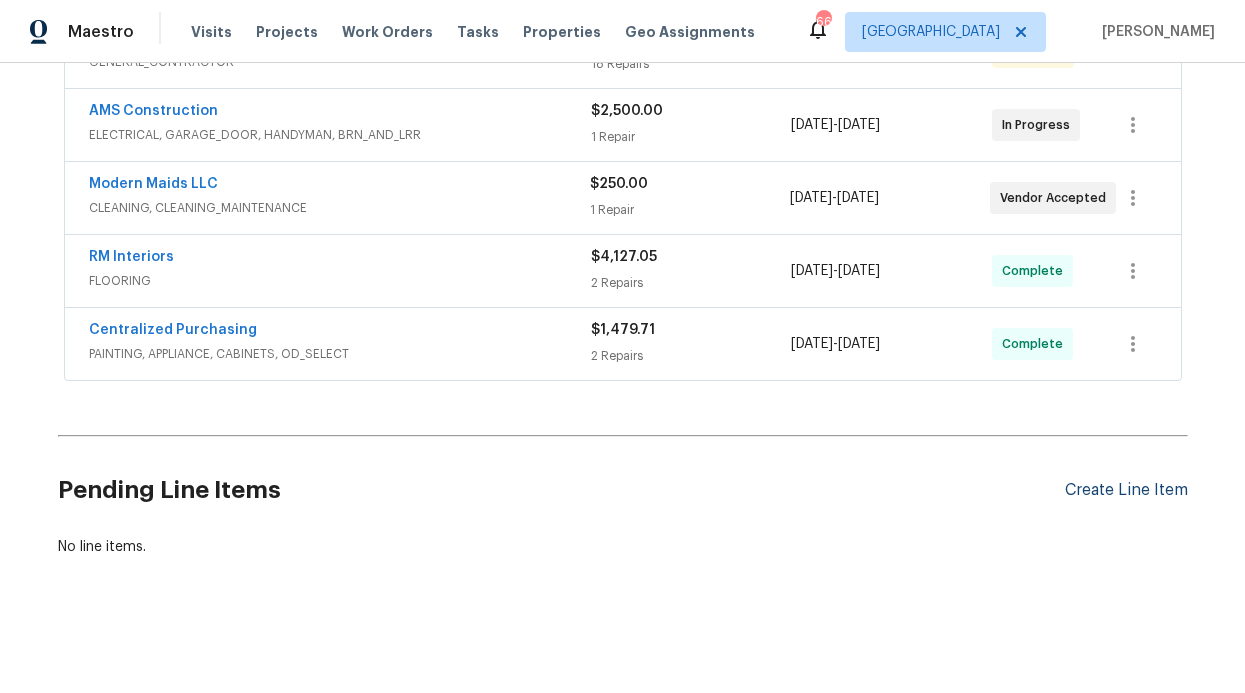 click on "Create Line Item" at bounding box center (1126, 490) 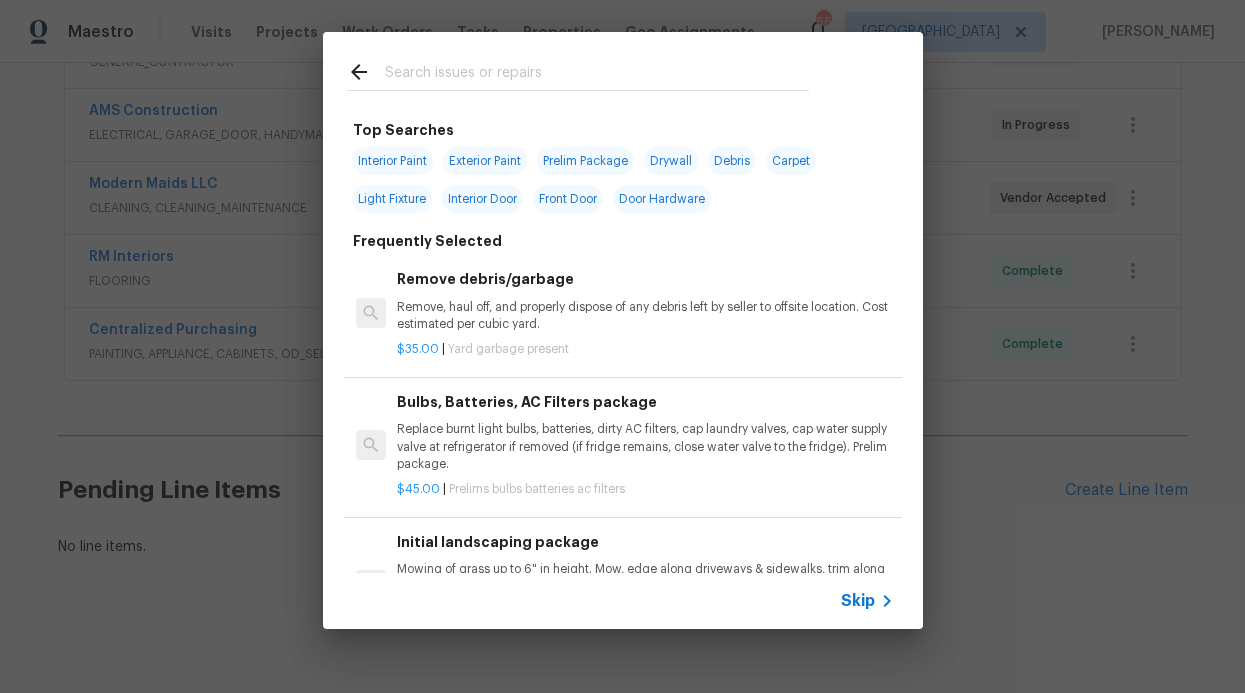 click on "Skip" at bounding box center [623, 601] 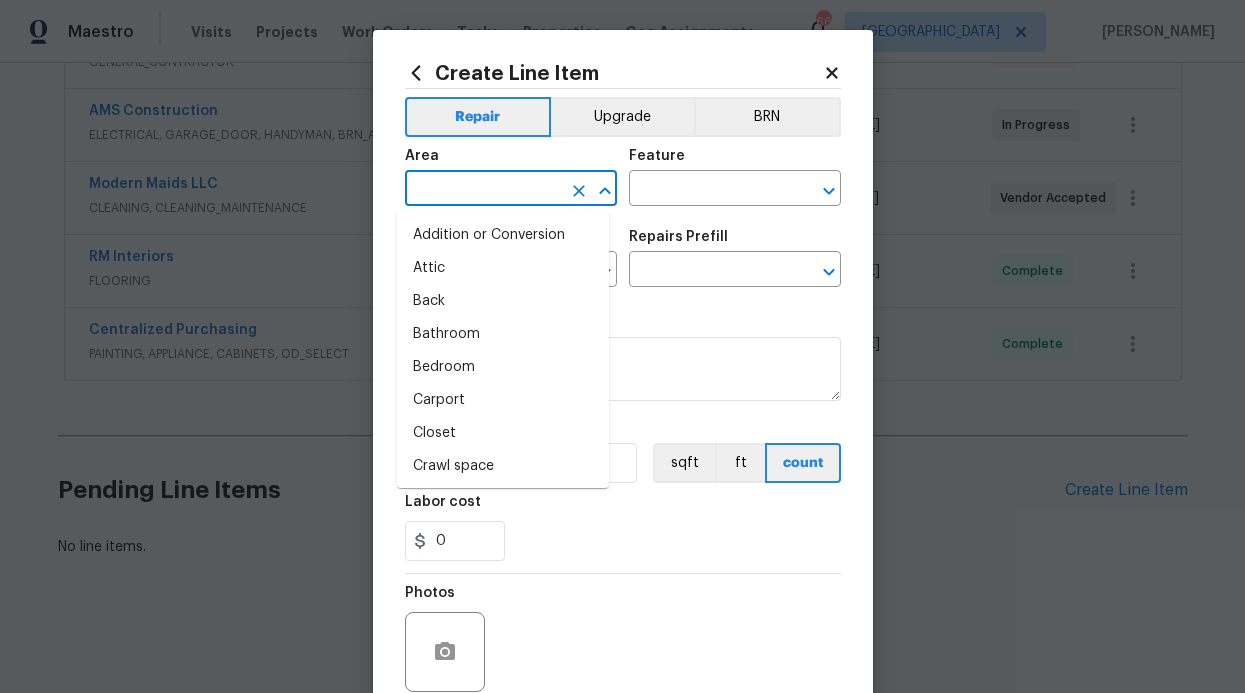 click at bounding box center [483, 190] 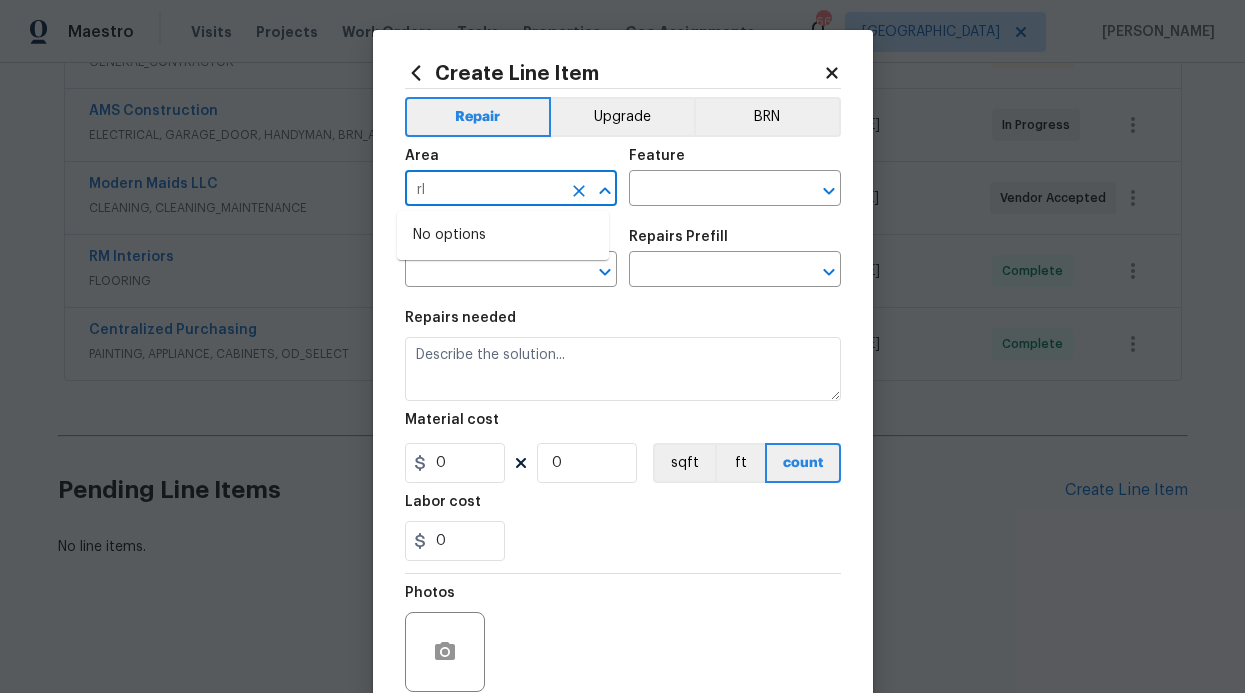 type on "r" 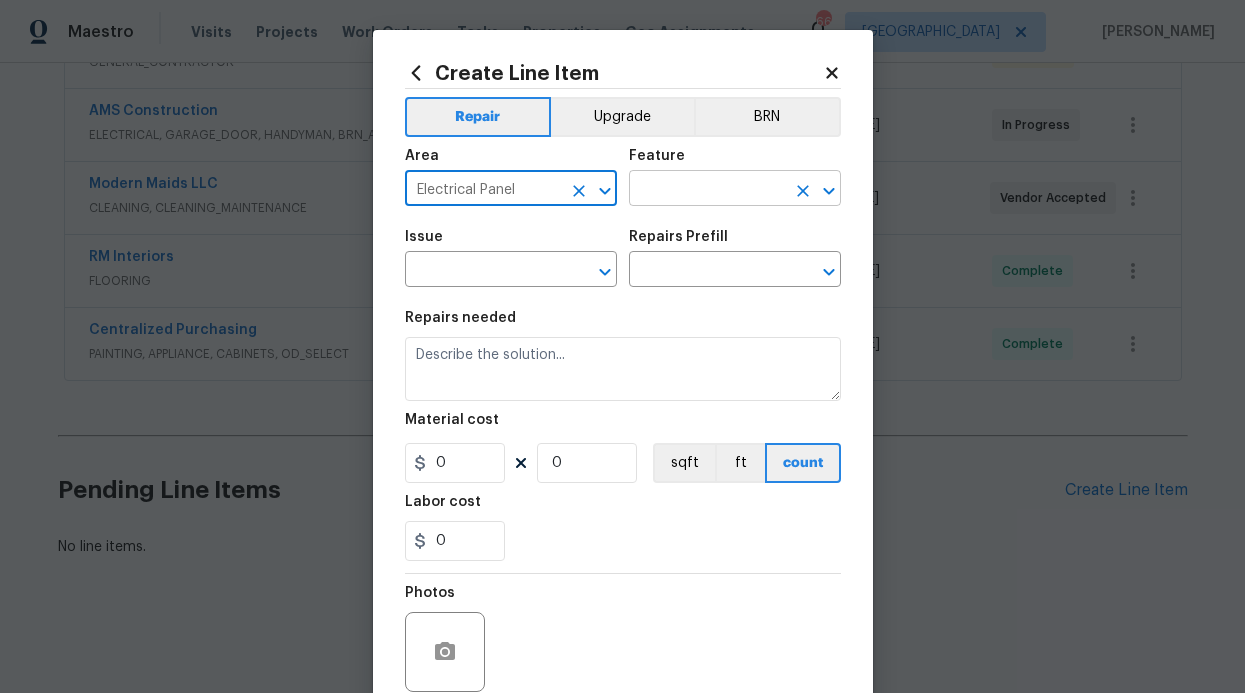 type on "Electrical Panel" 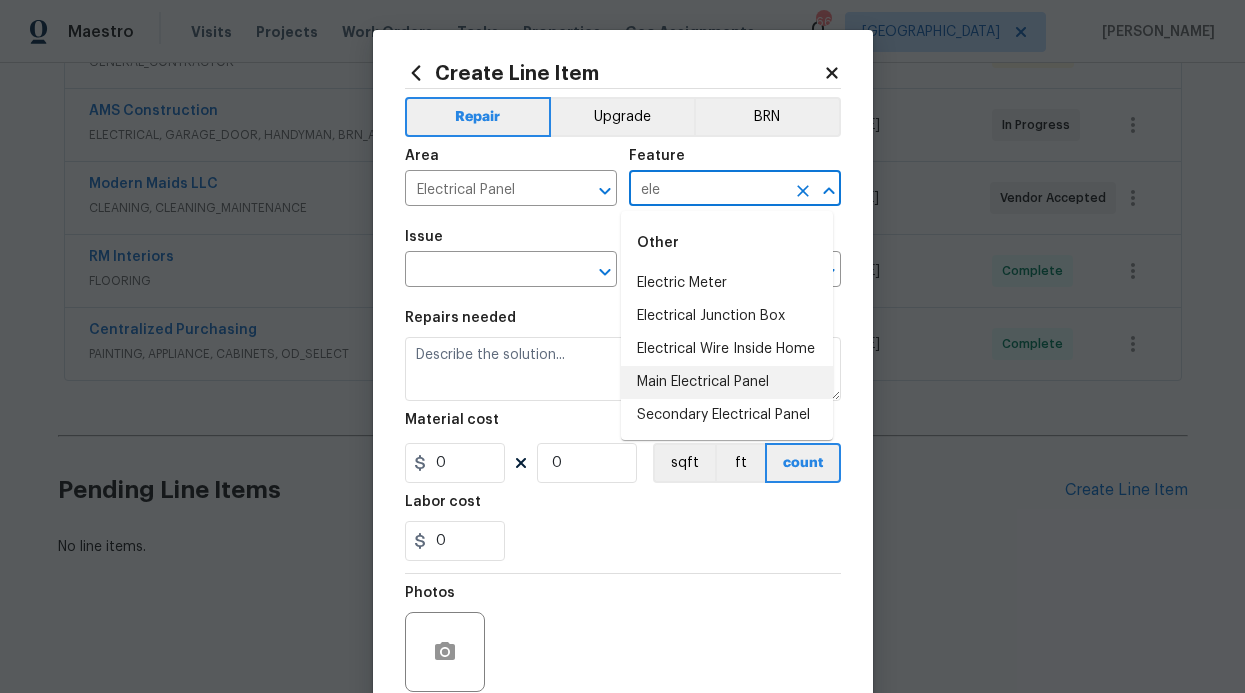 click on "Main Electrical Panel" at bounding box center [727, 382] 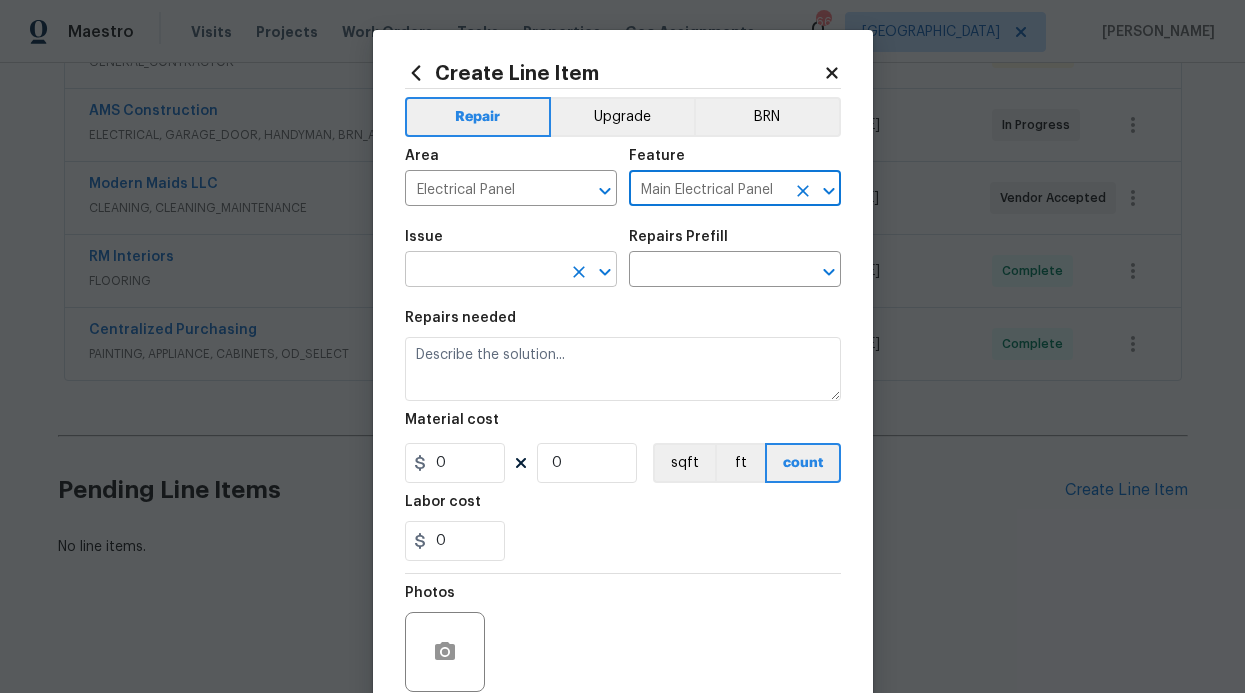 type on "Main Electrical Panel" 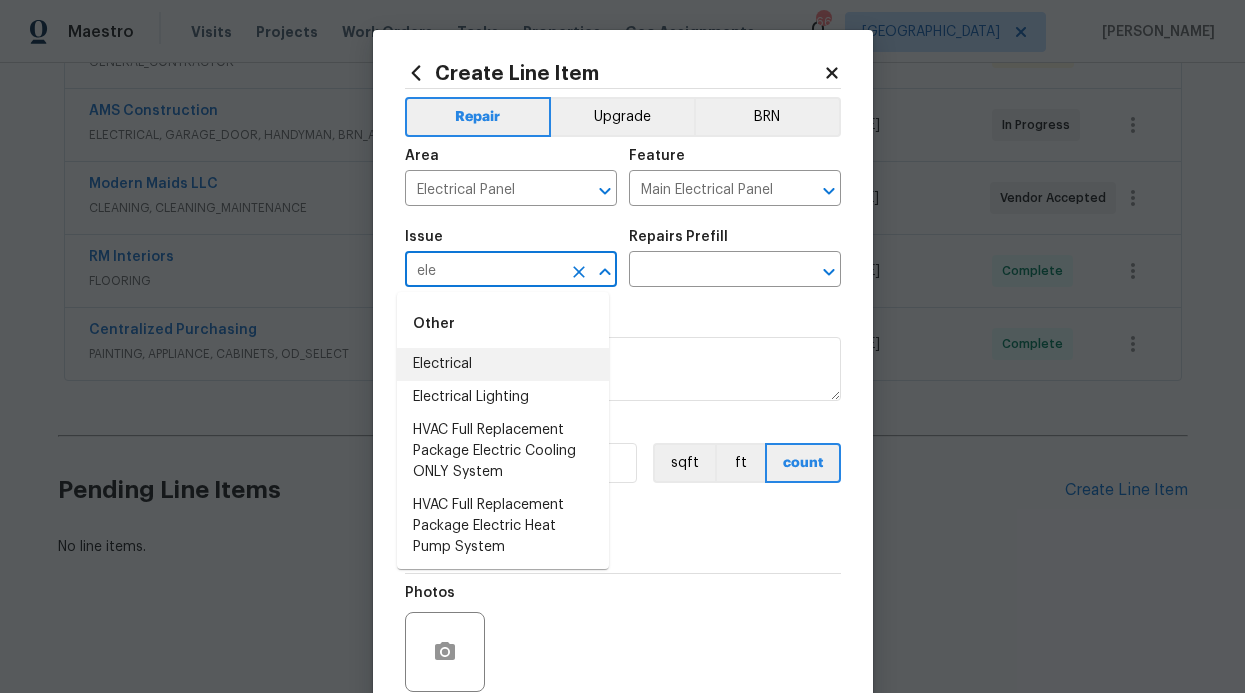 drag, startPoint x: 436, startPoint y: 370, endPoint x: 544, endPoint y: 339, distance: 112.36102 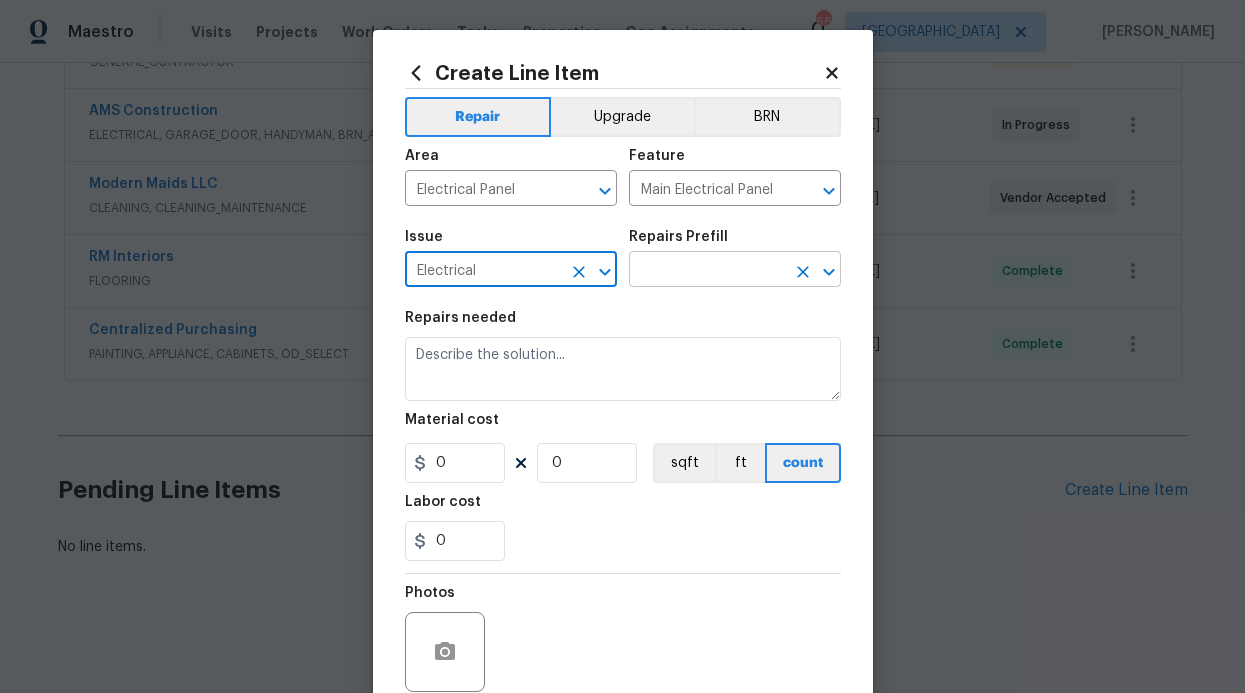 type on "Electrical" 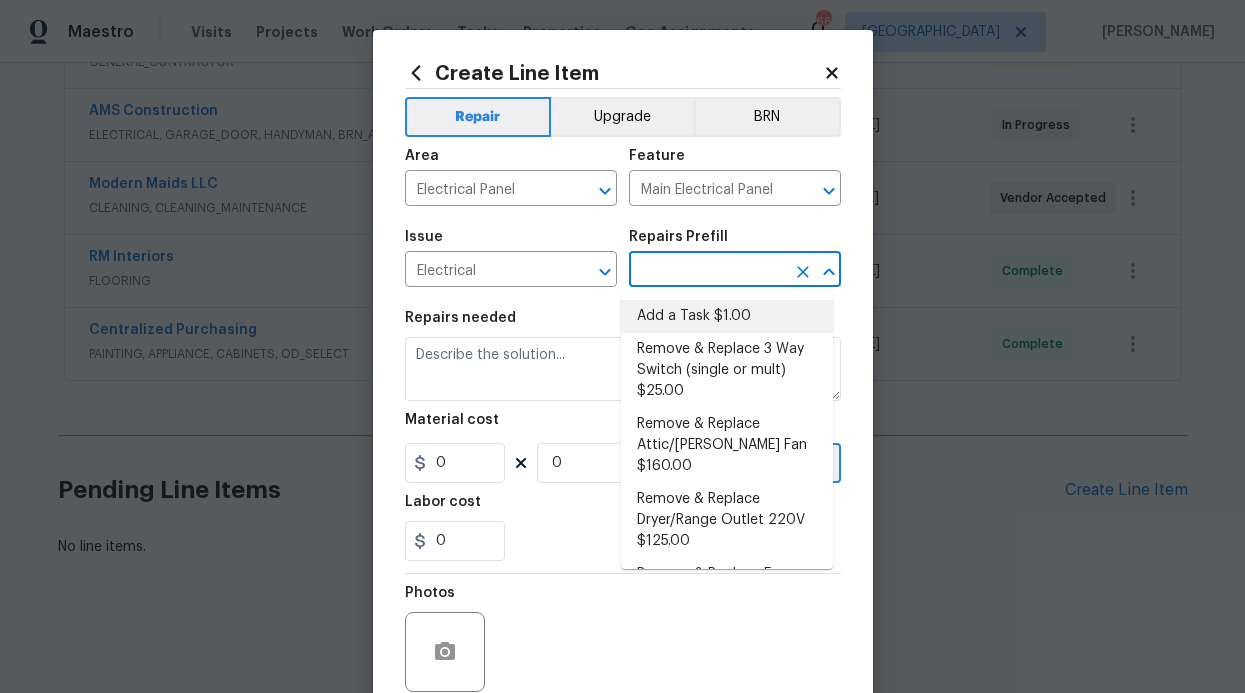 click on "Add a Task $1.00" at bounding box center (727, 316) 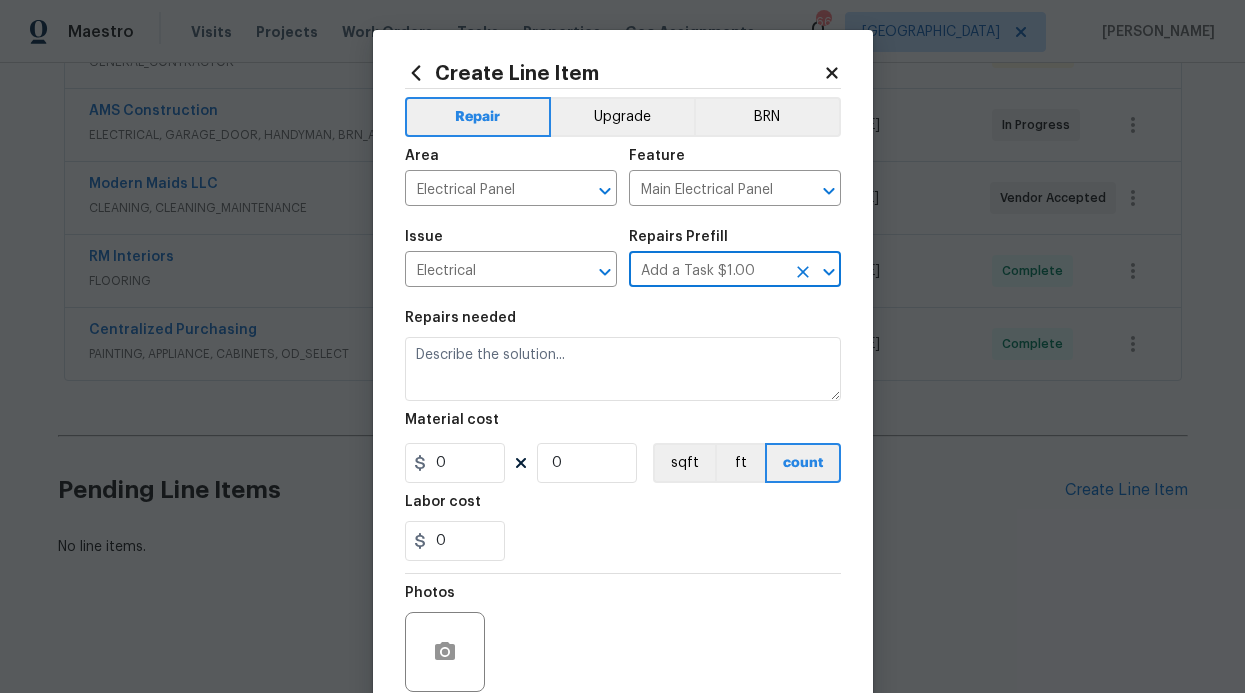 type on "HPM to detail" 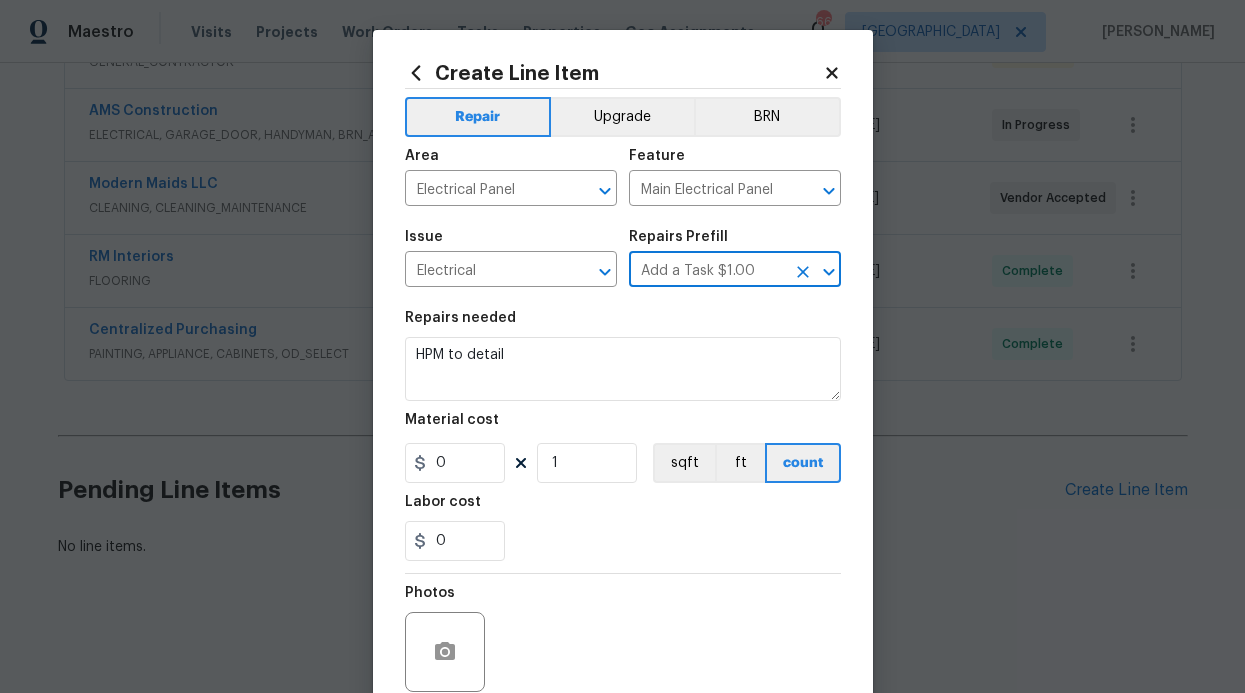 type on "1" 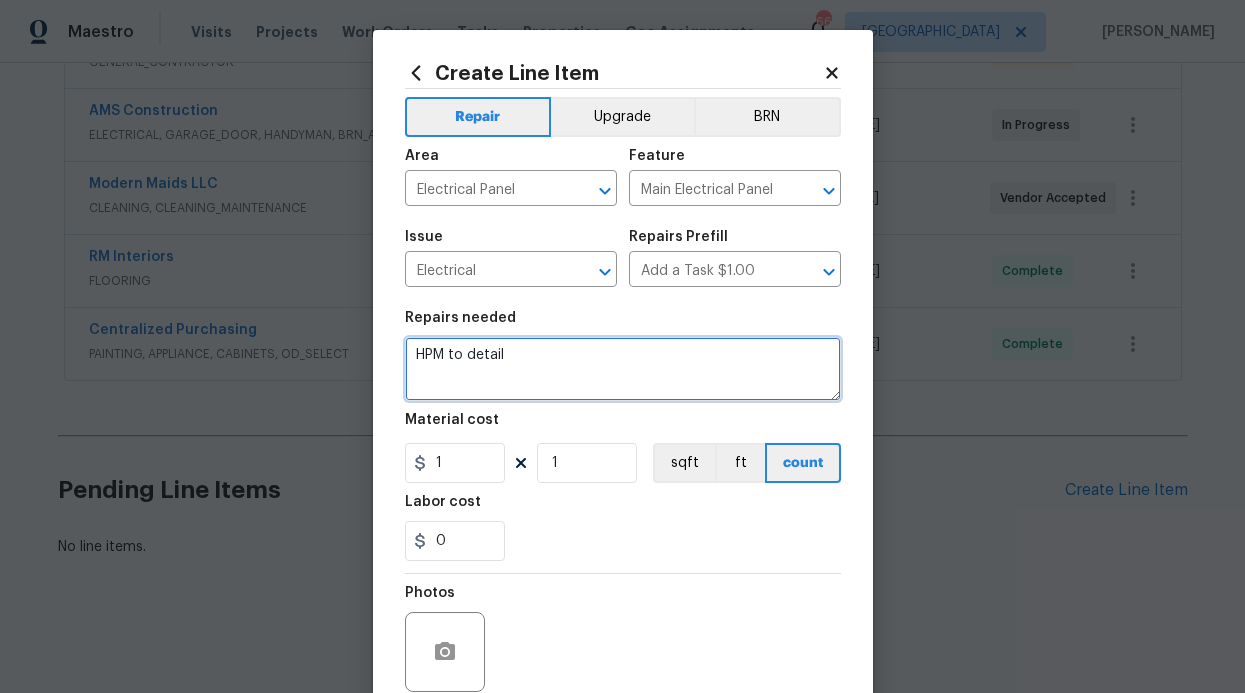 drag, startPoint x: 517, startPoint y: 366, endPoint x: 411, endPoint y: 339, distance: 109.38464 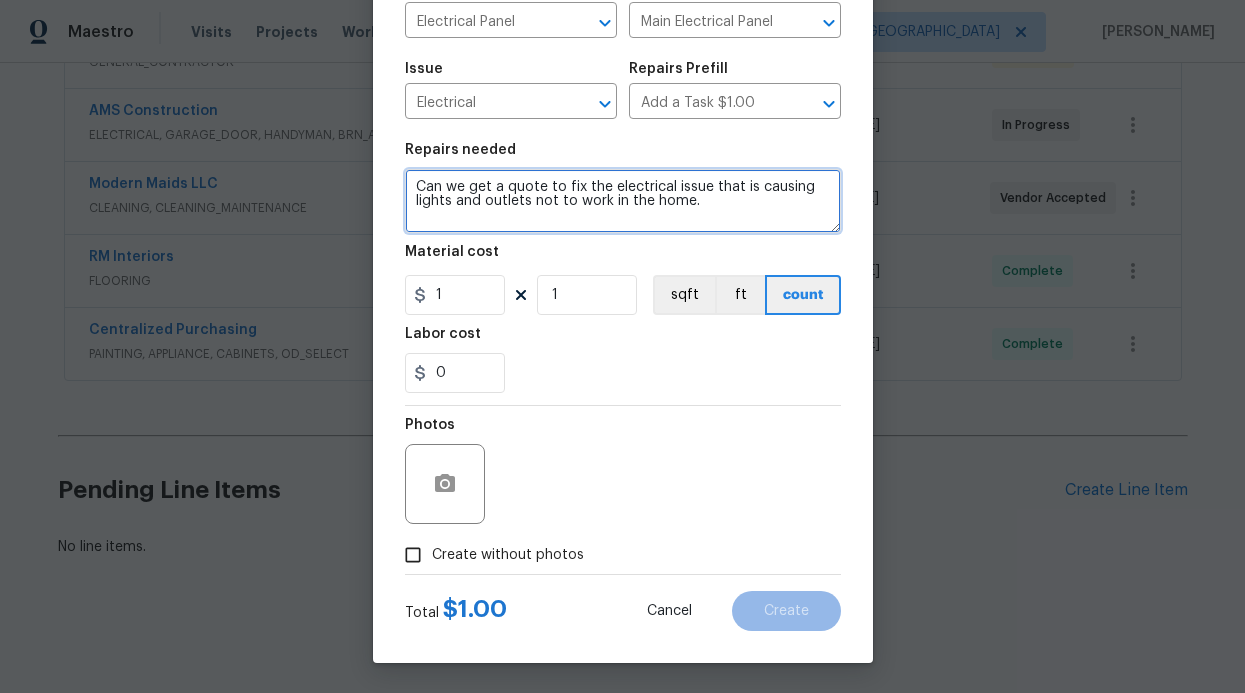 scroll, scrollTop: 169, scrollLeft: 0, axis: vertical 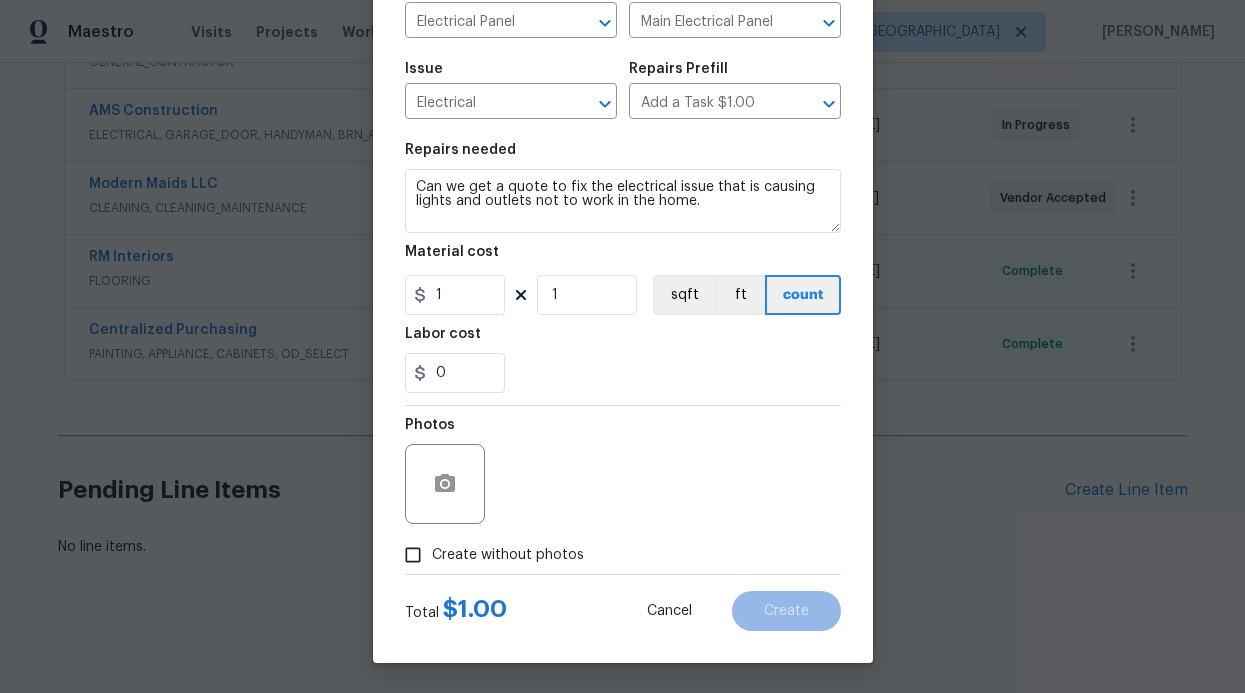 click on "Create without photos" at bounding box center [413, 555] 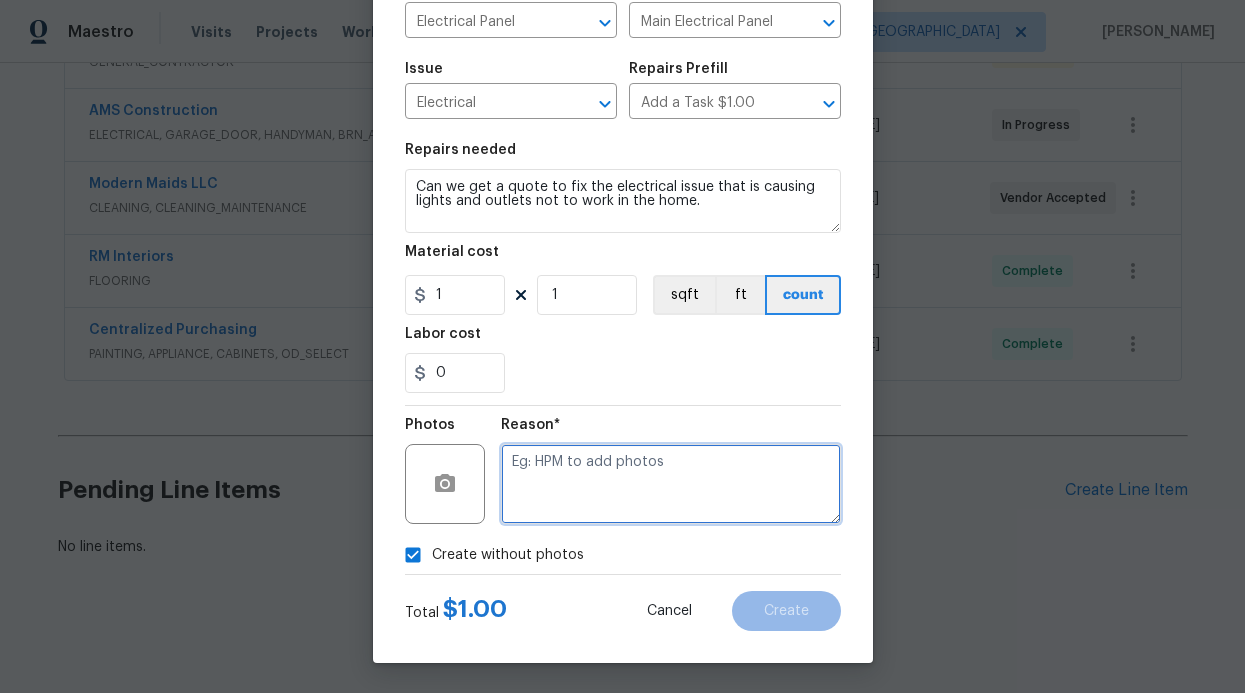 click at bounding box center (671, 484) 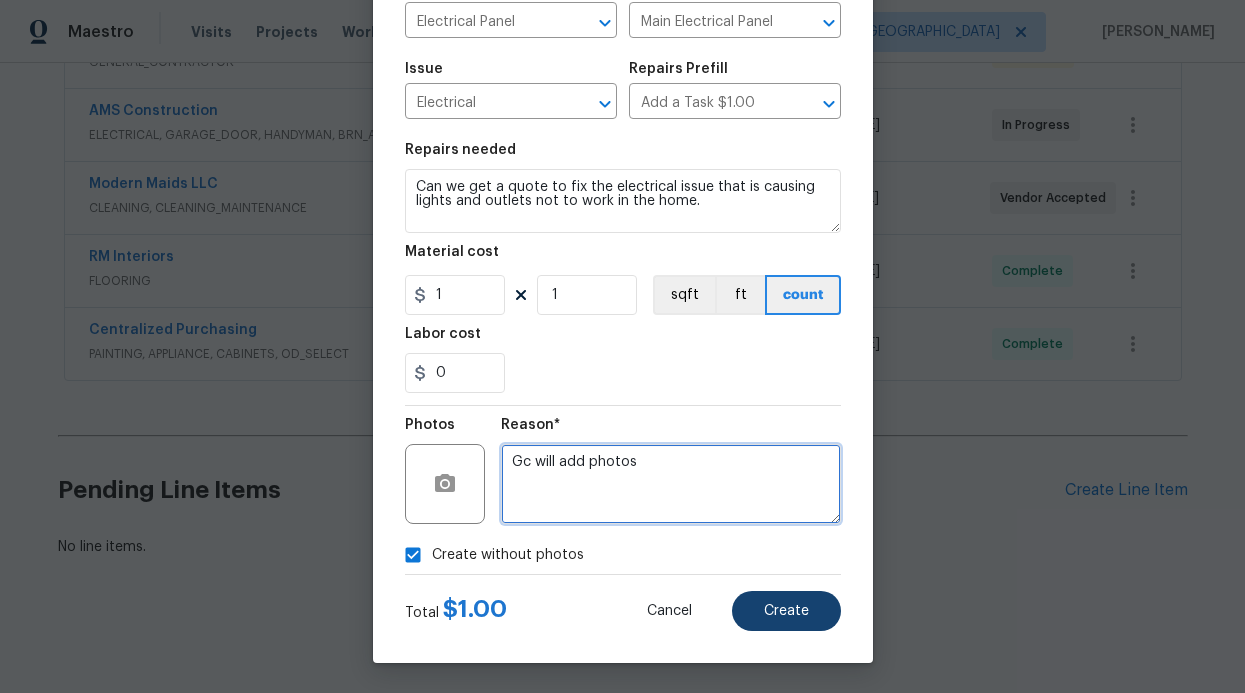 type on "Gc will add photos" 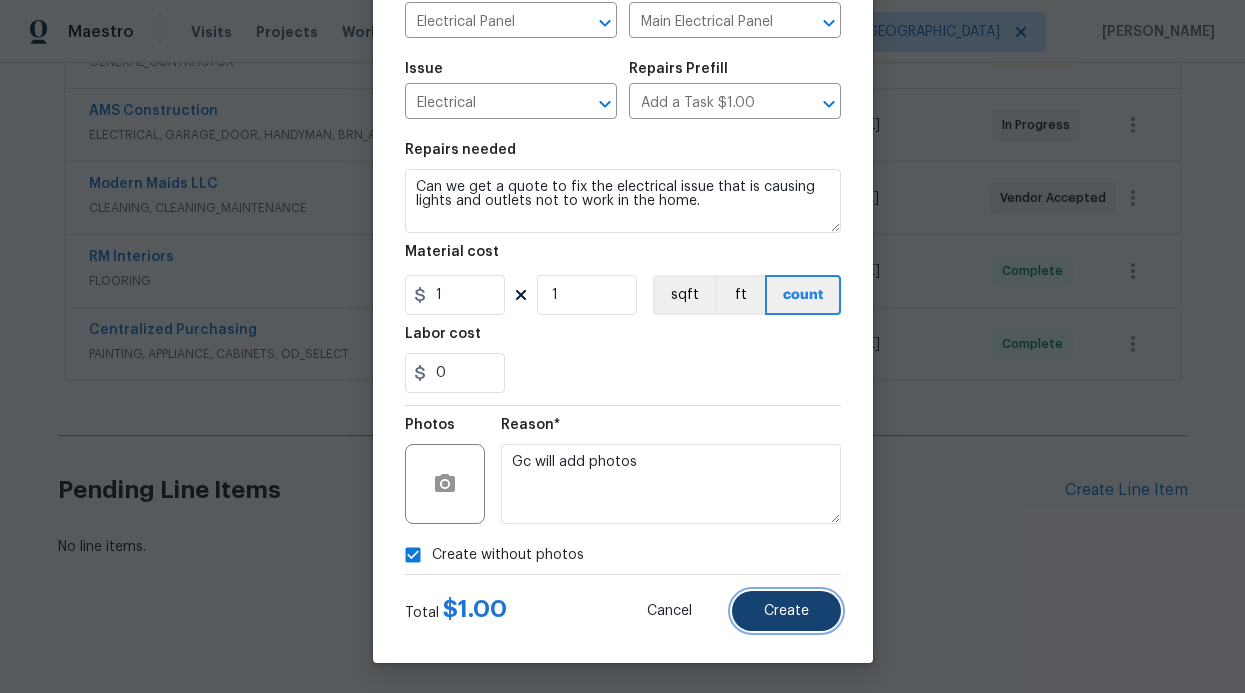 click on "Create" at bounding box center (786, 611) 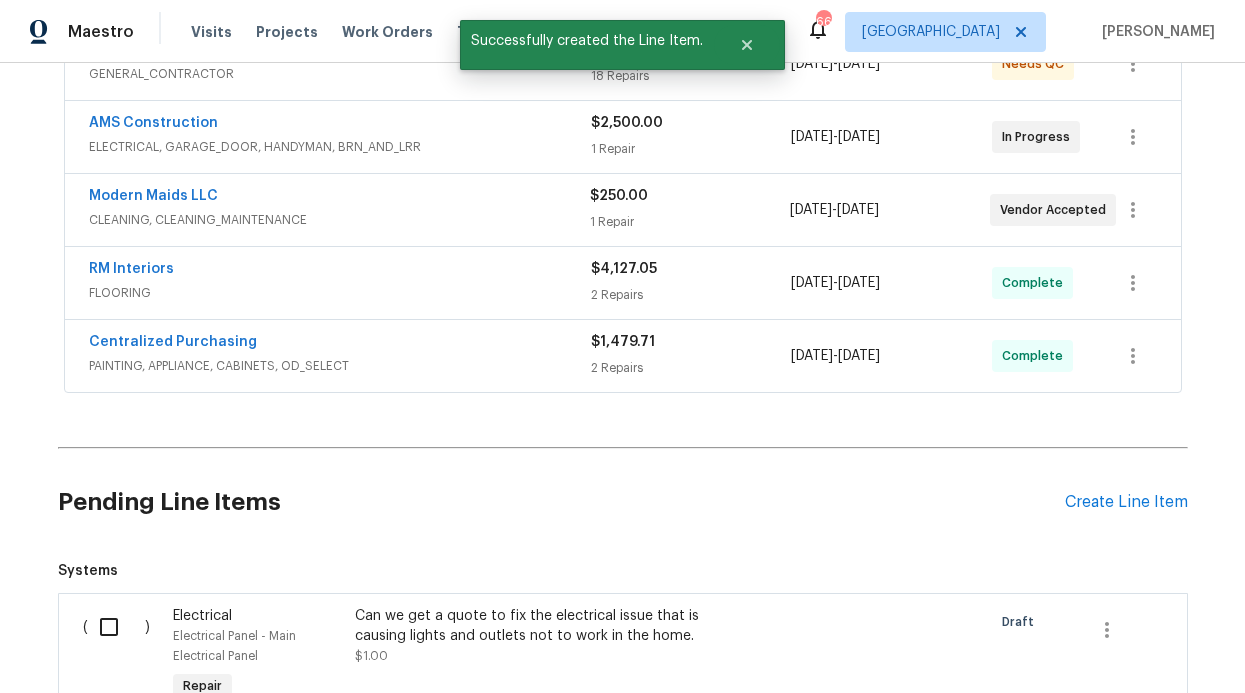 scroll, scrollTop: 695, scrollLeft: 0, axis: vertical 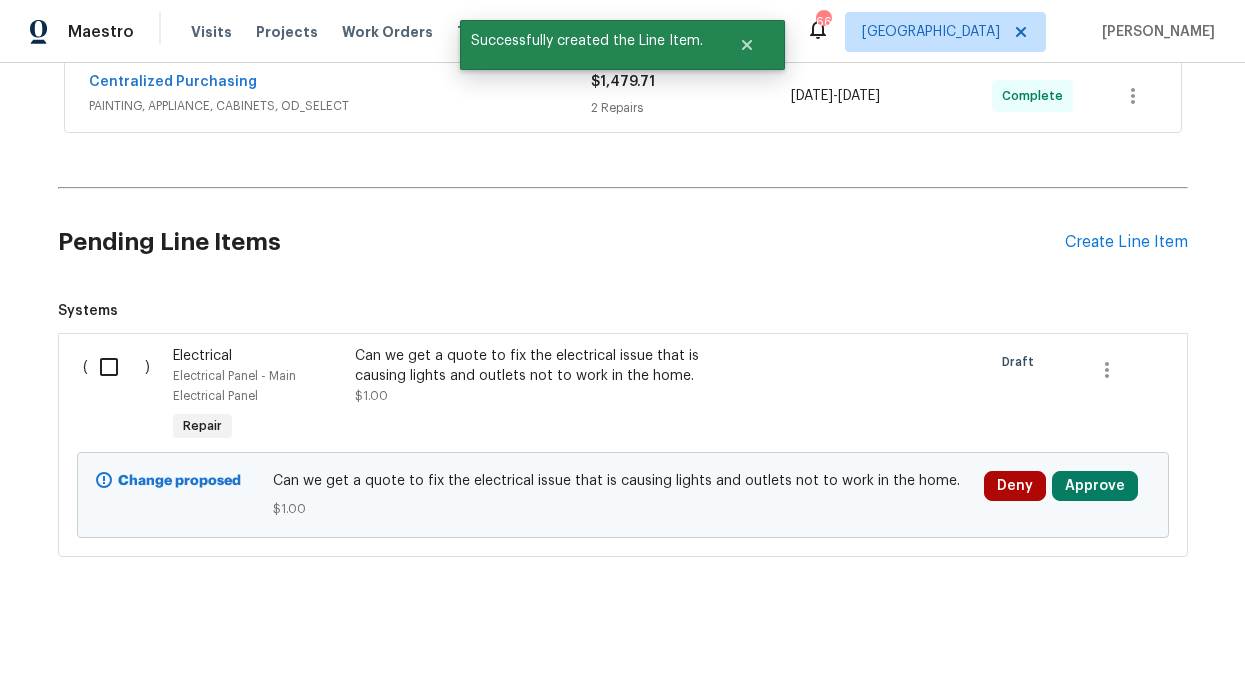 click at bounding box center (116, 367) 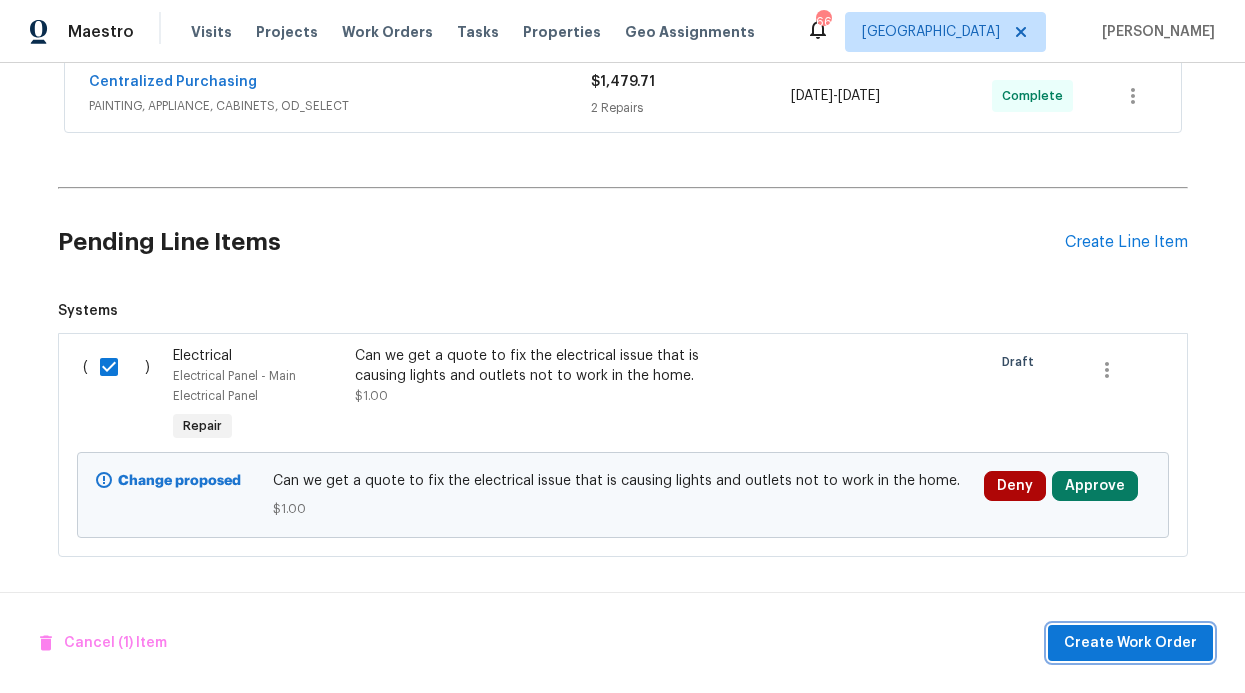 click on "Create Work Order" at bounding box center (1130, 643) 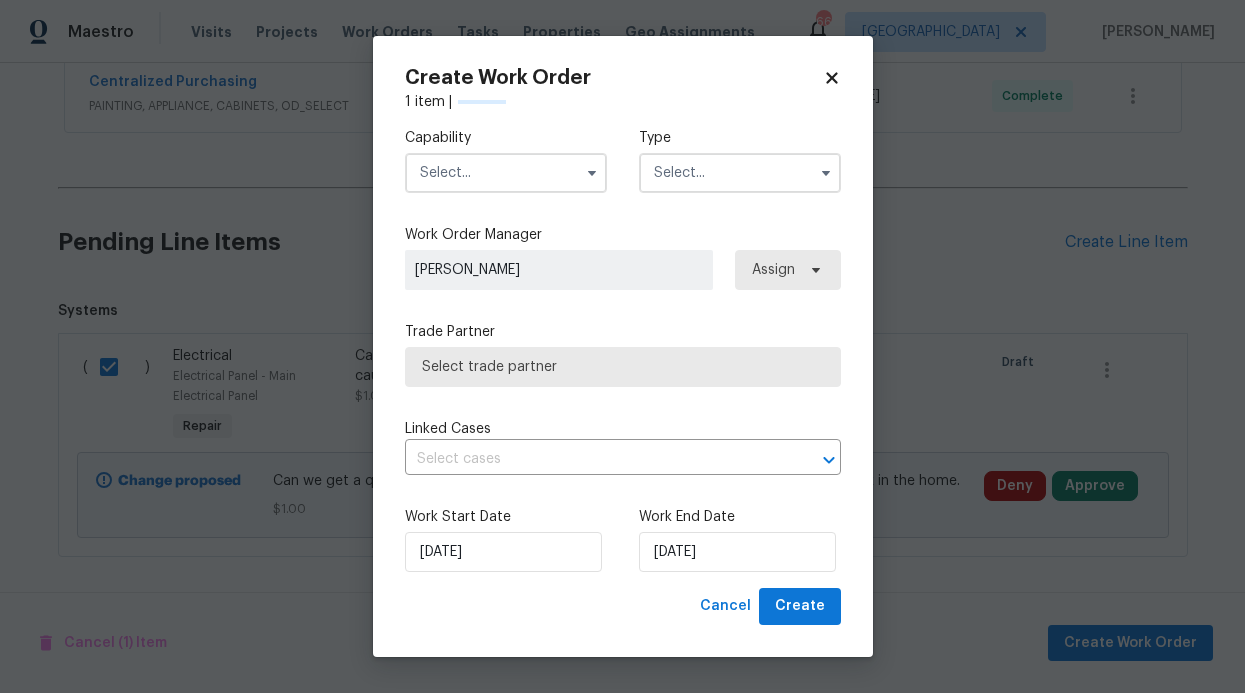 checkbox on "false" 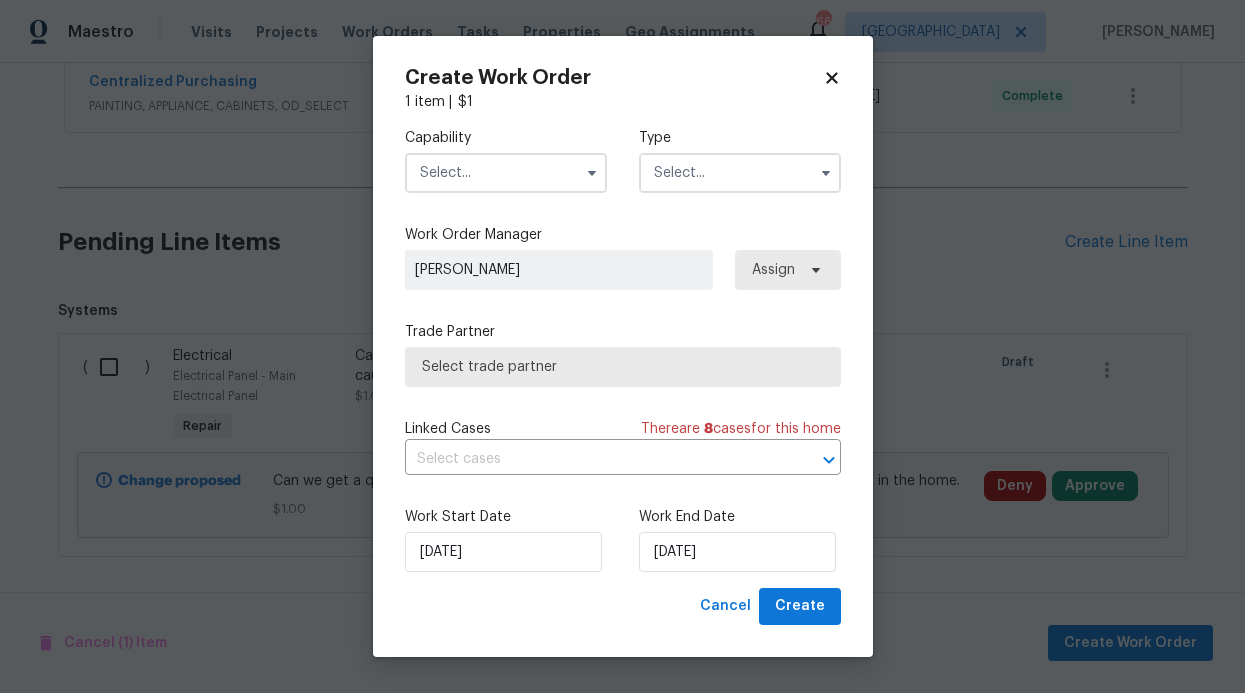 click on "Capability   Type" at bounding box center (623, 160) 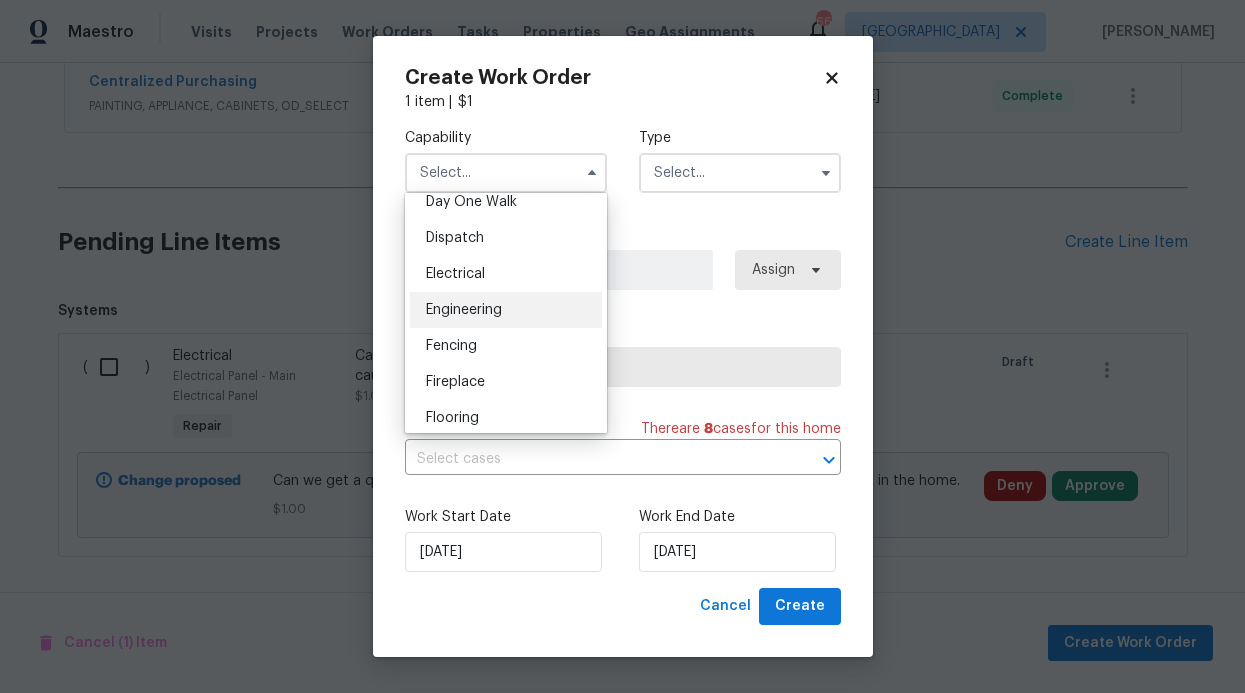 scroll, scrollTop: 584, scrollLeft: 0, axis: vertical 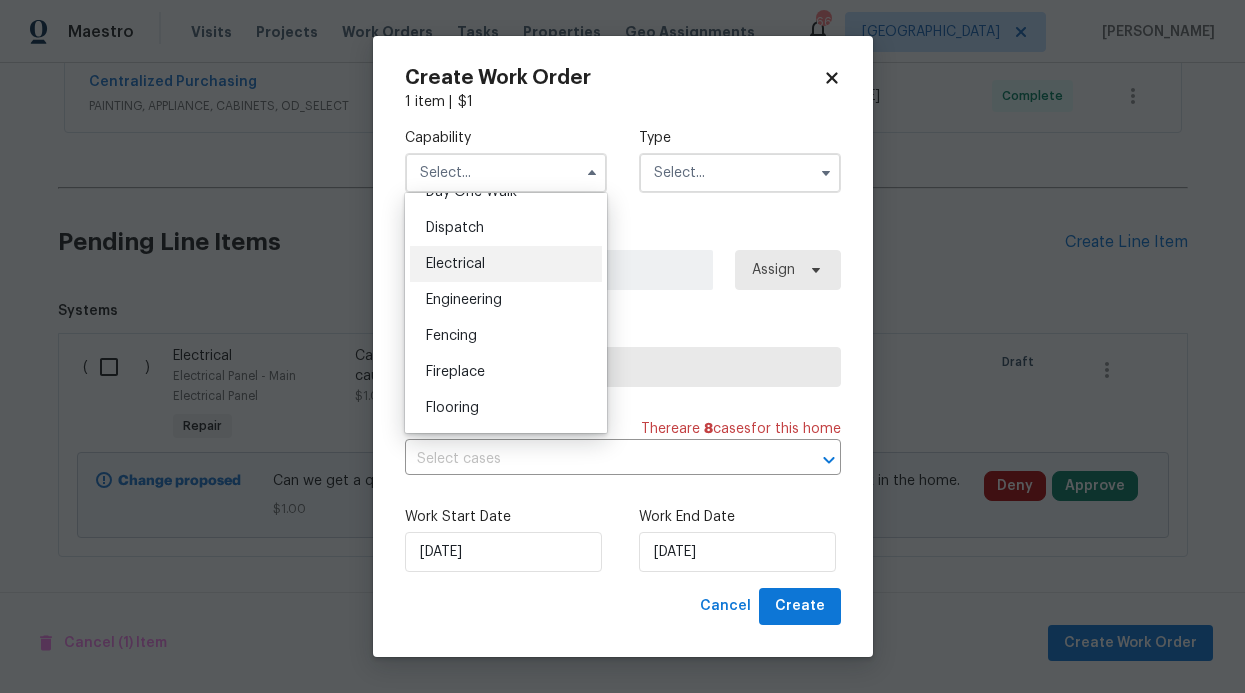 click on "Electrical" at bounding box center [455, 264] 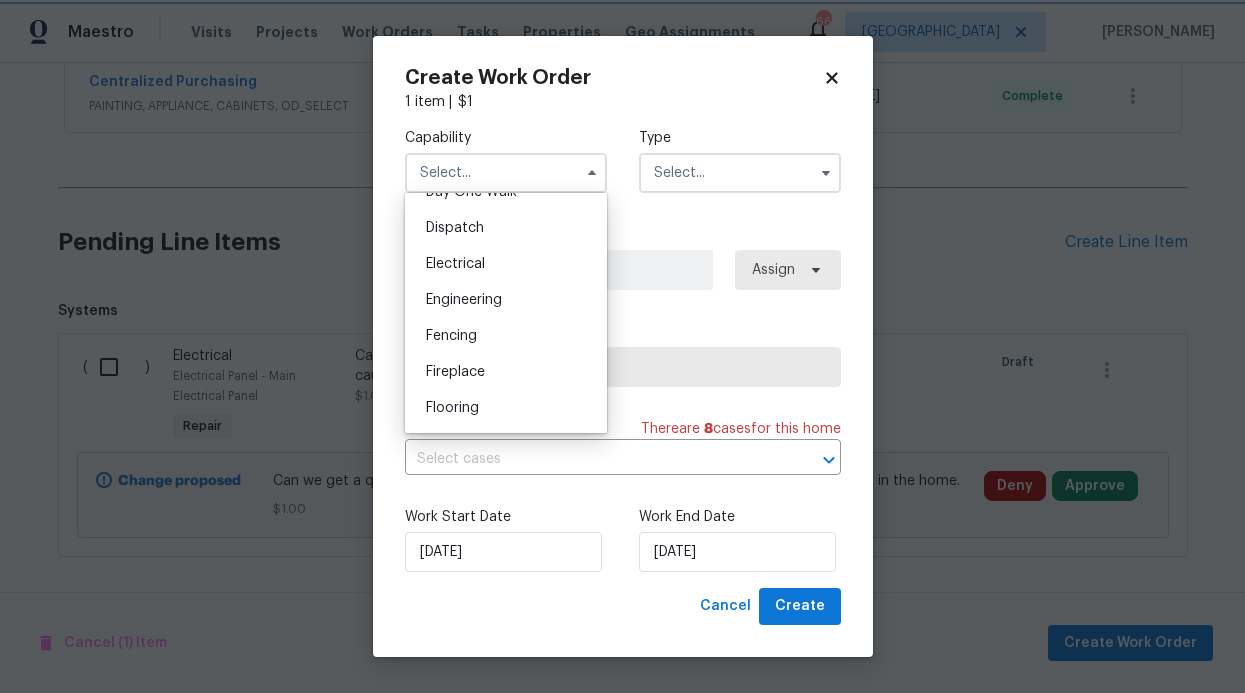type on "Electrical" 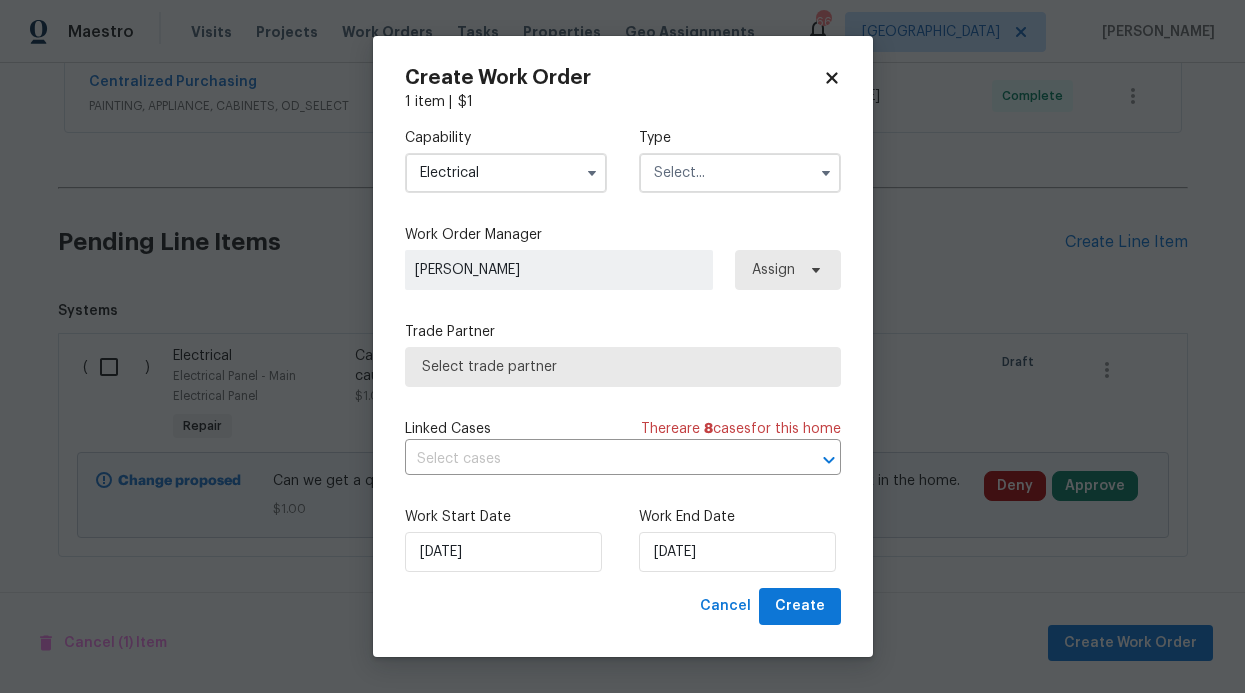 click at bounding box center (740, 173) 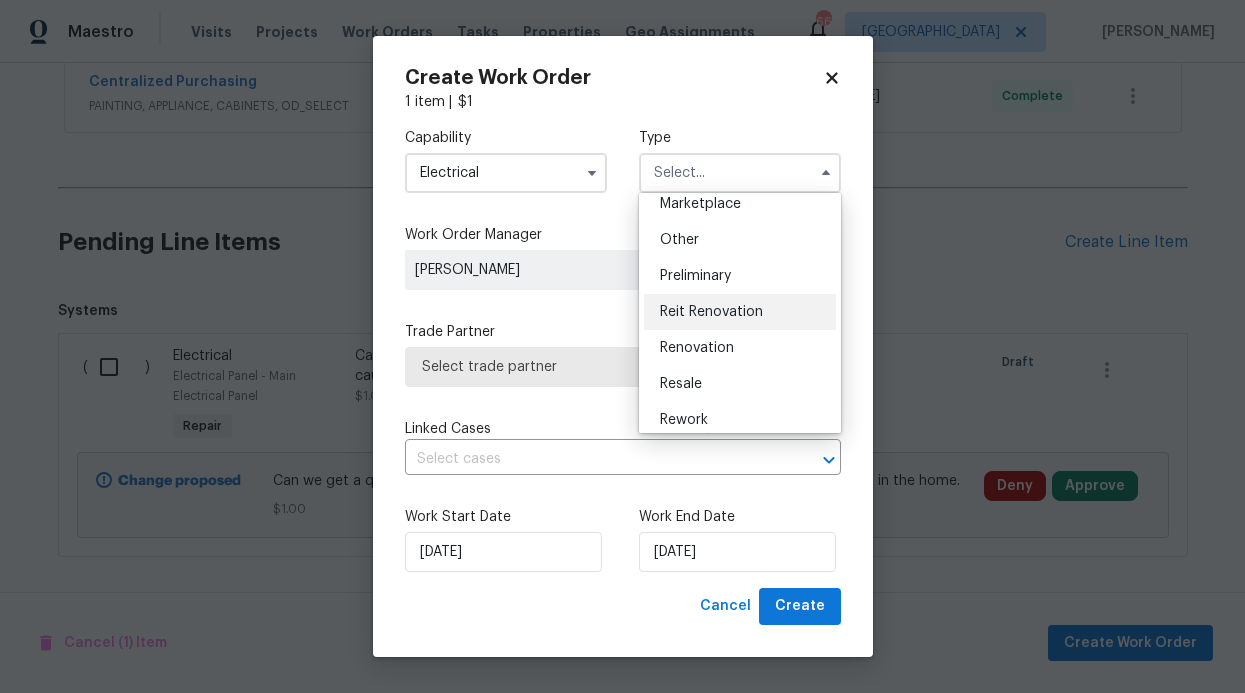 scroll, scrollTop: 376, scrollLeft: 0, axis: vertical 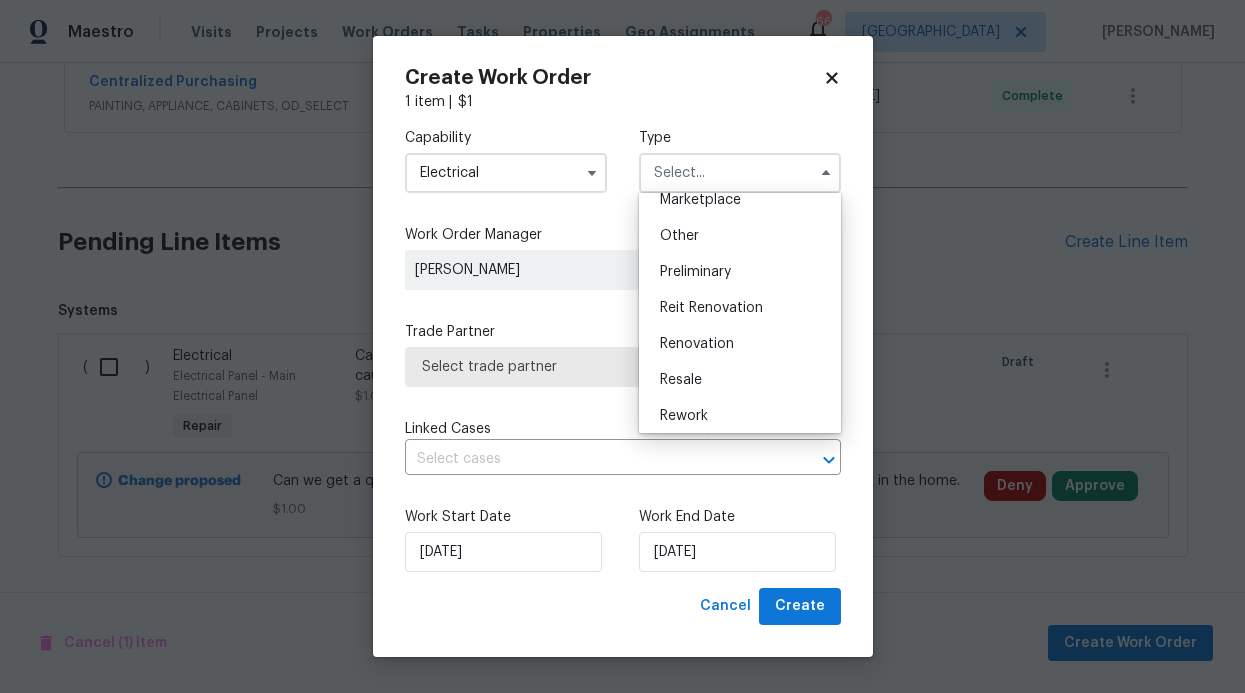 click on "Renovation" at bounding box center (740, 344) 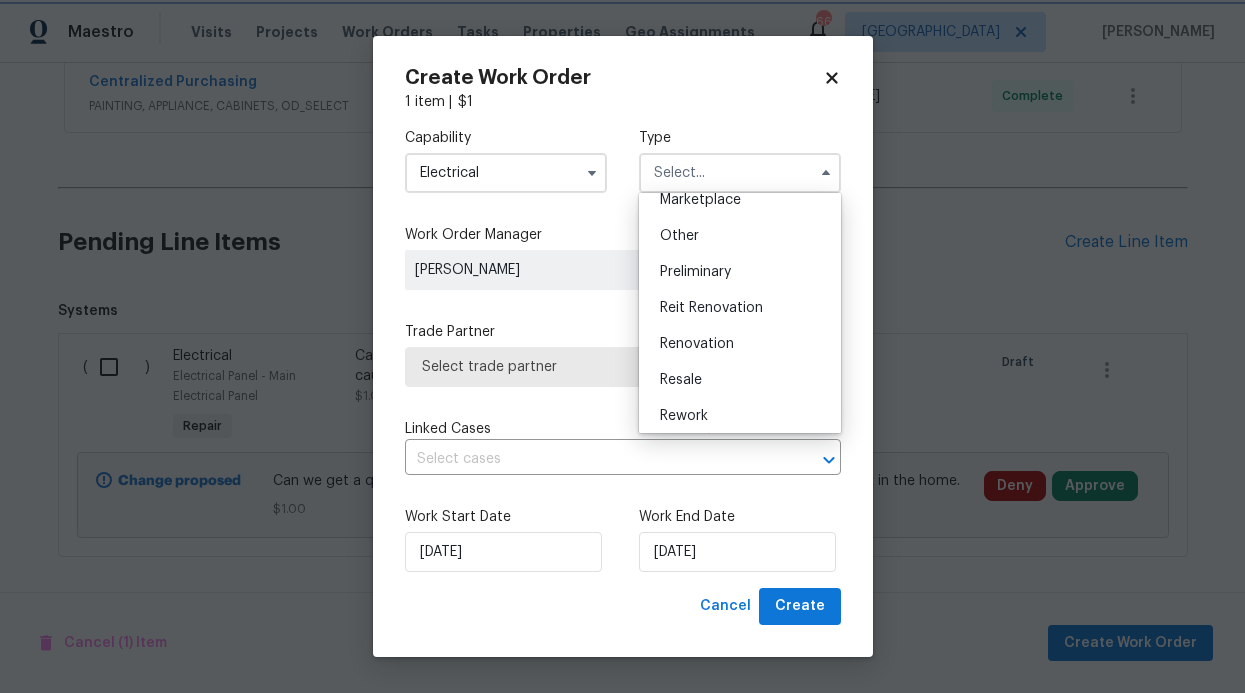 type on "Renovation" 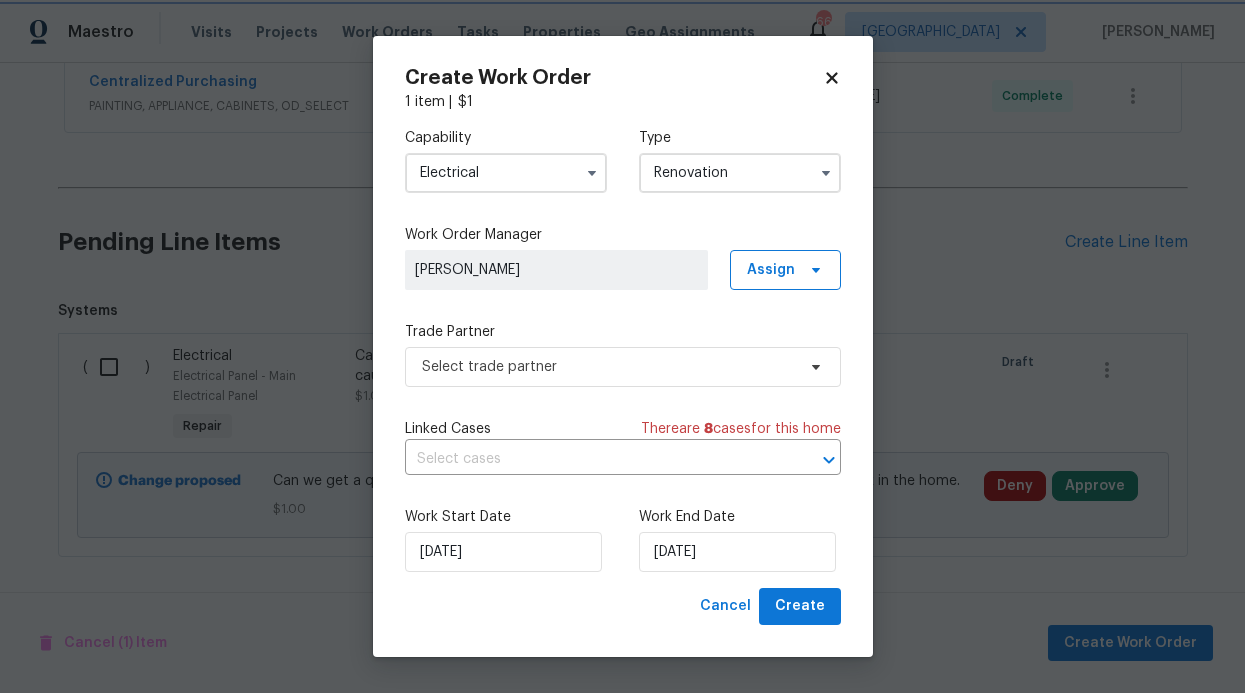 scroll, scrollTop: 0, scrollLeft: 0, axis: both 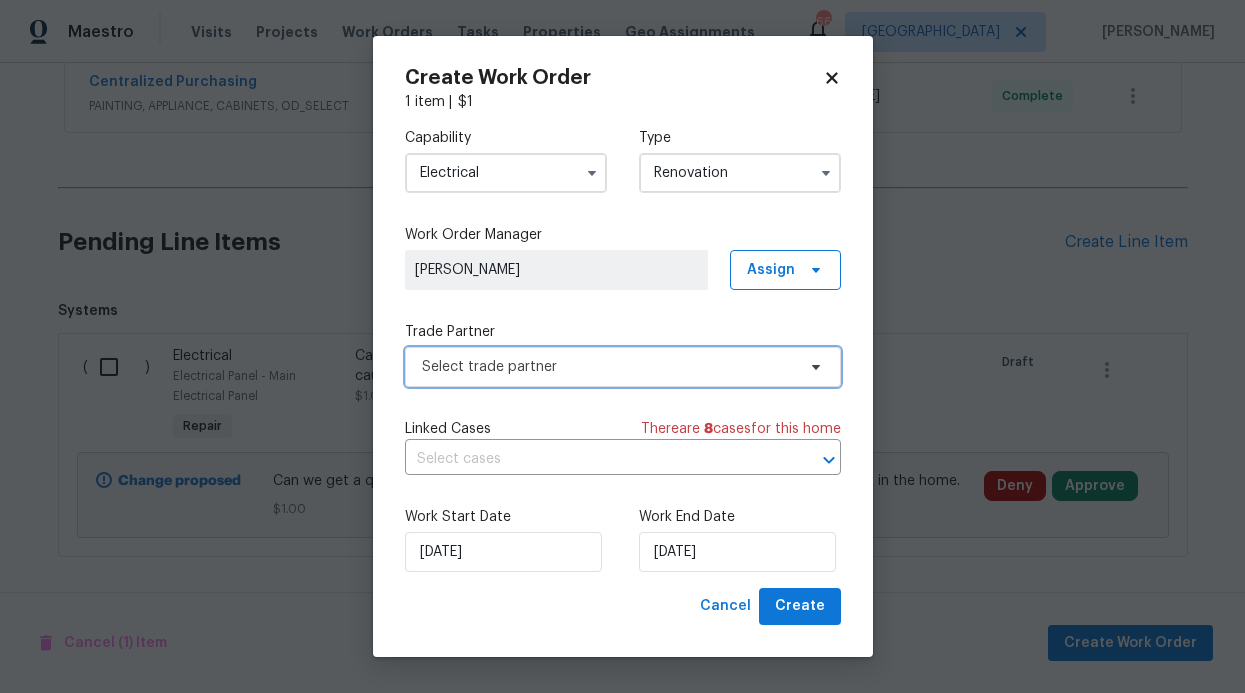 click on "Select trade partner" at bounding box center (608, 367) 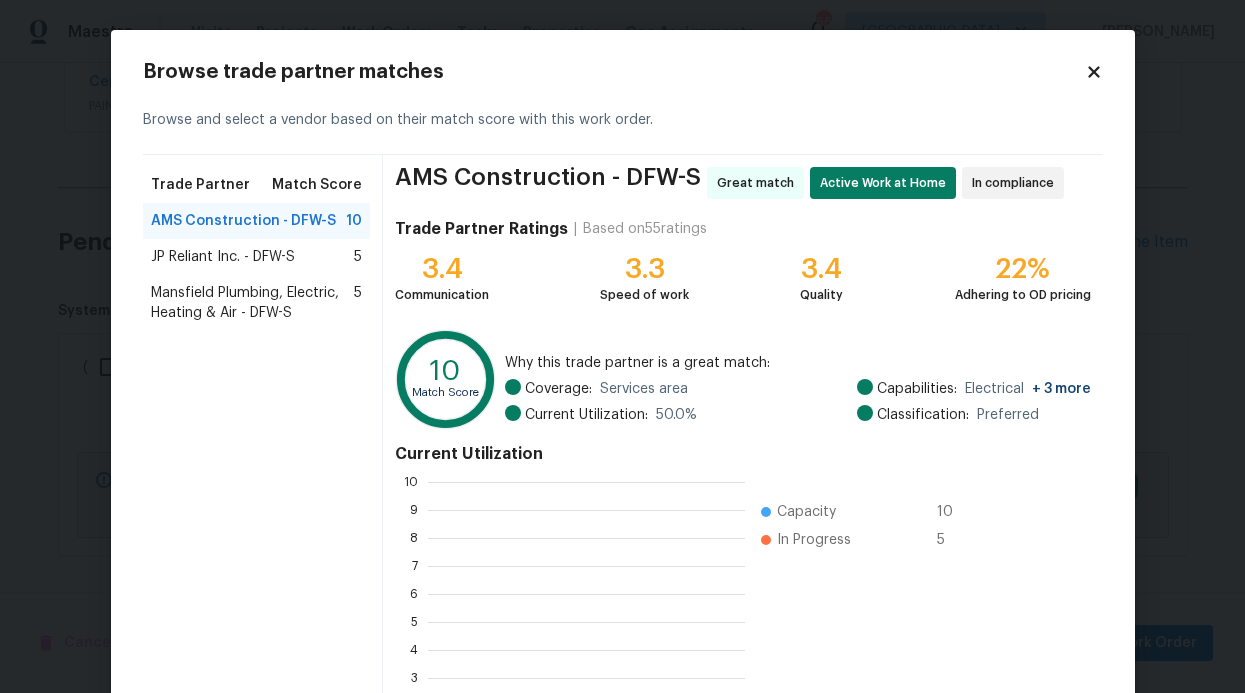 scroll, scrollTop: 2, scrollLeft: 2, axis: both 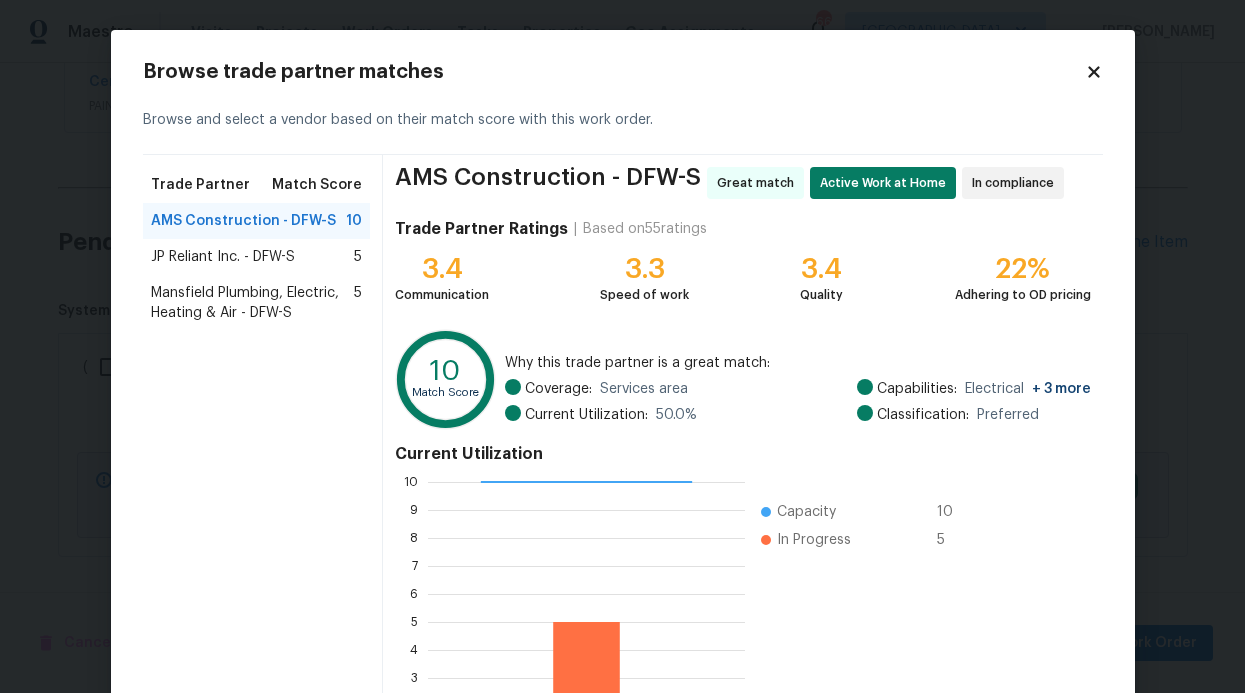 click on "Mansfield Plumbing, Electric, Heating & Air - DFW-S" at bounding box center (253, 303) 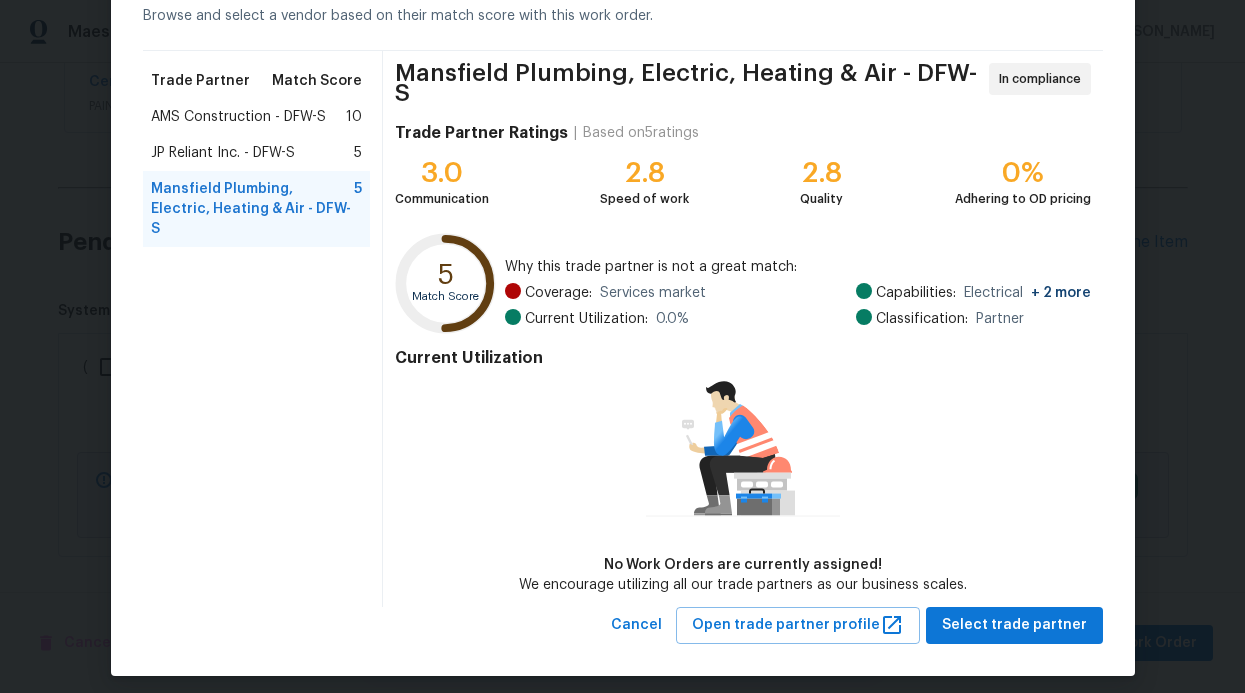 scroll, scrollTop: 107, scrollLeft: 0, axis: vertical 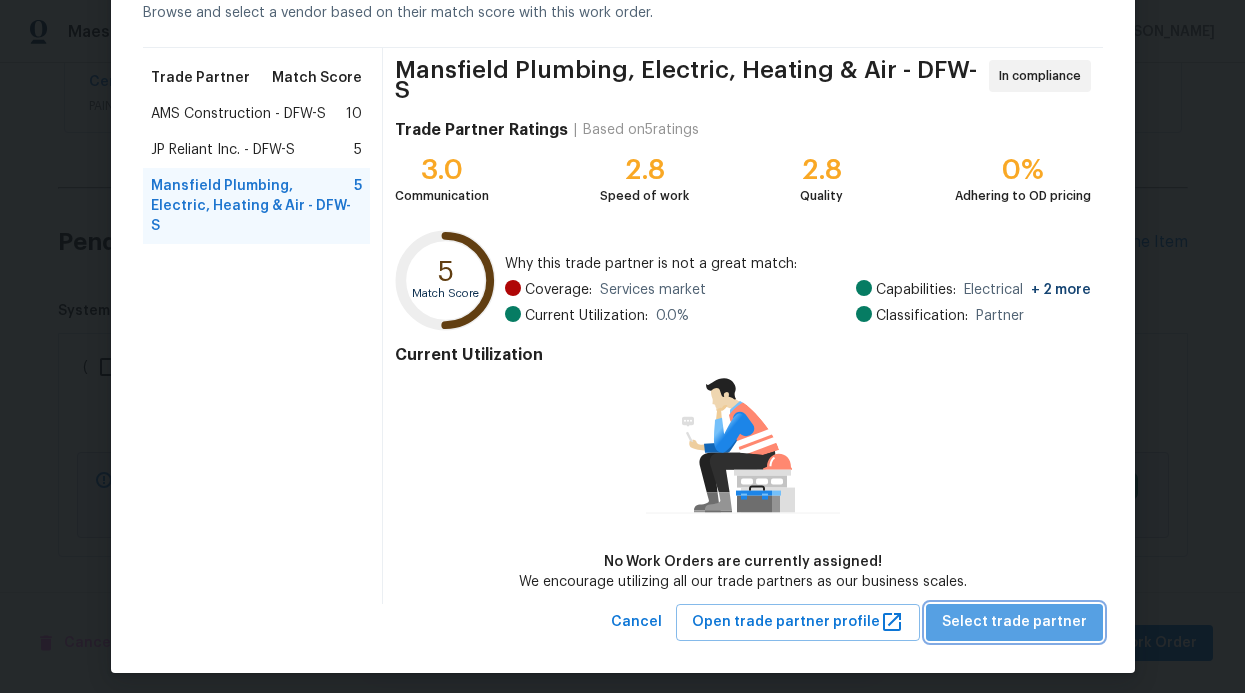 drag, startPoint x: 1030, startPoint y: 619, endPoint x: 492, endPoint y: 471, distance: 557.98566 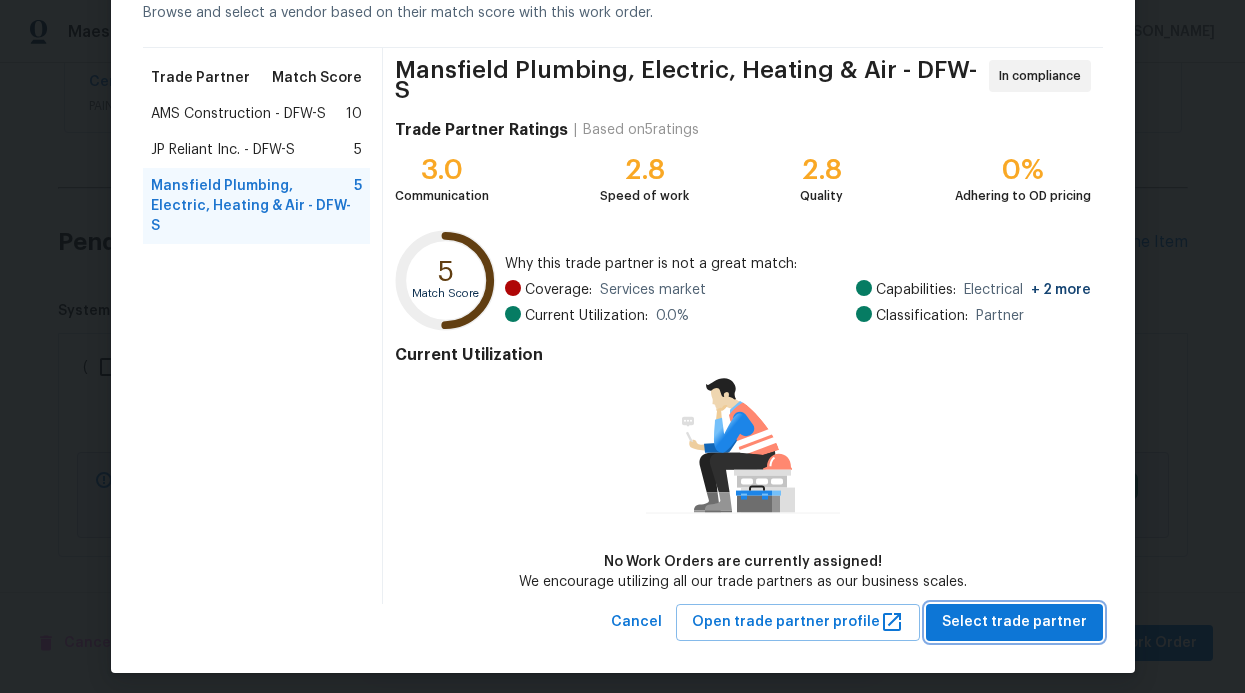 click on "Select trade partner" at bounding box center [1014, 622] 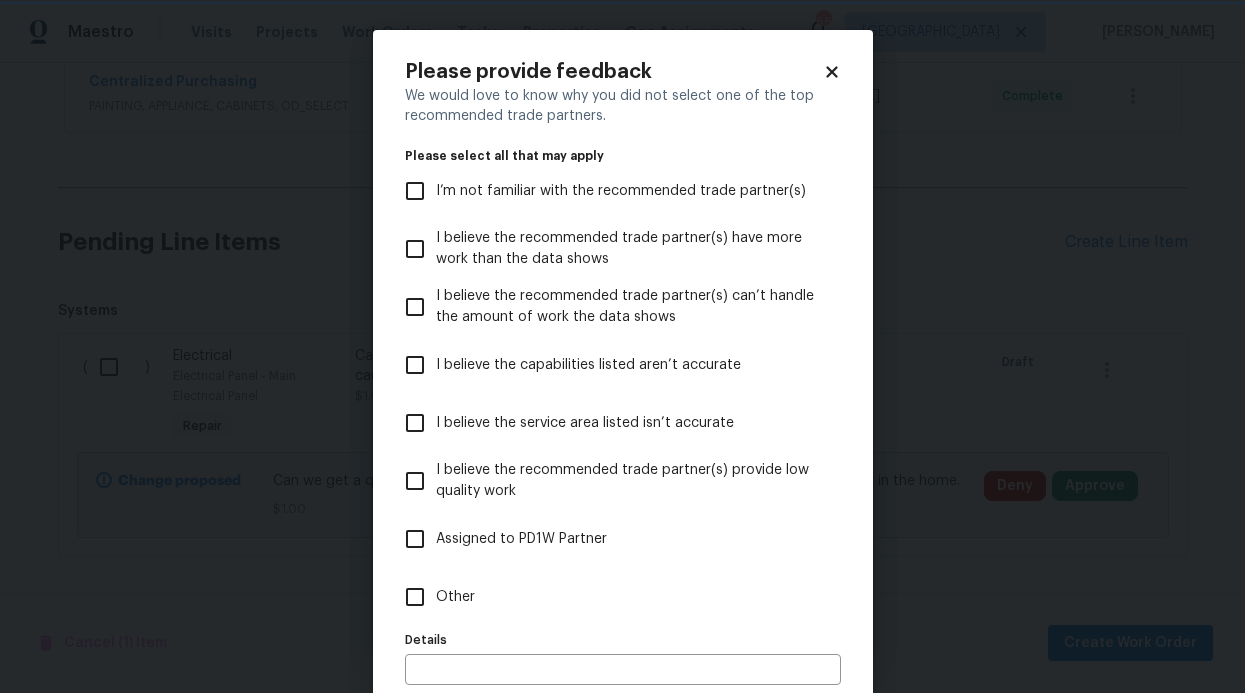 scroll, scrollTop: 0, scrollLeft: 0, axis: both 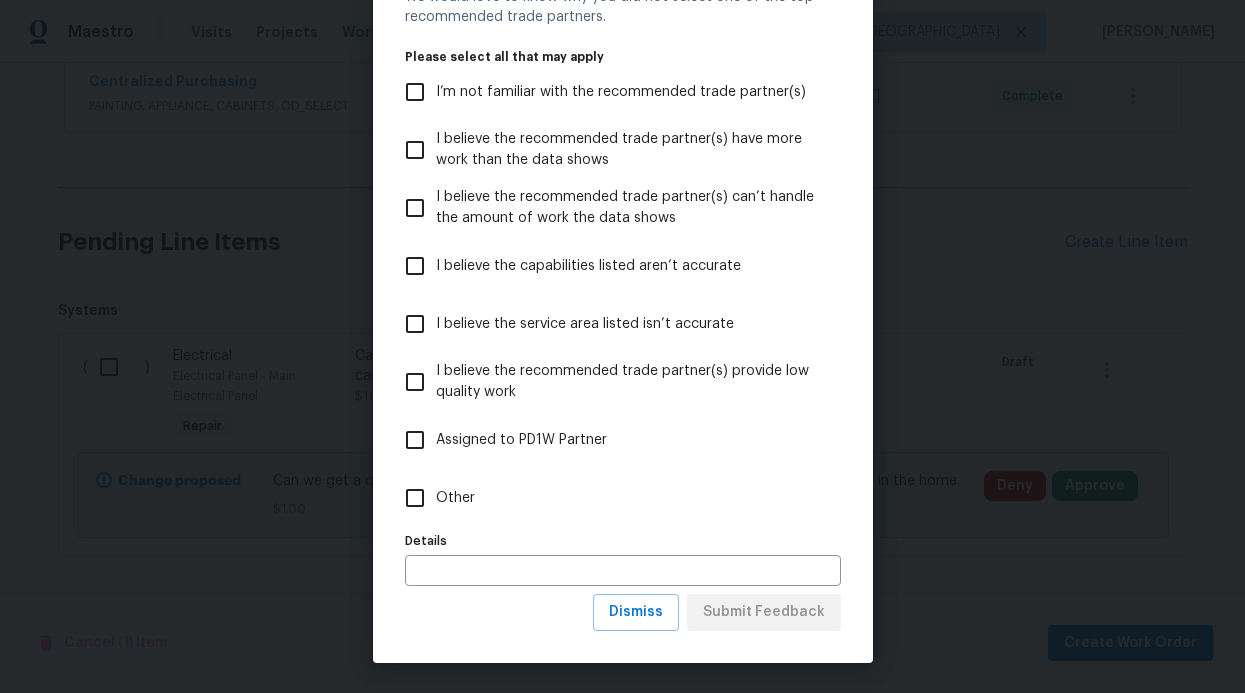 click on "Other" at bounding box center (609, 498) 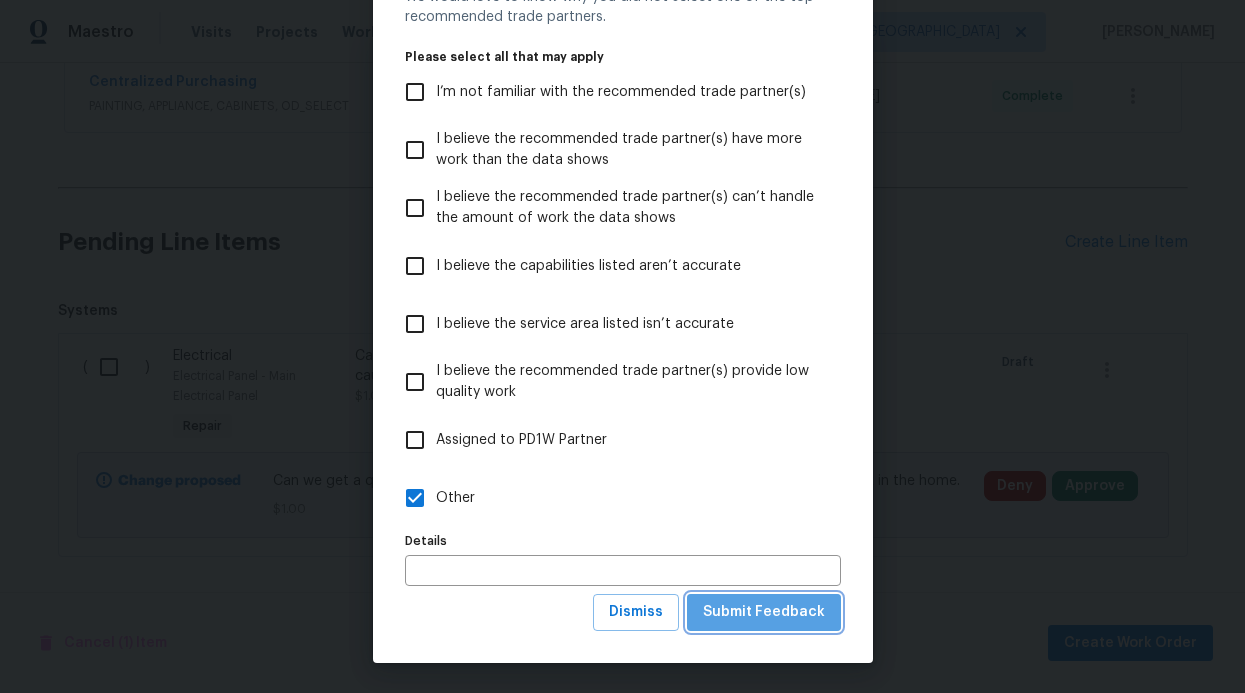 click on "Submit Feedback" at bounding box center [764, 612] 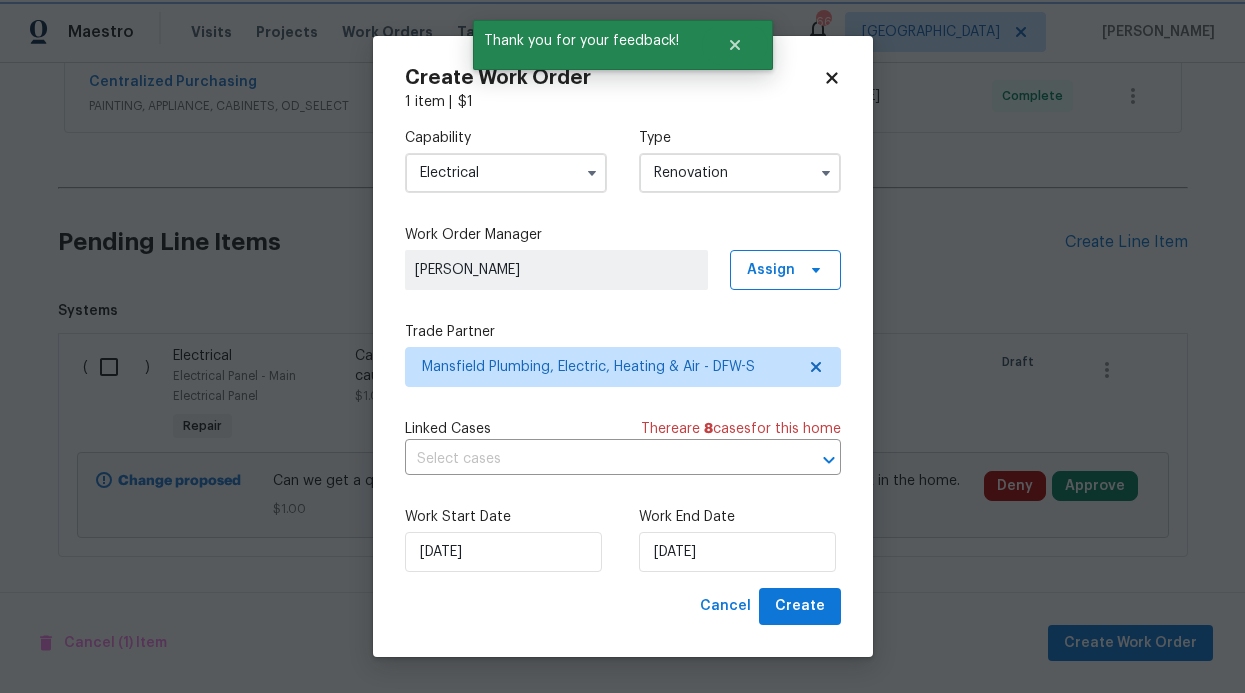 scroll, scrollTop: 0, scrollLeft: 0, axis: both 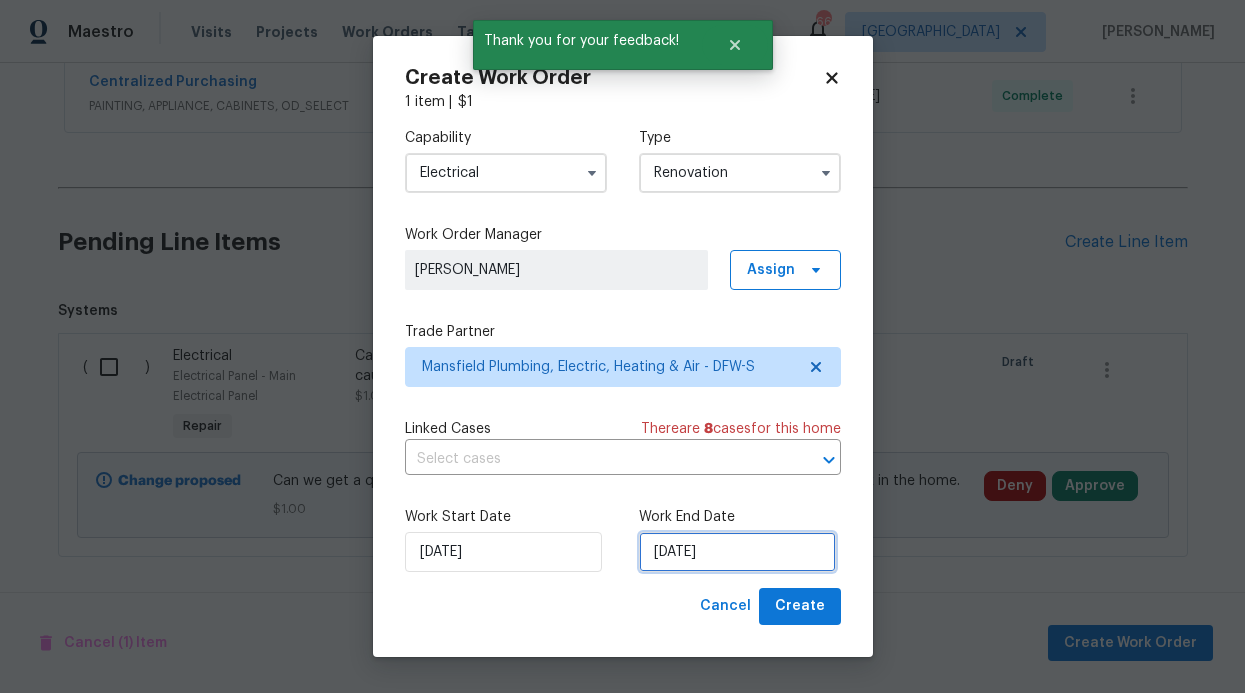 click on "7/10/2025" at bounding box center (737, 552) 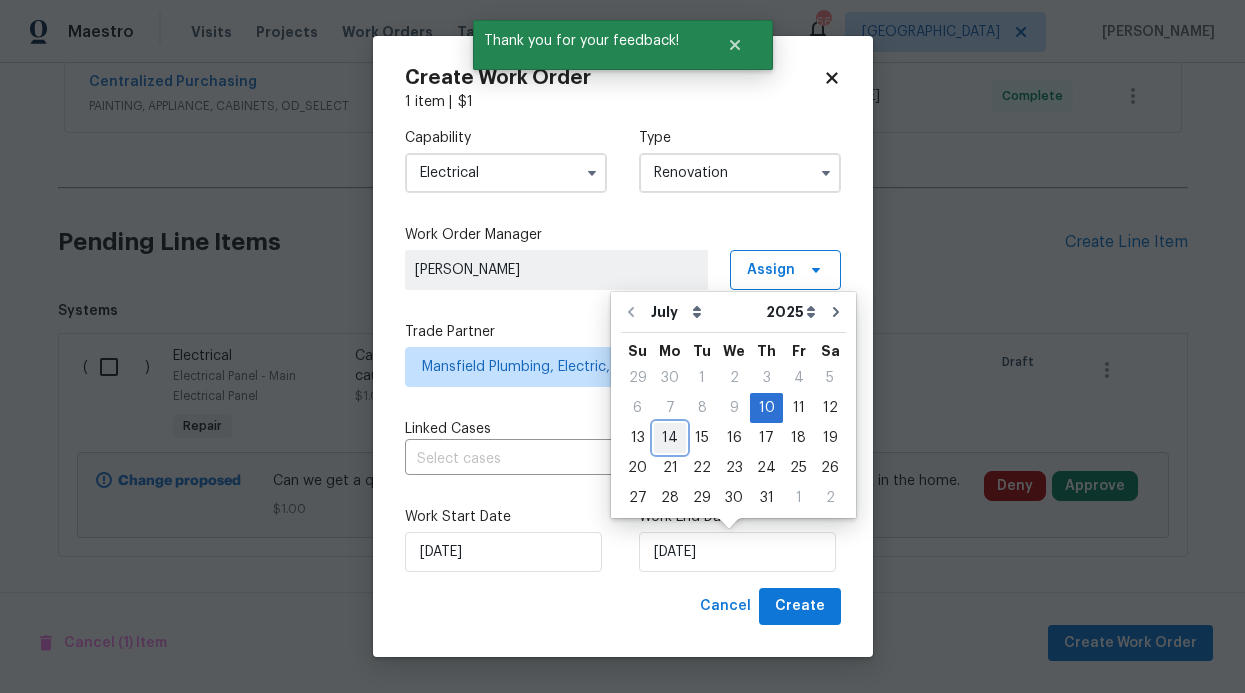 click on "14" at bounding box center [670, 438] 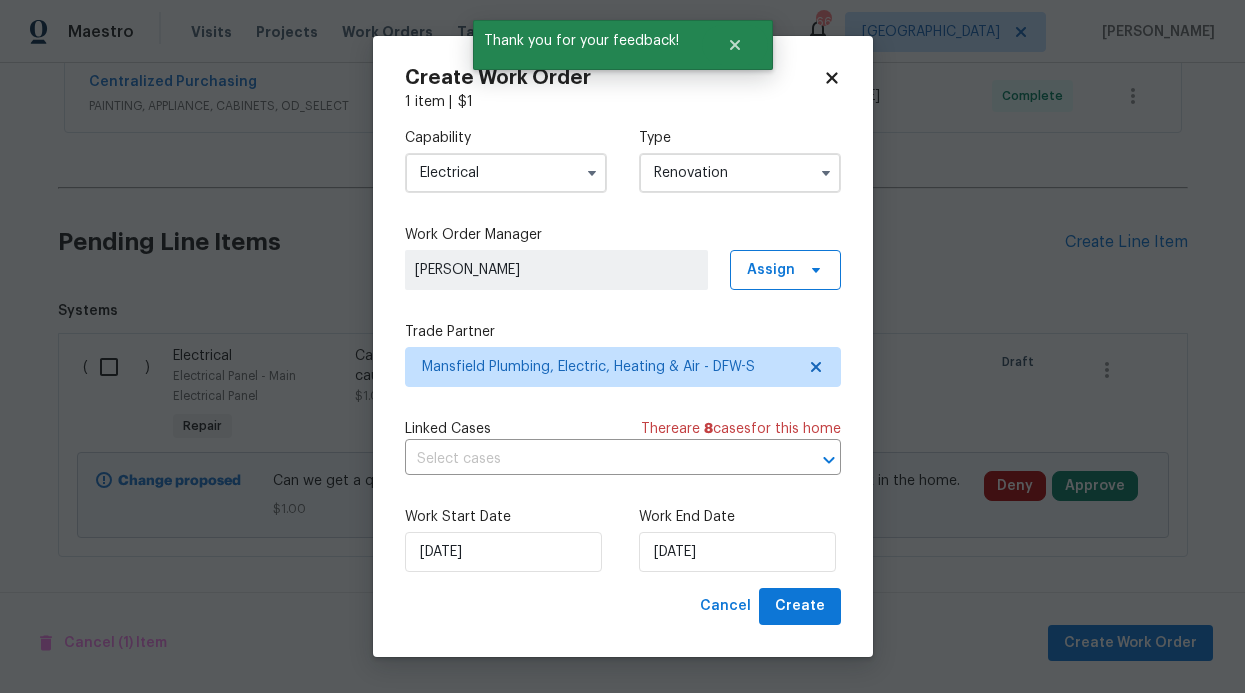 click on "Create Work Order 1 item | $ 1 Capability   Electrical Type   Renovation Work Order Manager   RonDerrick Jackson Assign Trade Partner   Mansfield Plumbing, Electric, Heating & Air - DFW-S Linked Cases There  are   8  case s  for this home   ​ Work Start Date   7/10/2025 Work End Date   7/14/2025 Cancel Create" at bounding box center (623, 346) 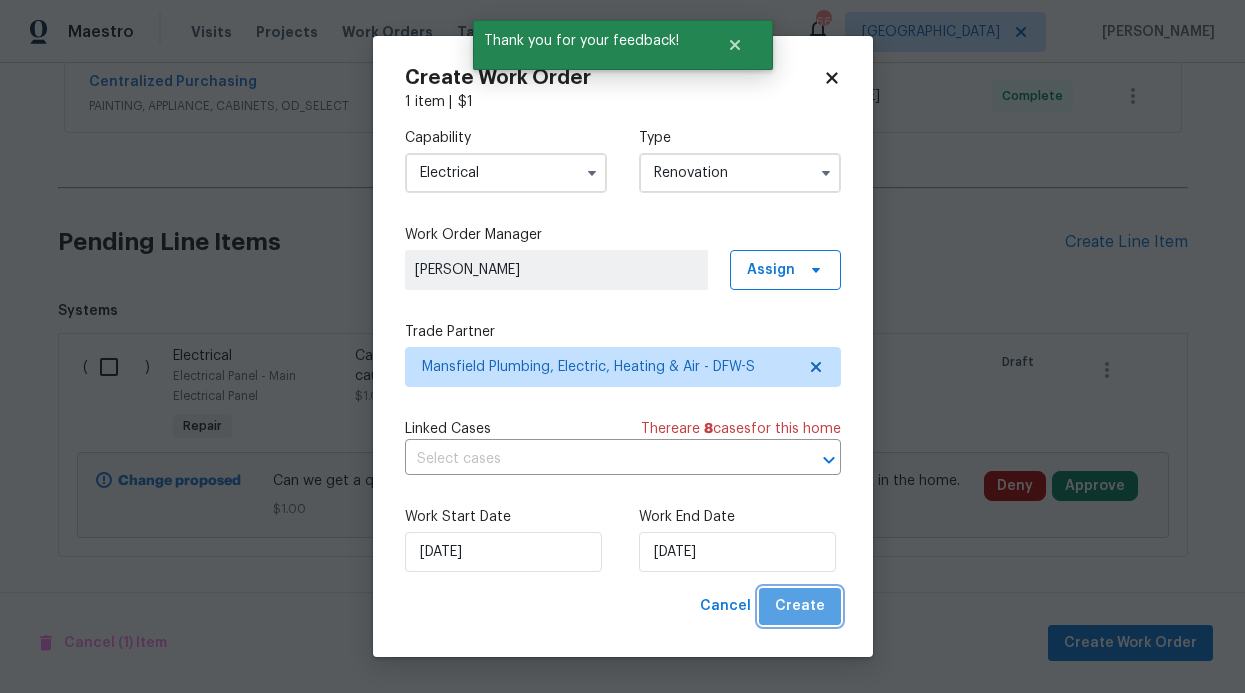 click on "Create" at bounding box center (800, 606) 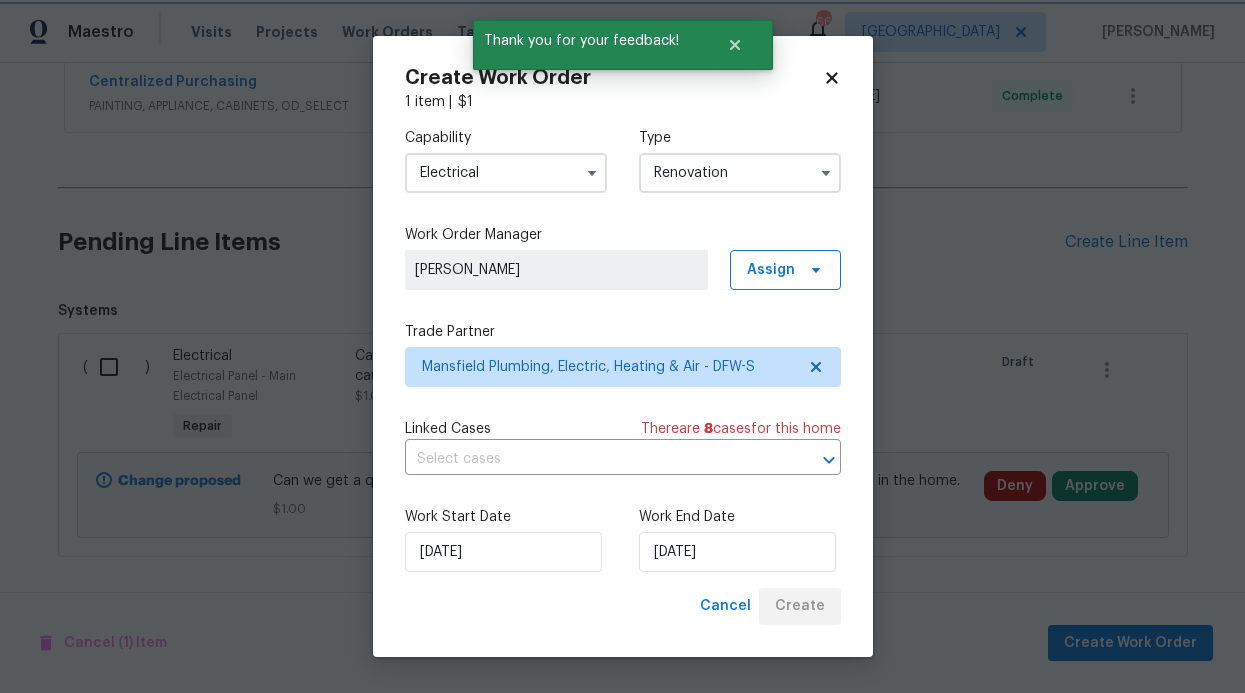 scroll, scrollTop: 519, scrollLeft: 0, axis: vertical 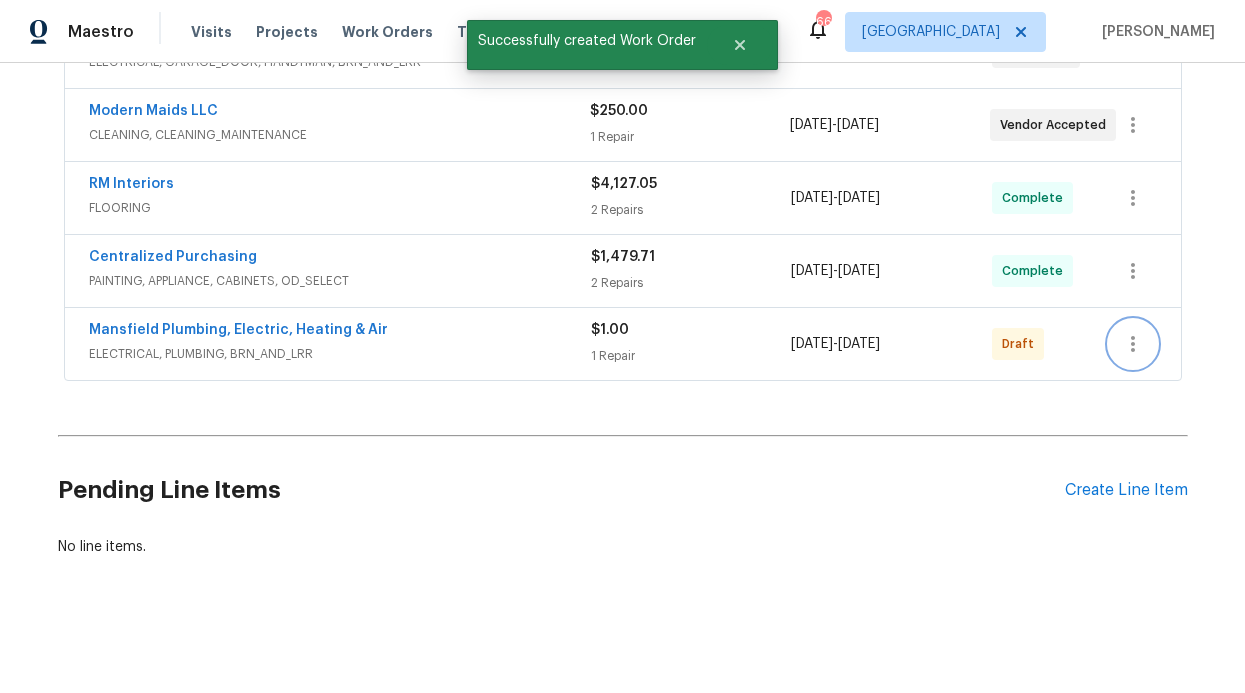 click at bounding box center (1133, 344) 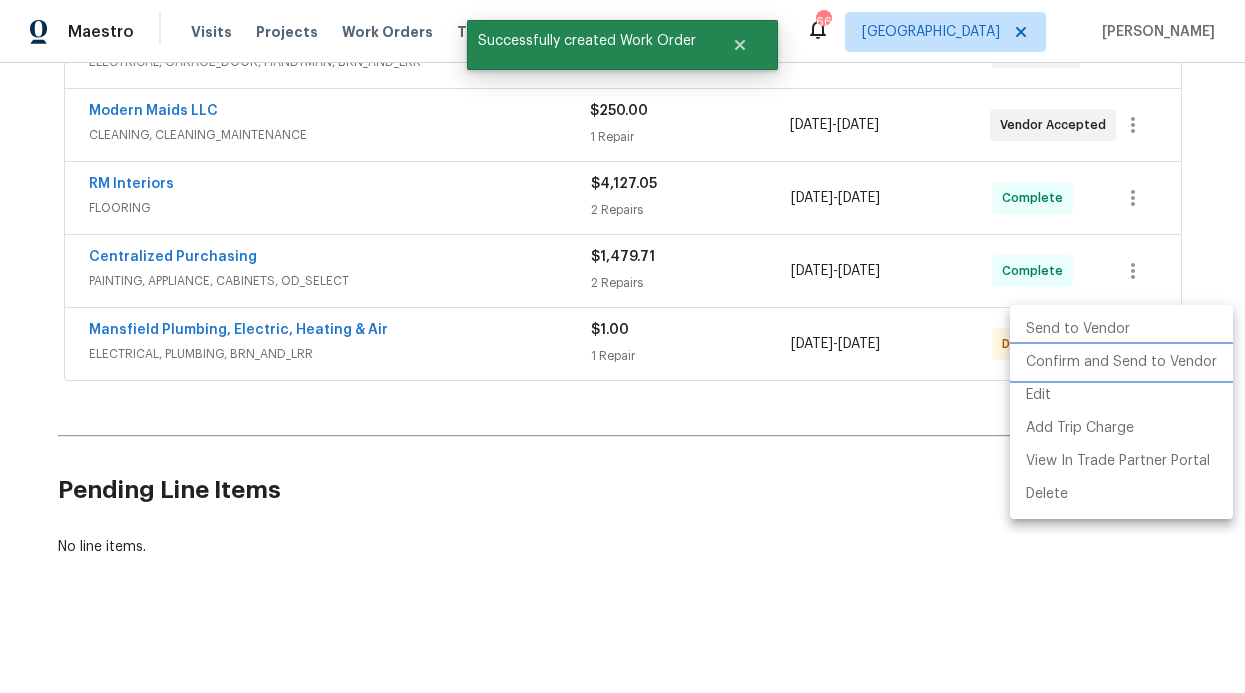 click on "Confirm and Send to Vendor" at bounding box center [1121, 362] 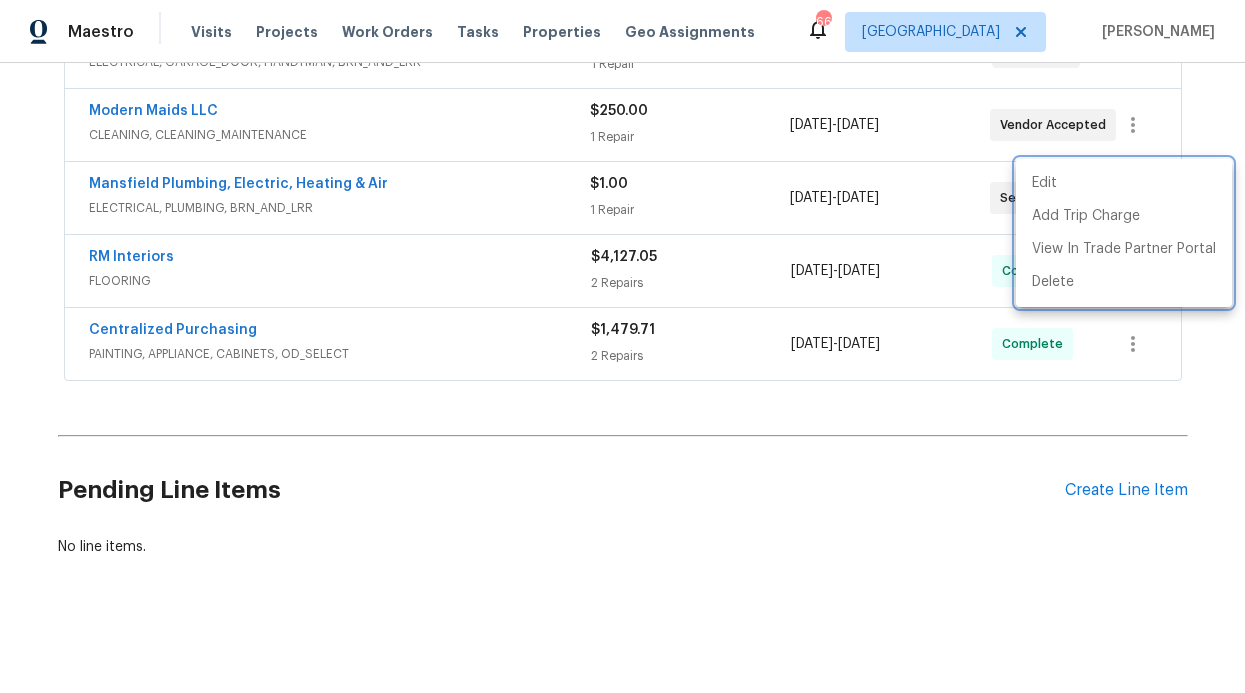 click at bounding box center [622, 346] 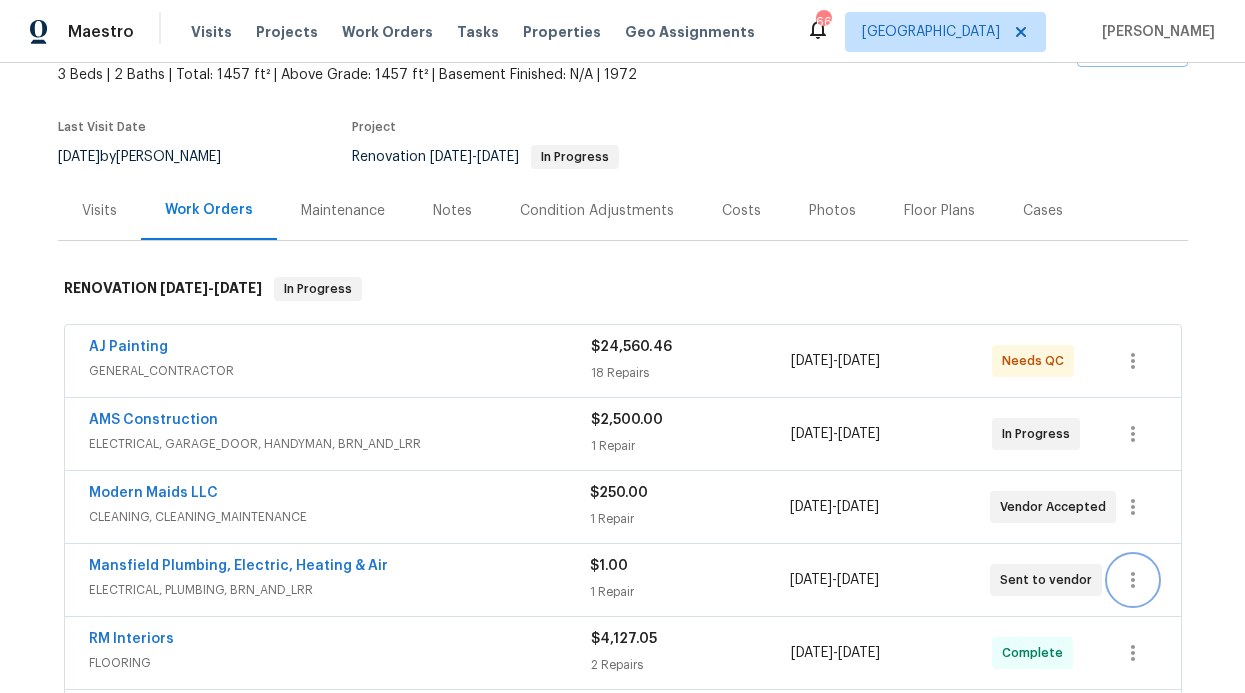 scroll, scrollTop: 154, scrollLeft: 0, axis: vertical 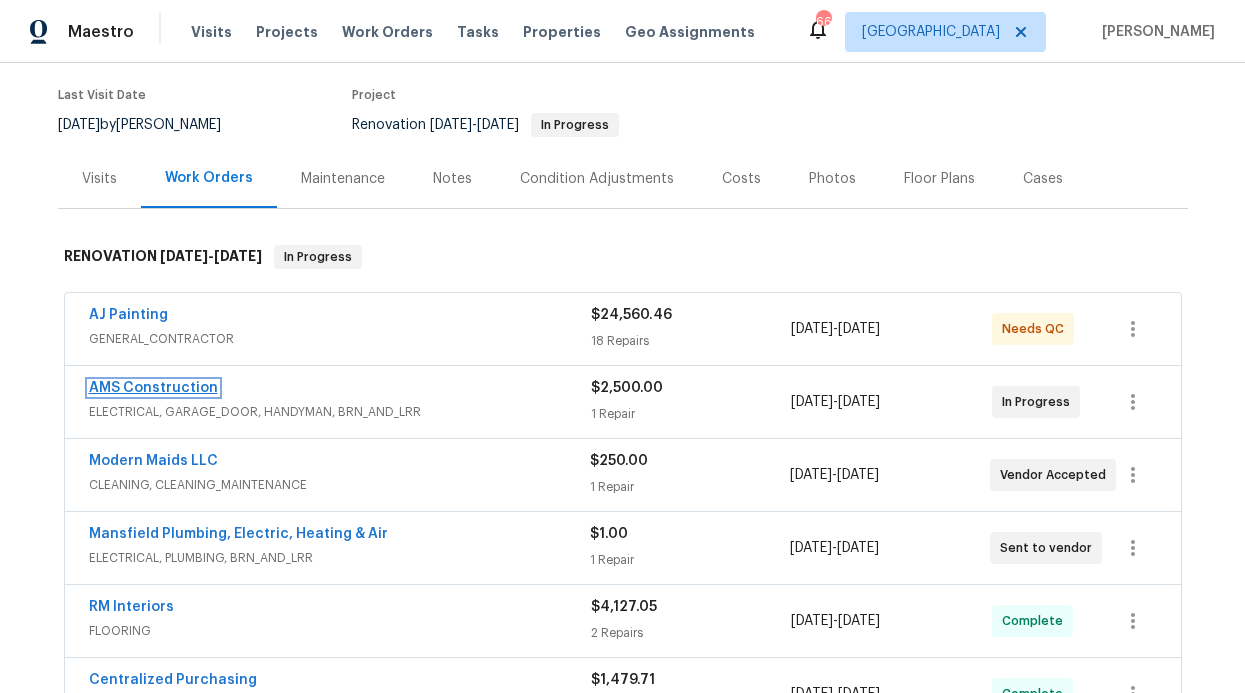 click on "AMS Construction" at bounding box center [153, 388] 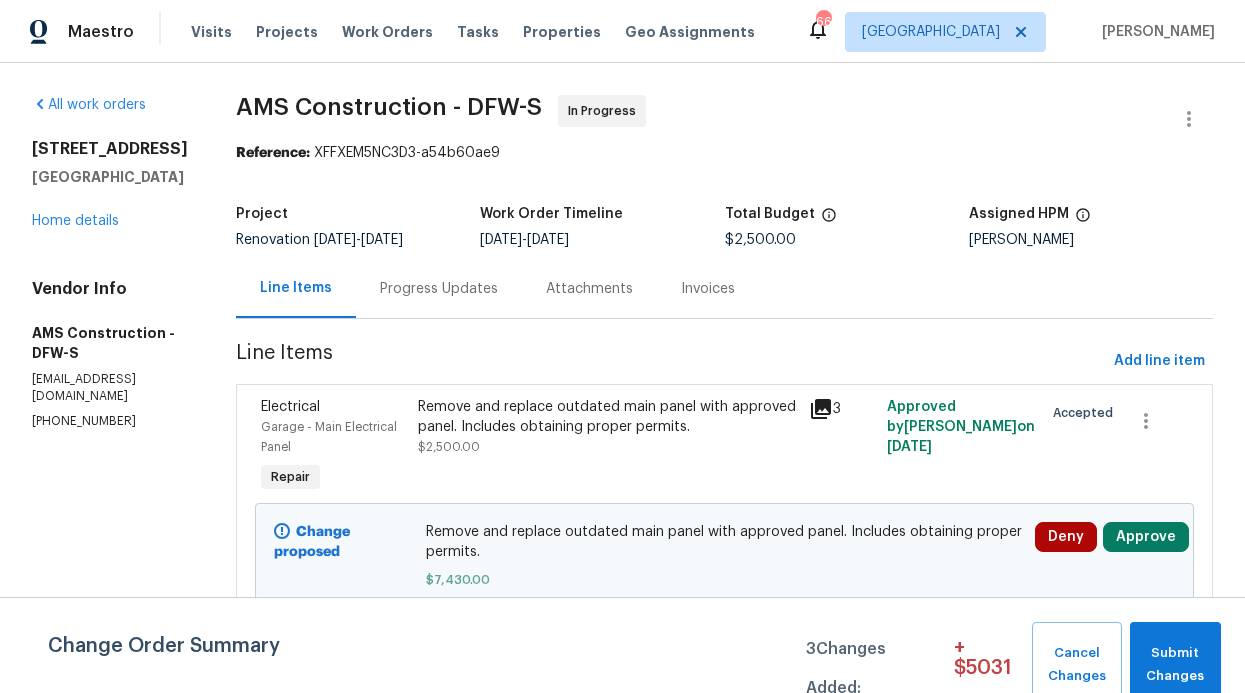 click on "Progress Updates" at bounding box center (439, 288) 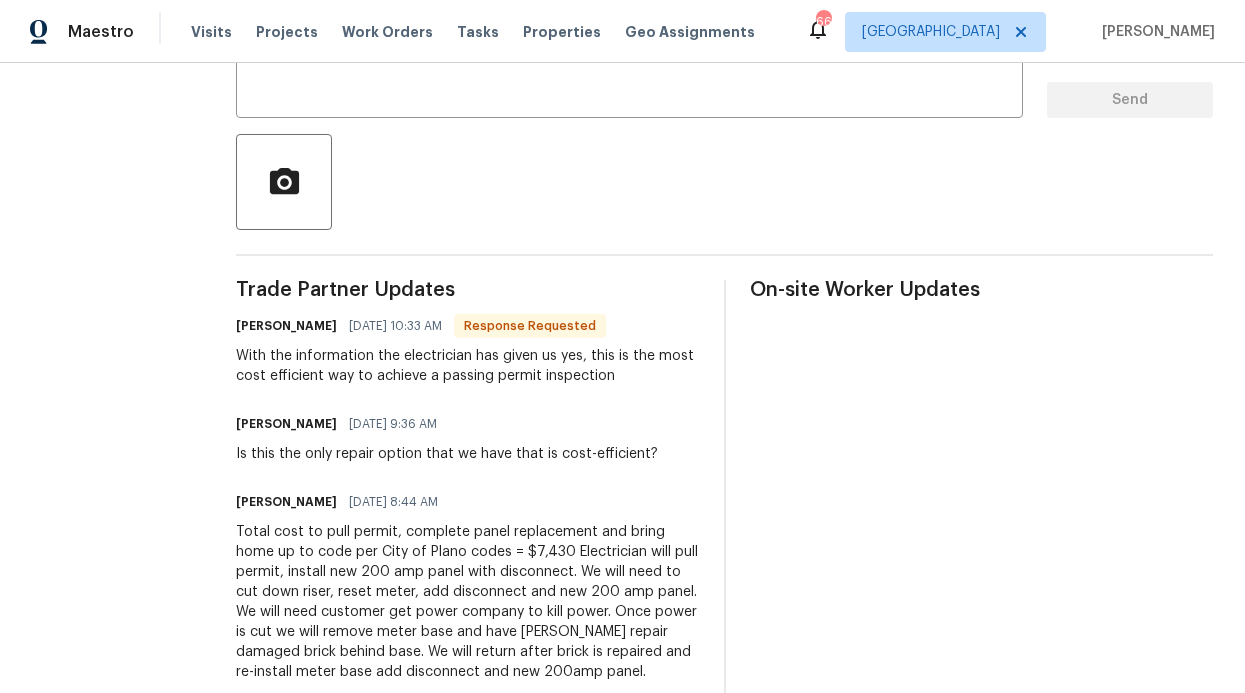 scroll, scrollTop: 431, scrollLeft: 0, axis: vertical 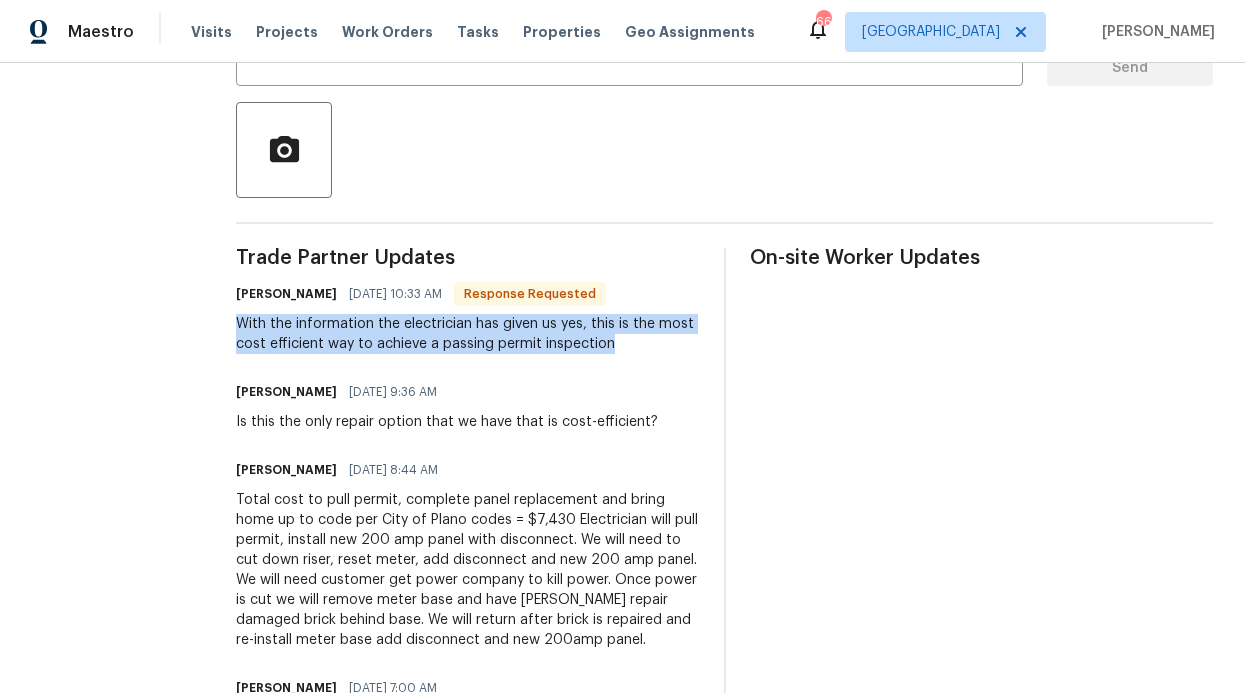 drag, startPoint x: 218, startPoint y: 320, endPoint x: 611, endPoint y: 341, distance: 393.56067 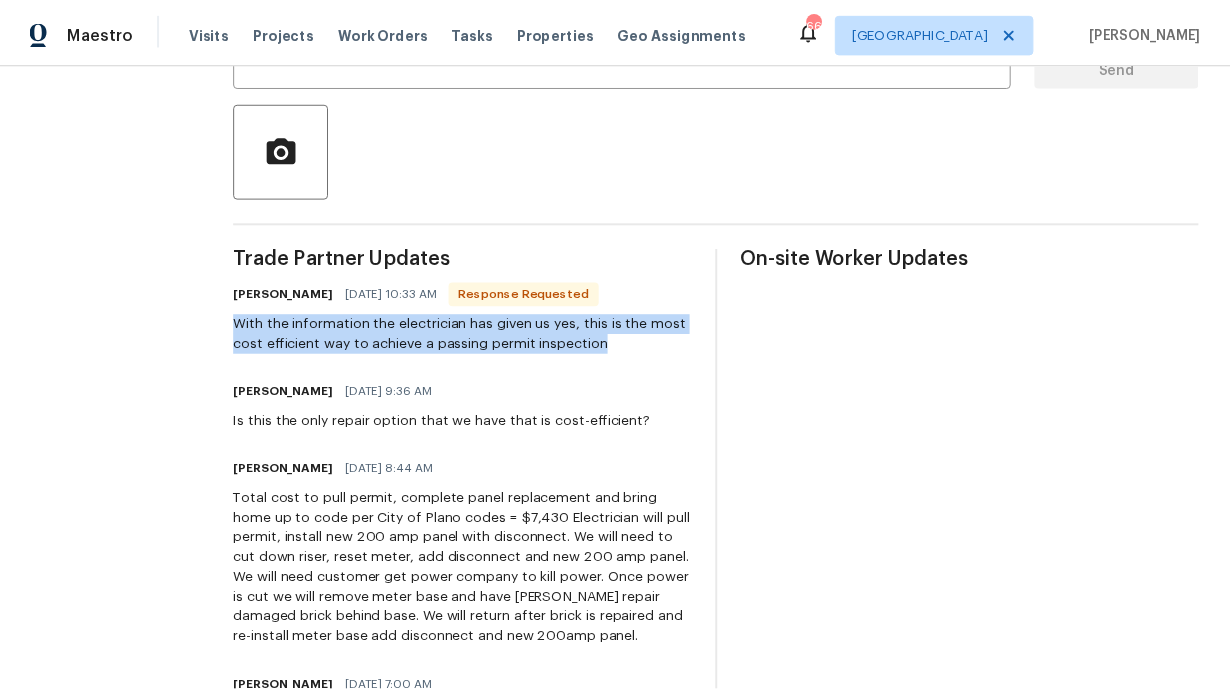 scroll, scrollTop: 0, scrollLeft: 0, axis: both 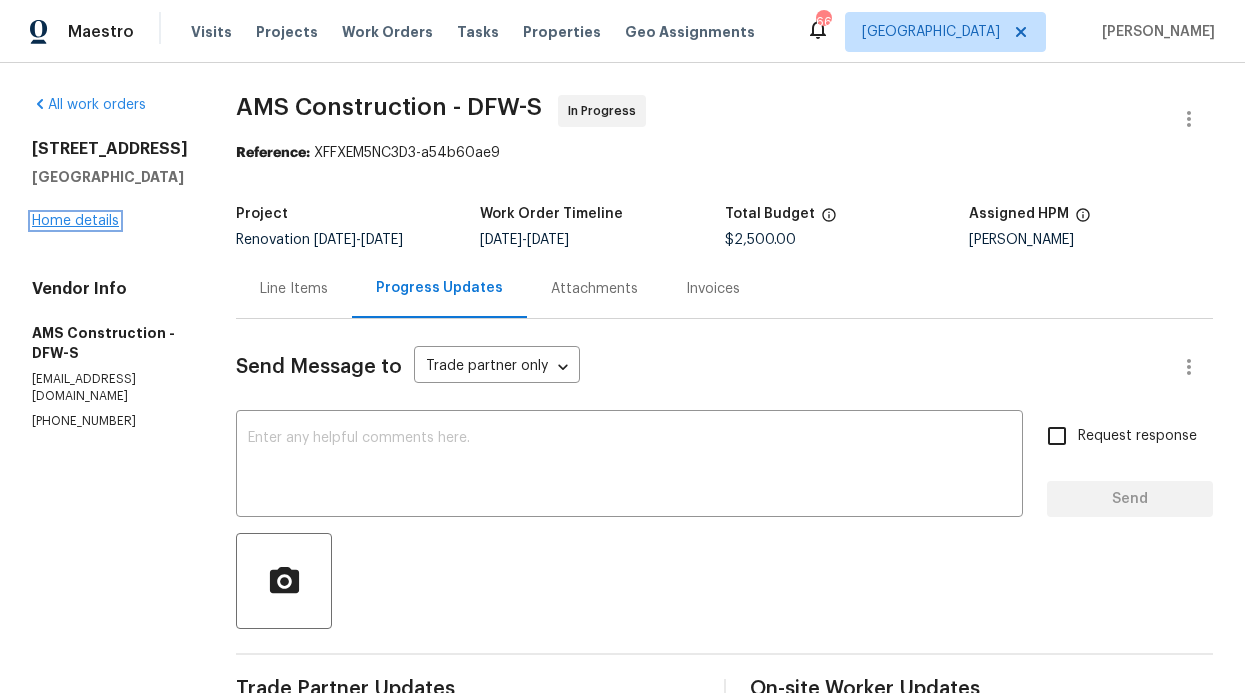 click on "Home details" at bounding box center [75, 221] 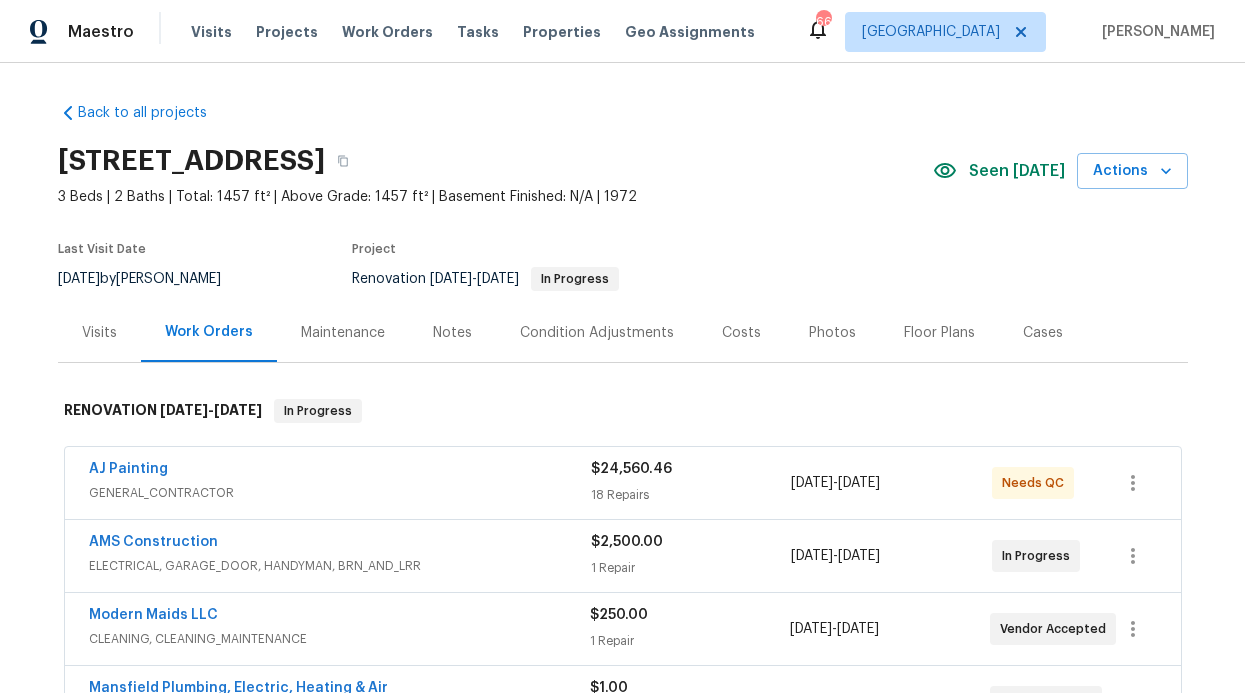 drag, startPoint x: 398, startPoint y: 328, endPoint x: 426, endPoint y: 332, distance: 28.284271 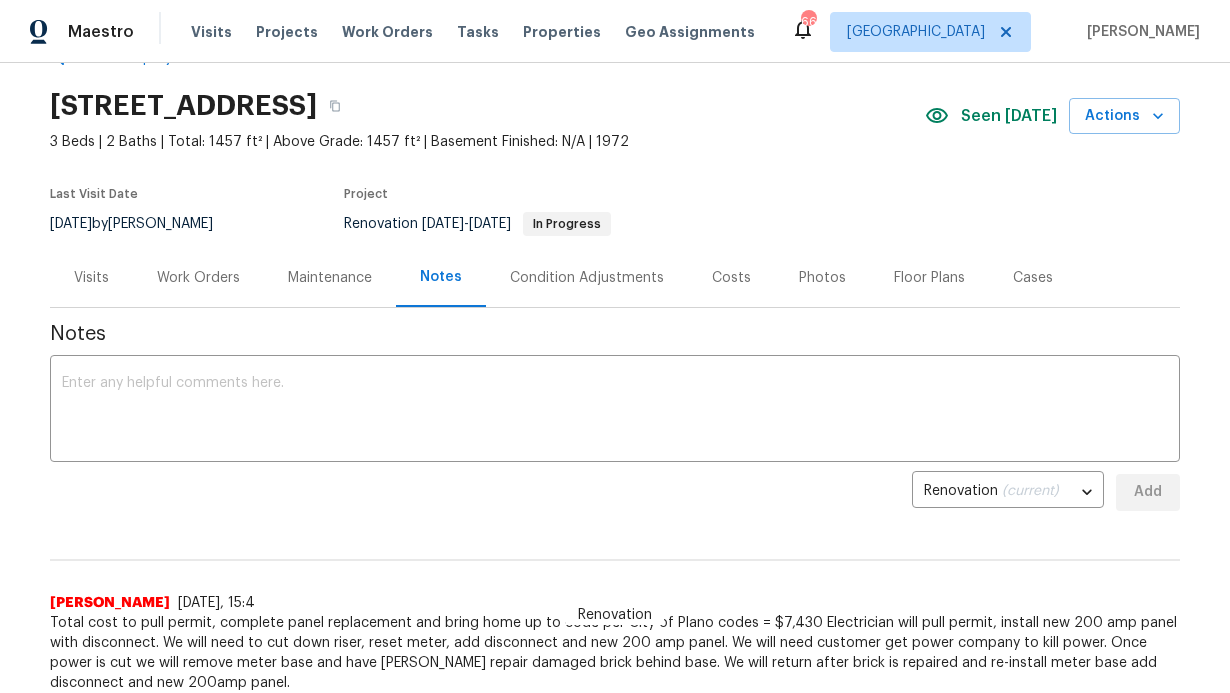 scroll, scrollTop: 130, scrollLeft: 0, axis: vertical 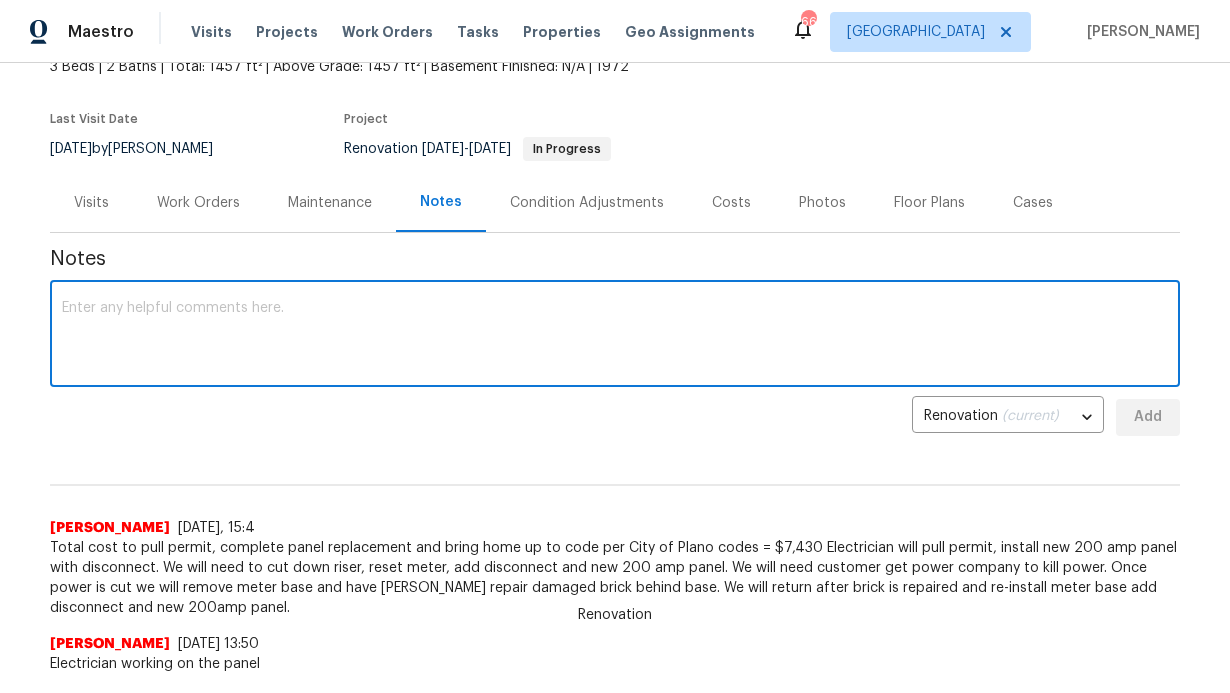 click at bounding box center (615, 336) 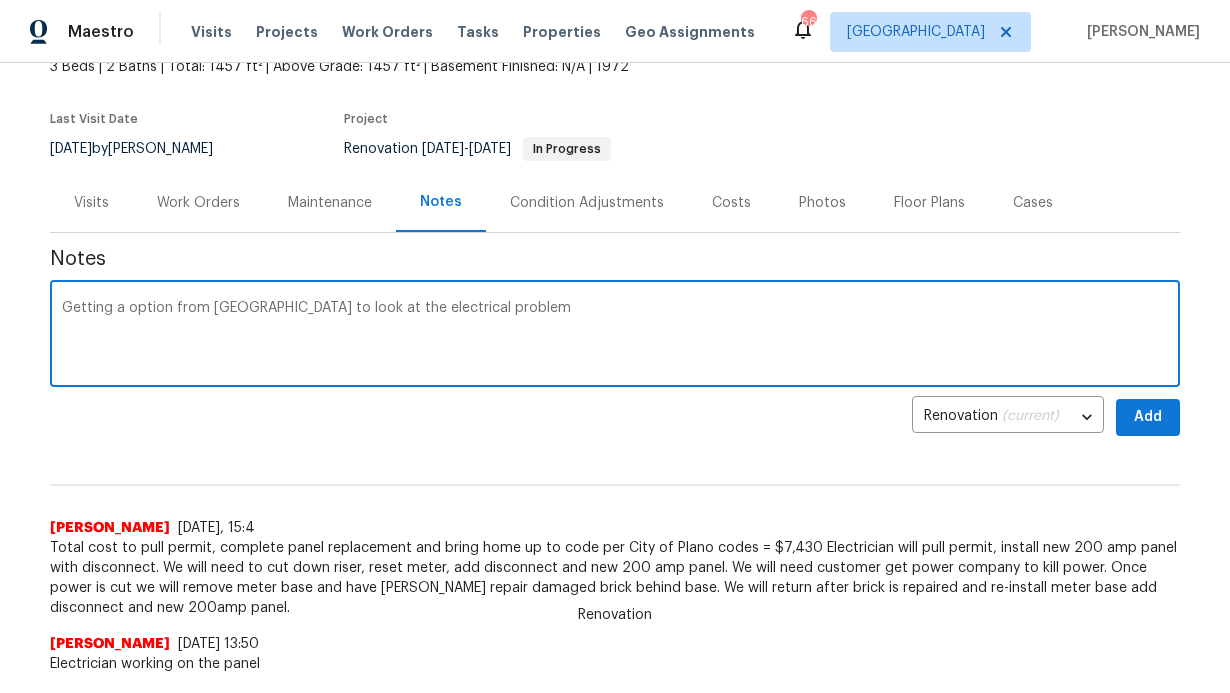 type on "Getting a option from Mansfield to look at the electrical problem" 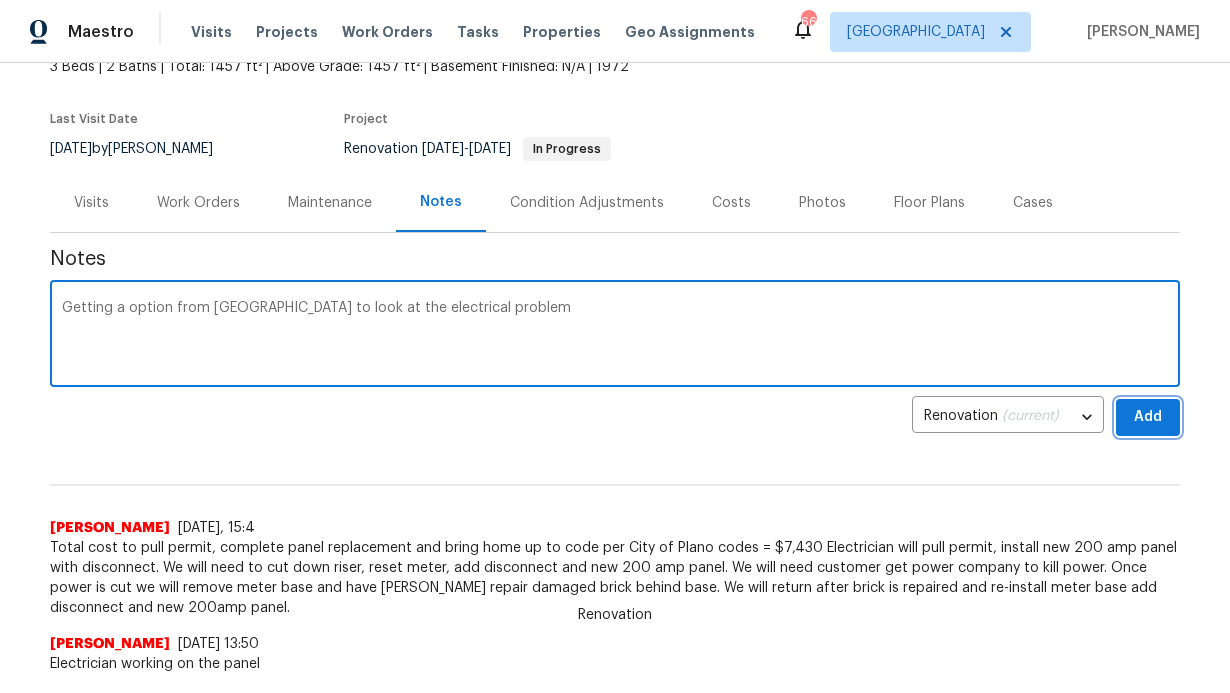 click on "Add" at bounding box center (1148, 417) 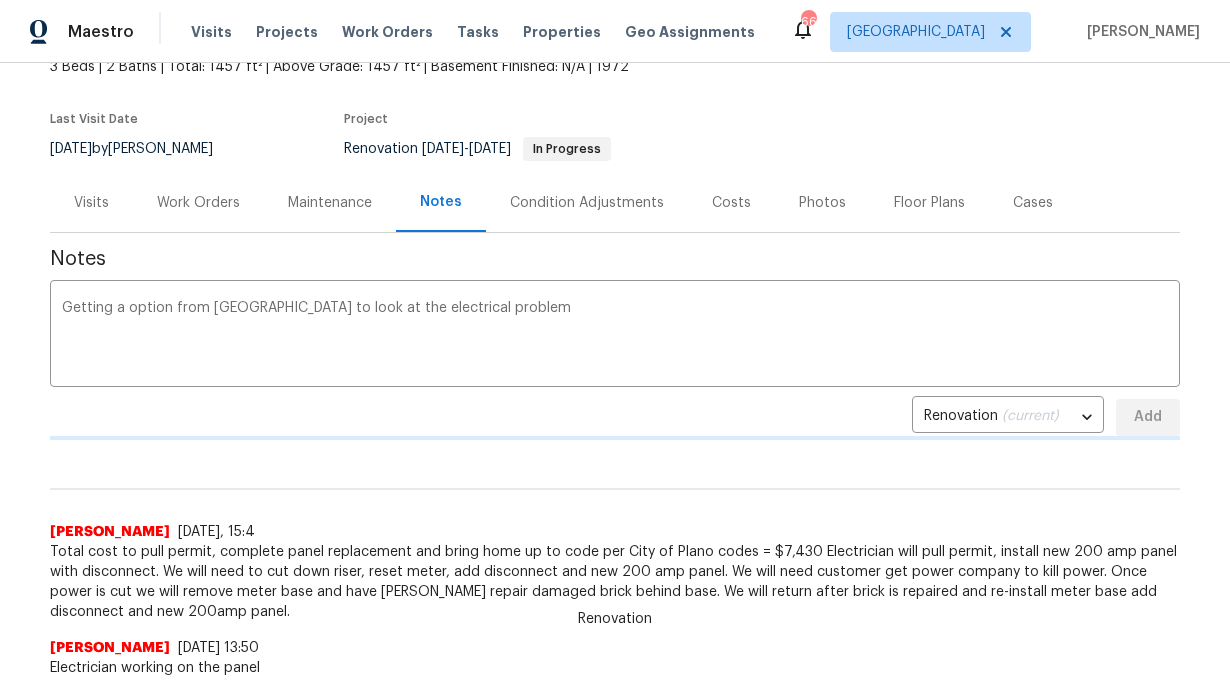 type 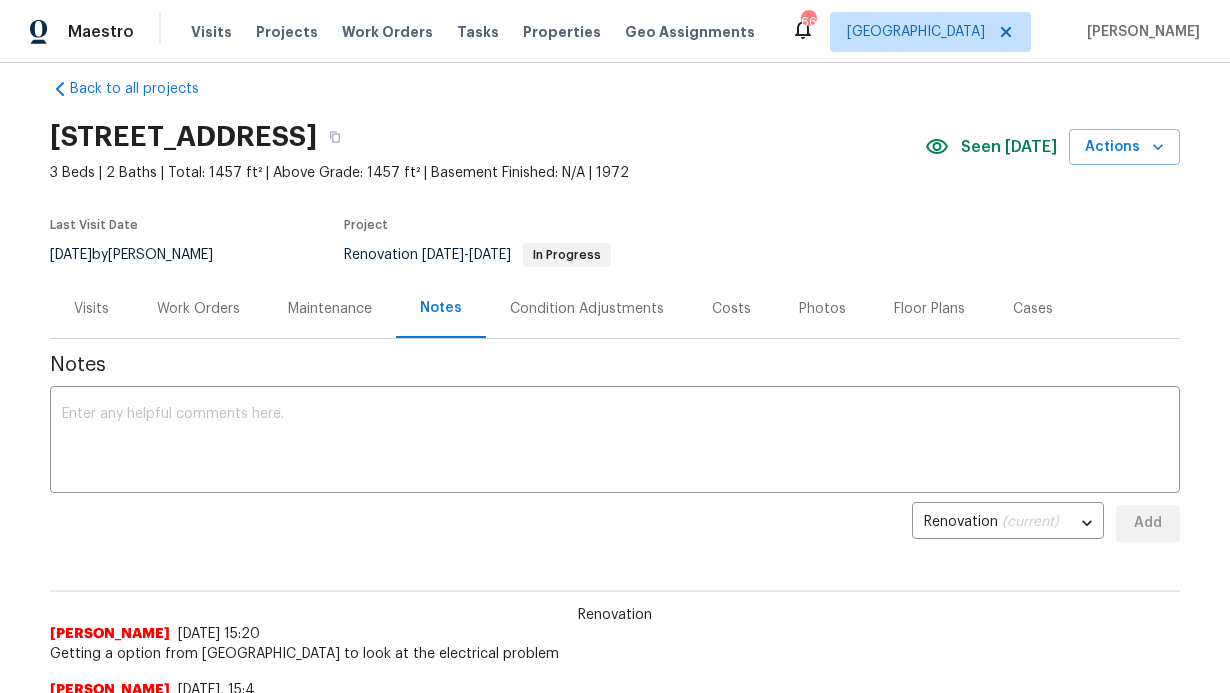 scroll, scrollTop: 0, scrollLeft: 0, axis: both 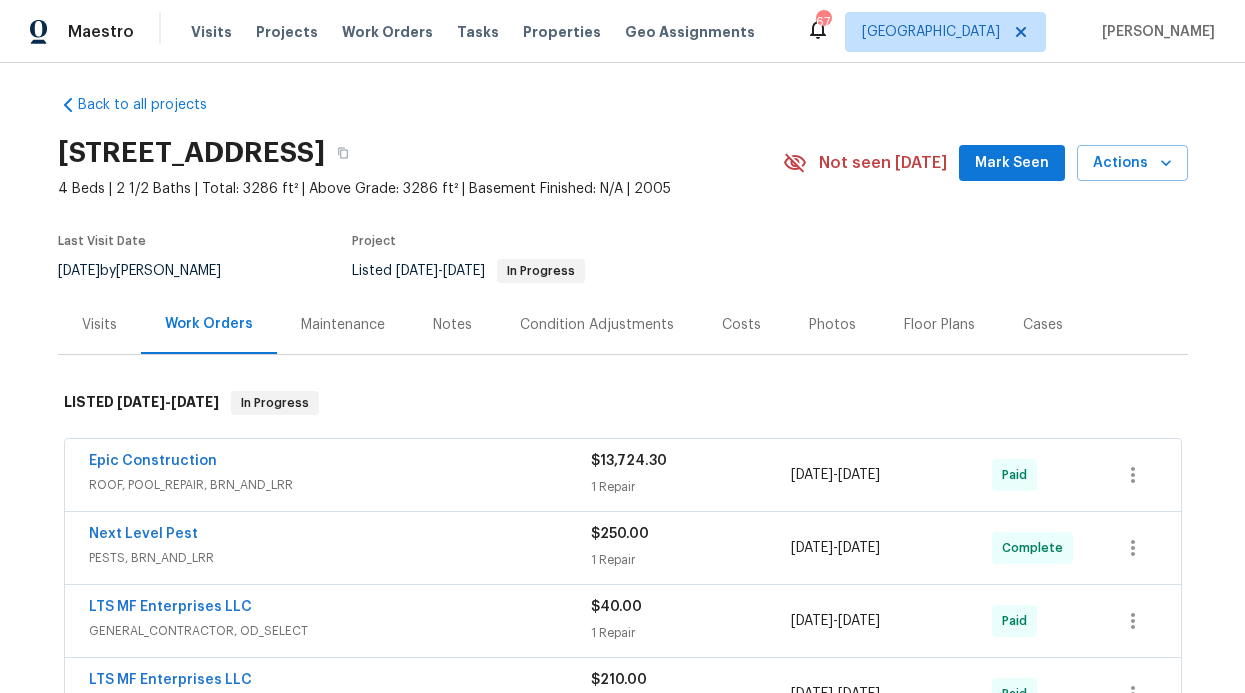 click on "ROOF, POOL_REPAIR, BRN_AND_LRR" at bounding box center (340, 485) 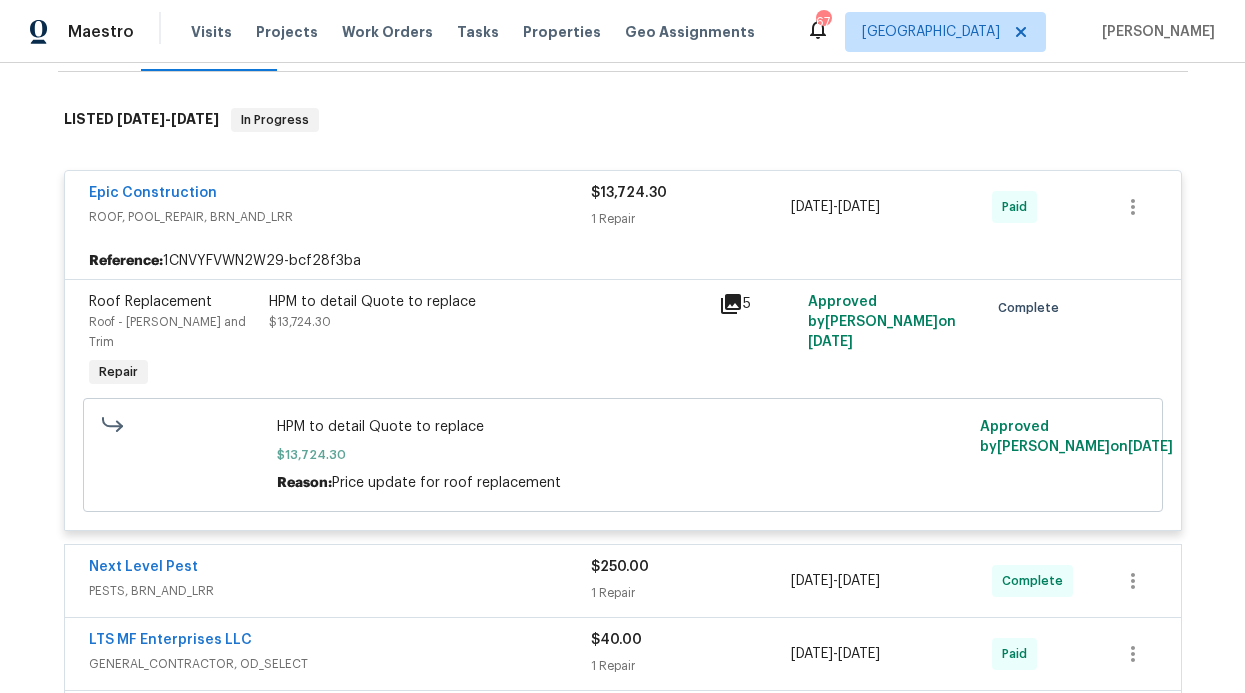 scroll, scrollTop: 296, scrollLeft: 0, axis: vertical 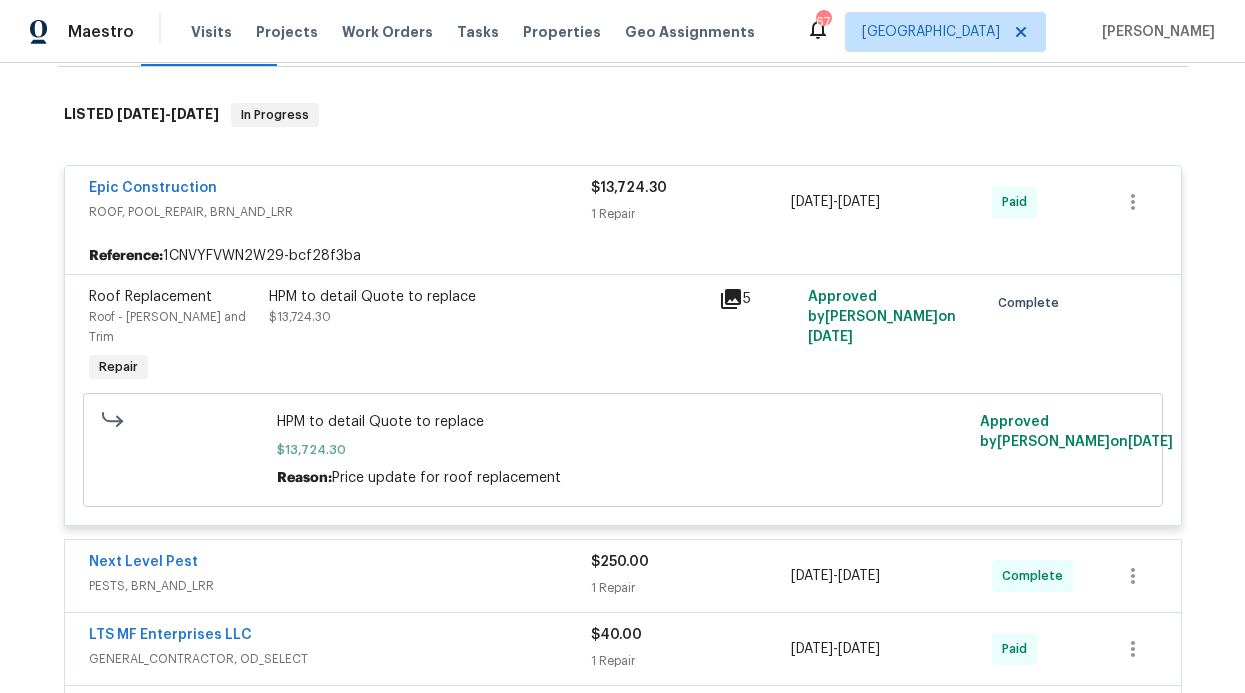 click on "HPM to detail Quote to replace $13,724.30" at bounding box center [488, 307] 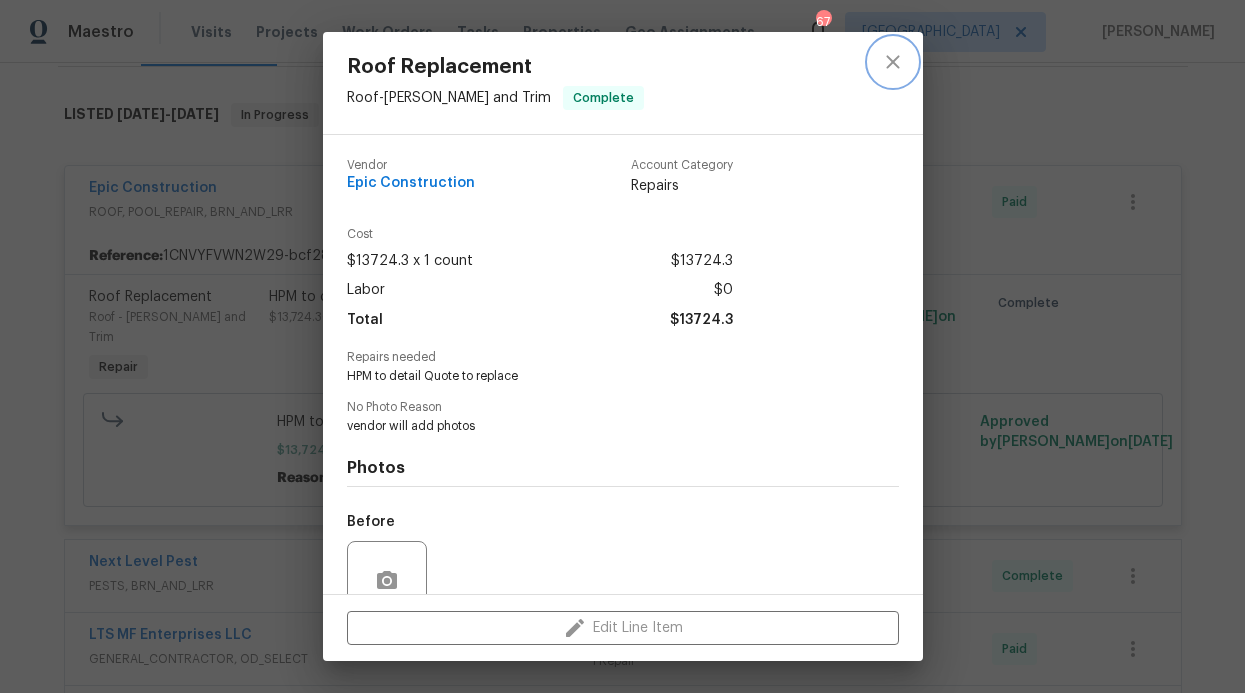 click at bounding box center [893, 62] 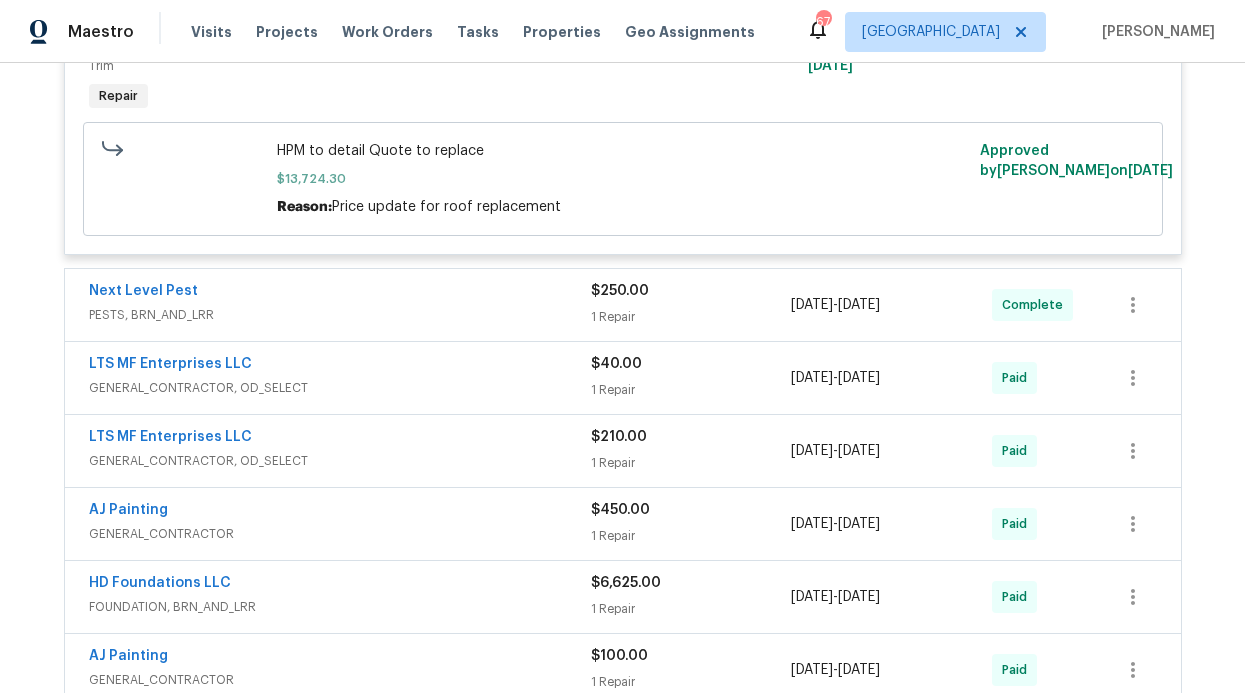 scroll, scrollTop: 571, scrollLeft: 0, axis: vertical 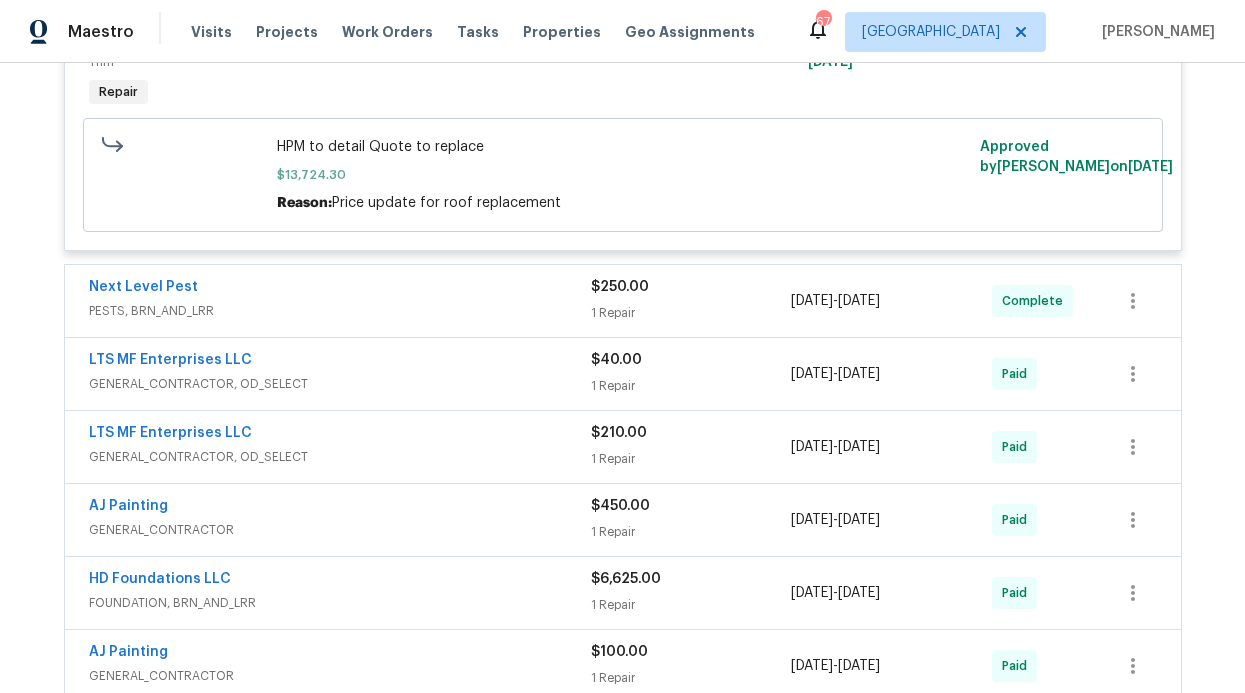 click on "HD Foundations LLC" at bounding box center [340, 581] 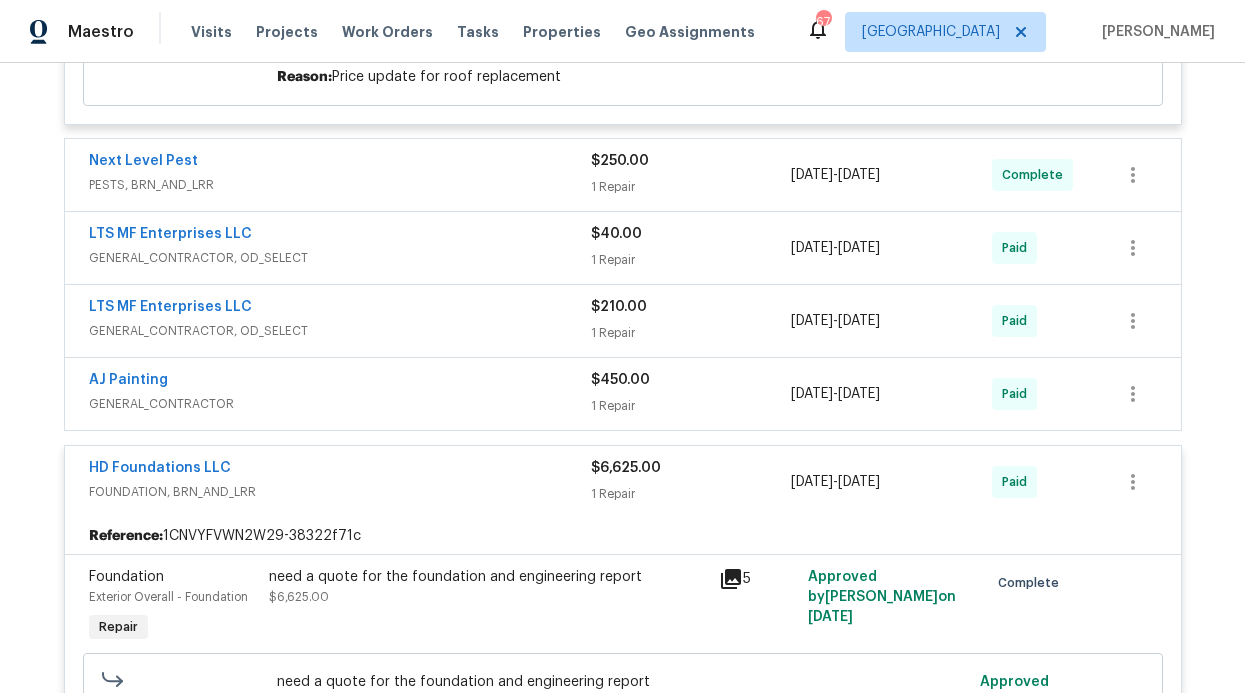 scroll, scrollTop: 701, scrollLeft: 0, axis: vertical 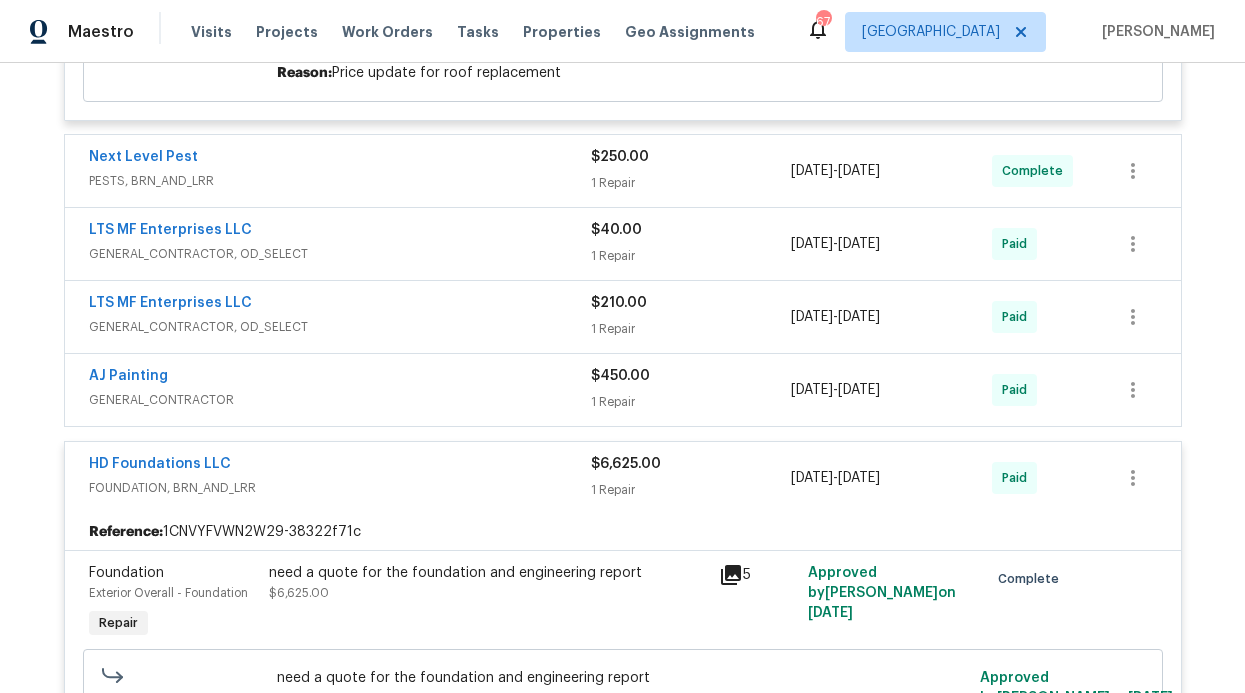 click on "5" at bounding box center (758, 575) 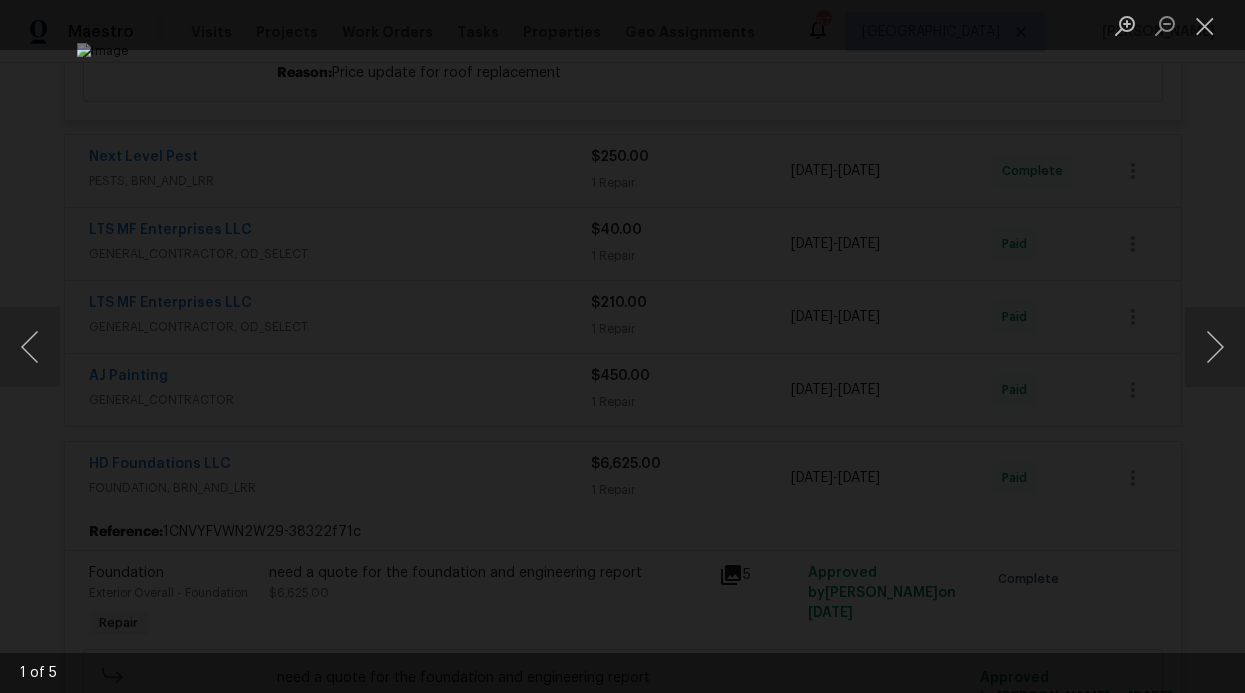click at bounding box center [622, 346] 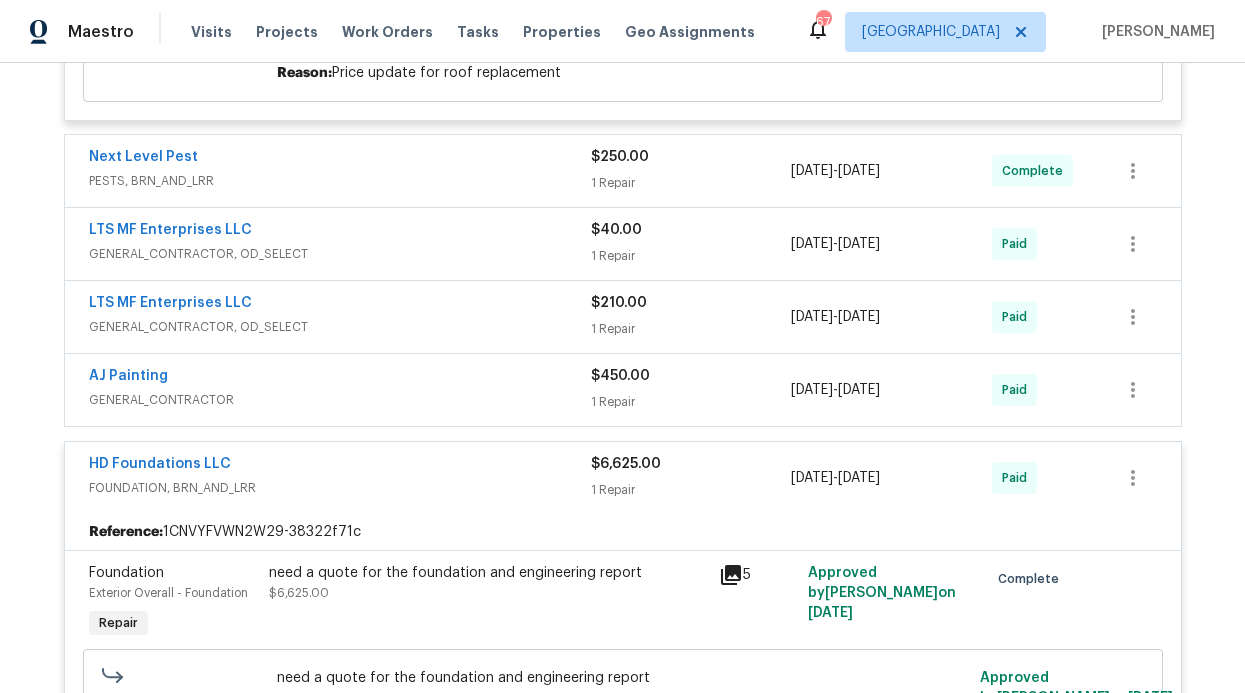 click on "Back to all projects [STREET_ADDRESS] 4 Beds | 2 1/2 Baths | Total: 3286 ft² | Above Grade: 3286 ft² | Basement Finished: N/A | 2005 Not seen [DATE] Mark Seen Actions Last Visit Date [DATE]  by  [PERSON_NAME]   Project Listed   [DATE]  -  [DATE] In Progress Visits Work Orders Maintenance Notes Condition Adjustments Costs Photos Floor Plans Cases LISTED   [DATE]  -  [DATE] In Progress Epic Construction ROOF, POOL_REPAIR, BRN_AND_LRR $13,724.30 1 Repair [DATE]  -  [DATE] Paid Reference:  1CNVYFVWN2W29-bcf28f3ba Roof Replacement Roof - [PERSON_NAME] and Trim Repair HPM to detail Quote to replace $13,724.30   5 Approved by  [PERSON_NAME]  on   [DATE] Complete HPM to detail Quote to replace $13,724.30 Reason:  Price update for roof replacement Approved by  [PERSON_NAME]  on  [DATE] Next Level Pest PESTS, BRN_AND_LRR $250.00 1 Repair [DATE]  -  [DATE] Complete LTS MF Enterprises LLC GENERAL_CONTRACTOR, OD_SELECT $40.00 1 Repair [DATE]  -  [DATE] Paid  -" at bounding box center (622, 378) 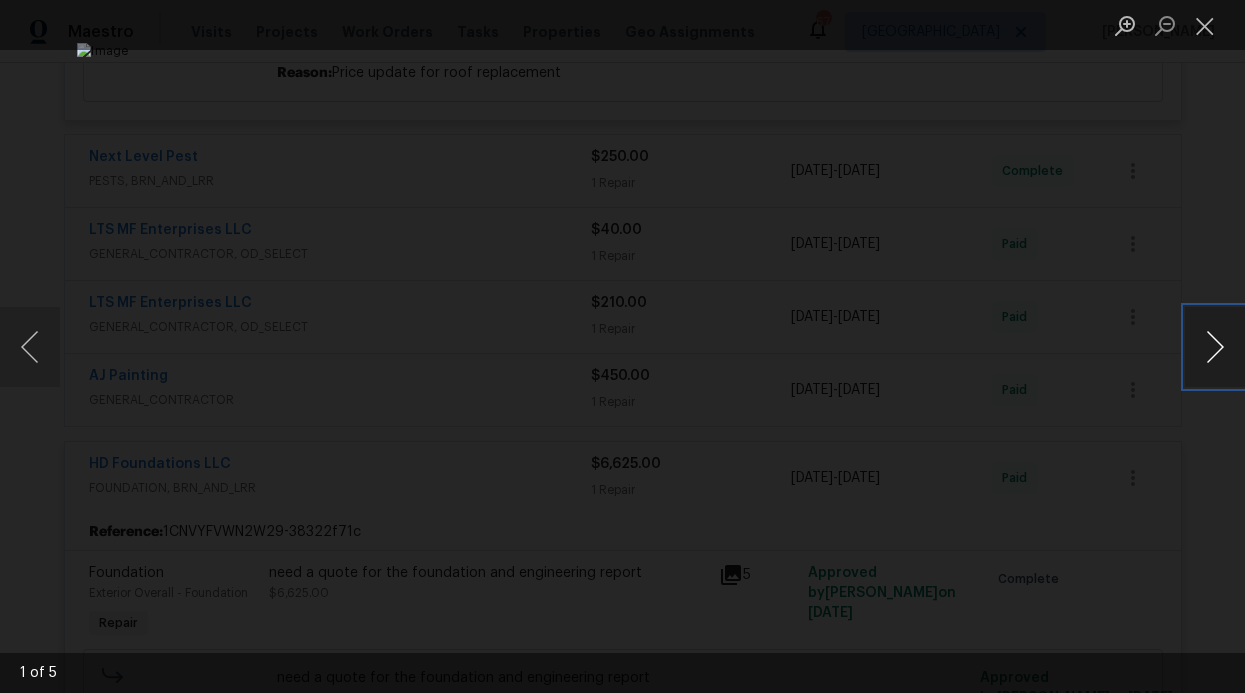 click at bounding box center (1215, 347) 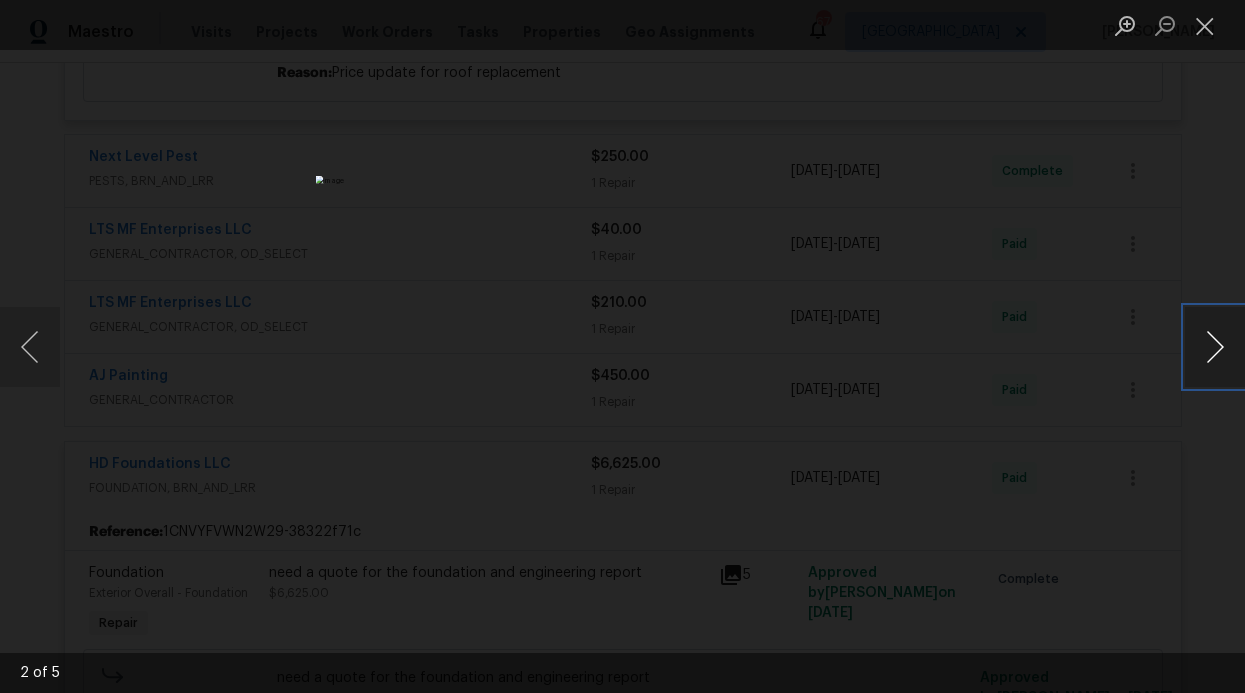 click at bounding box center [1215, 347] 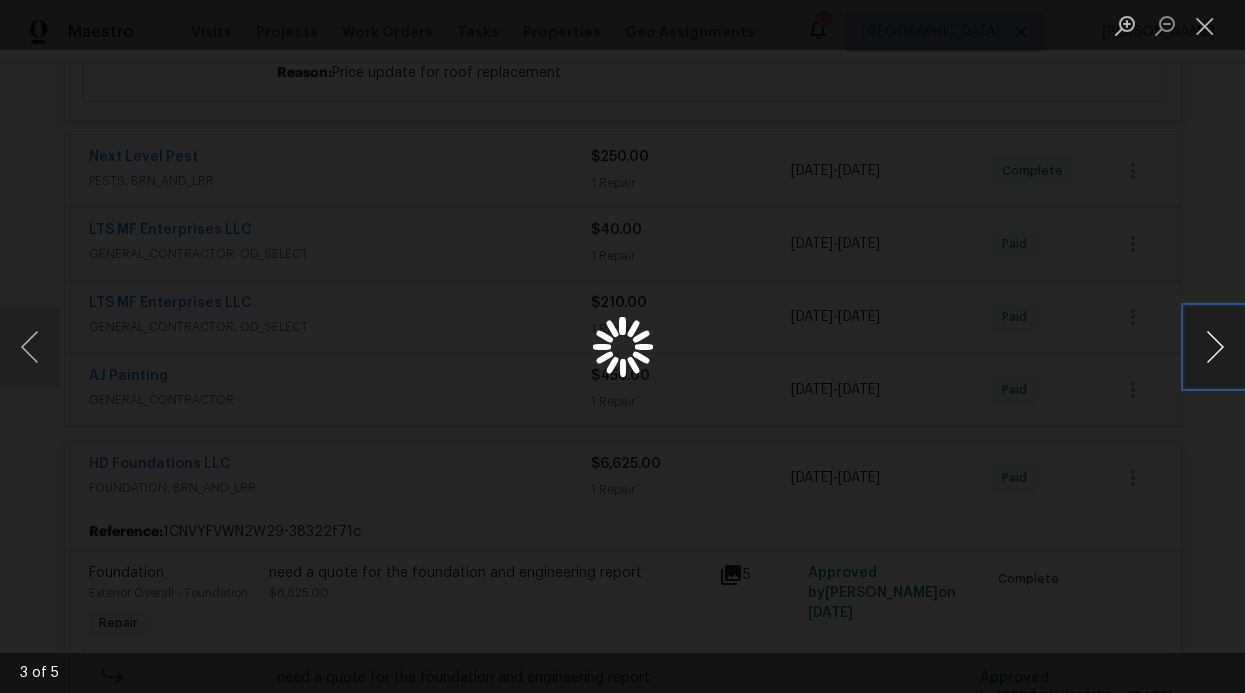 click at bounding box center [1215, 347] 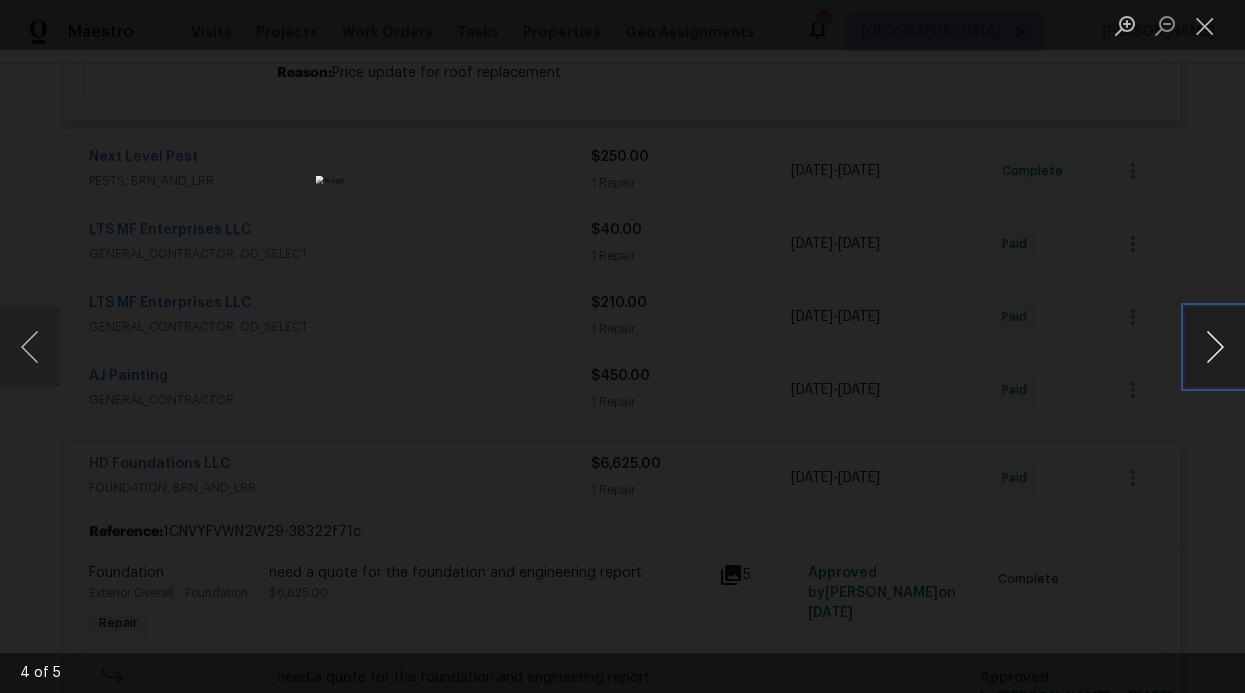 click at bounding box center (1215, 347) 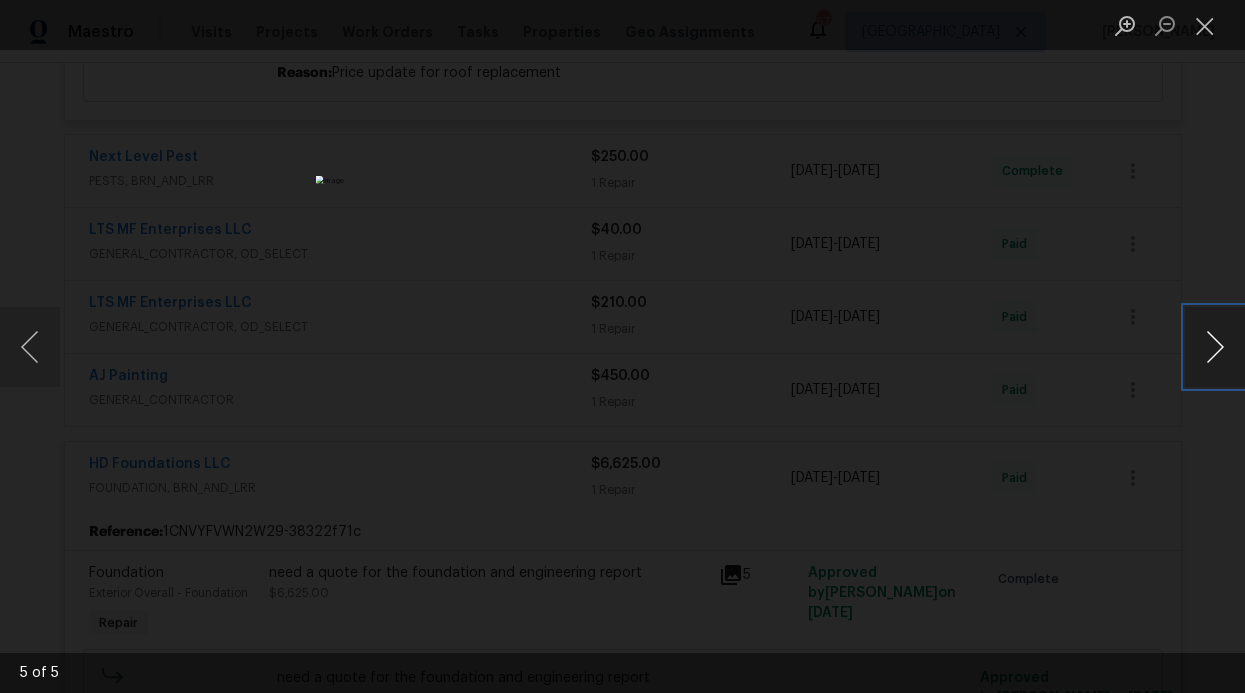 click at bounding box center (1215, 347) 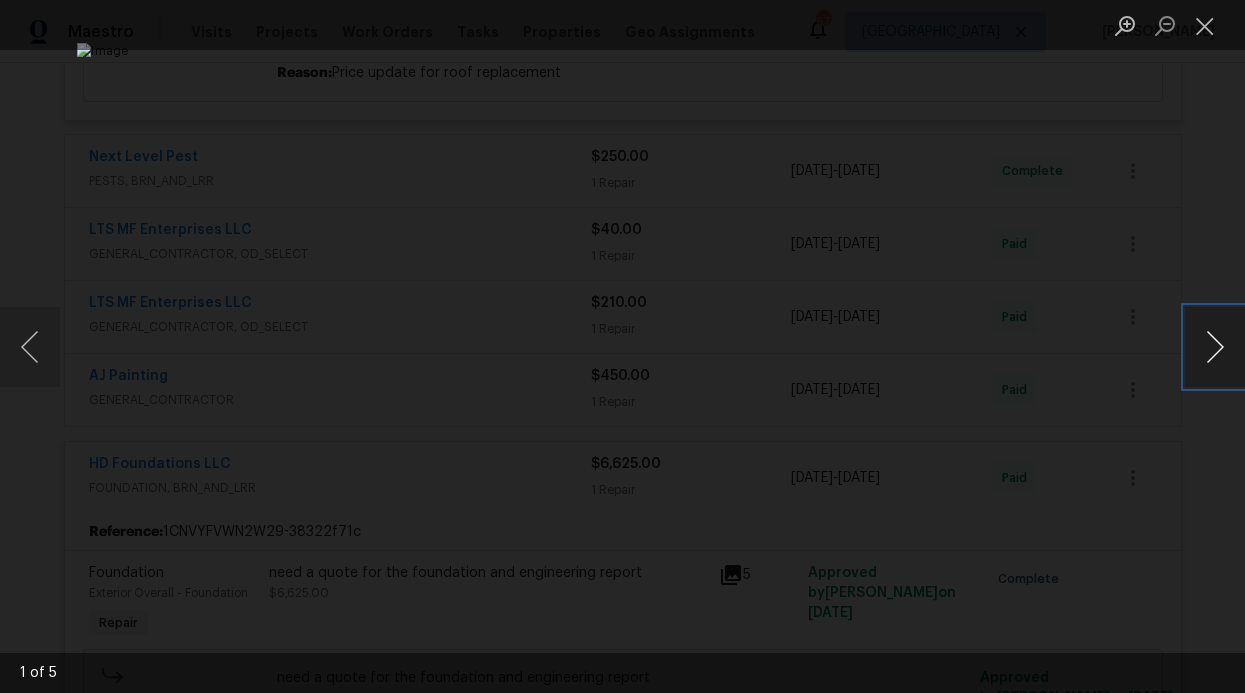 click at bounding box center (1215, 347) 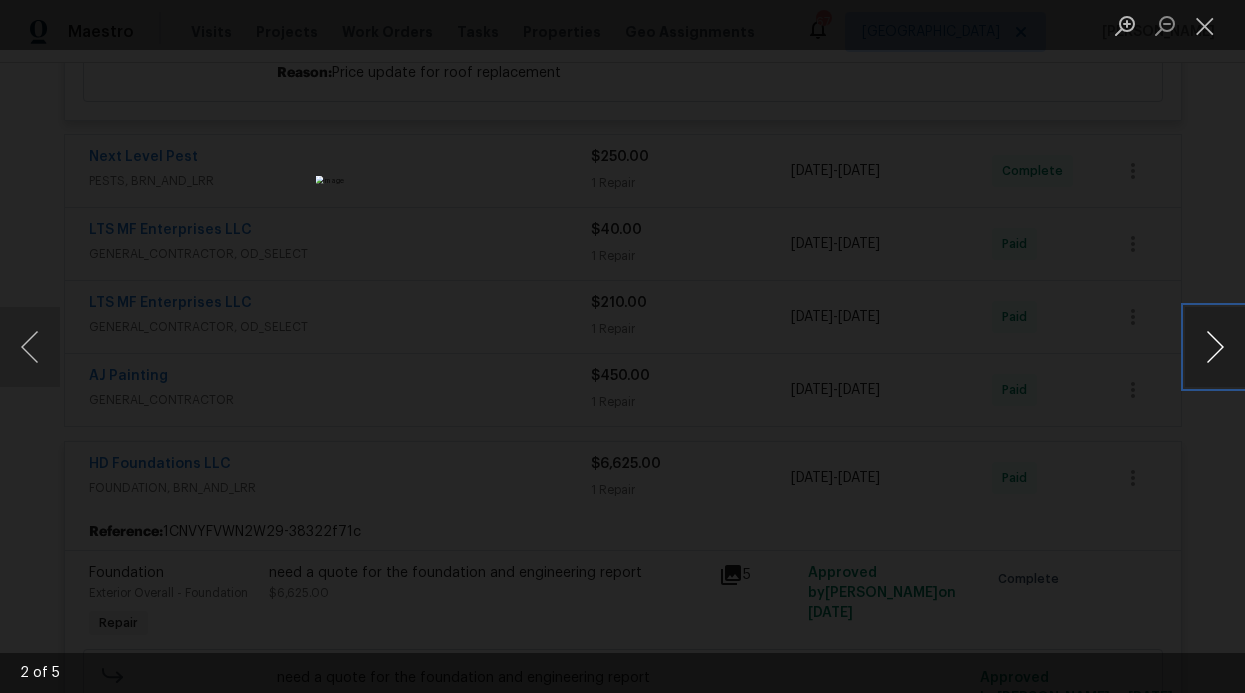 click at bounding box center [1215, 347] 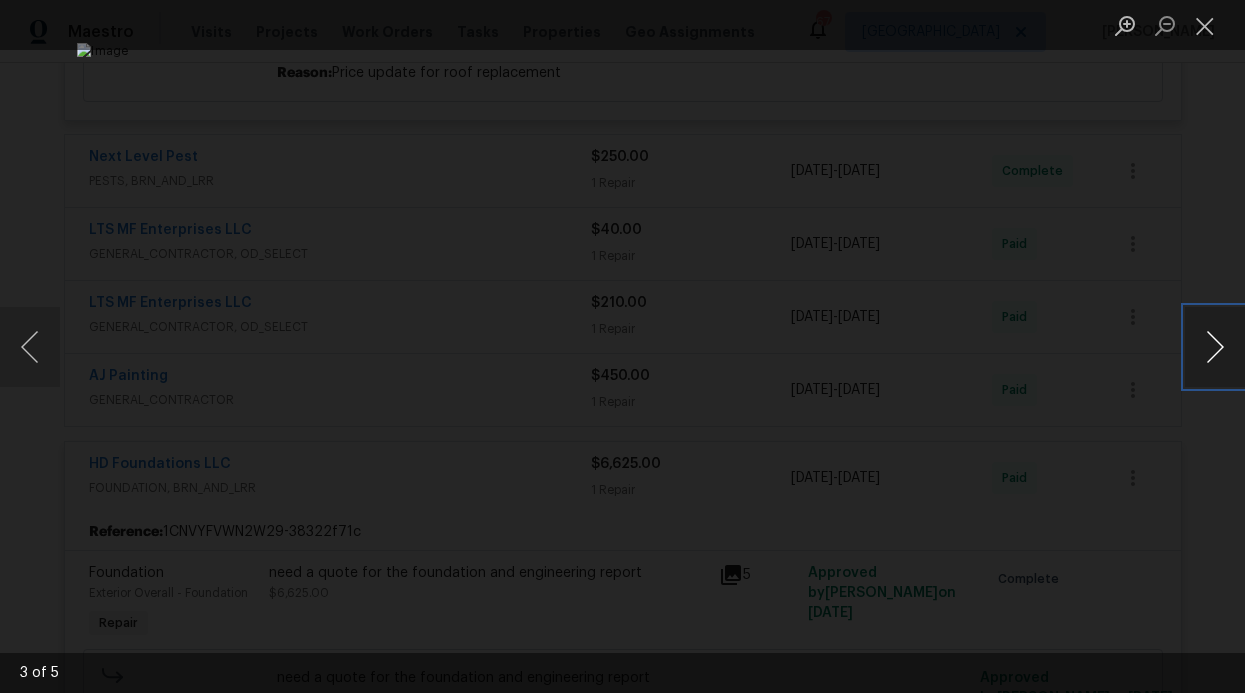 click at bounding box center [1215, 347] 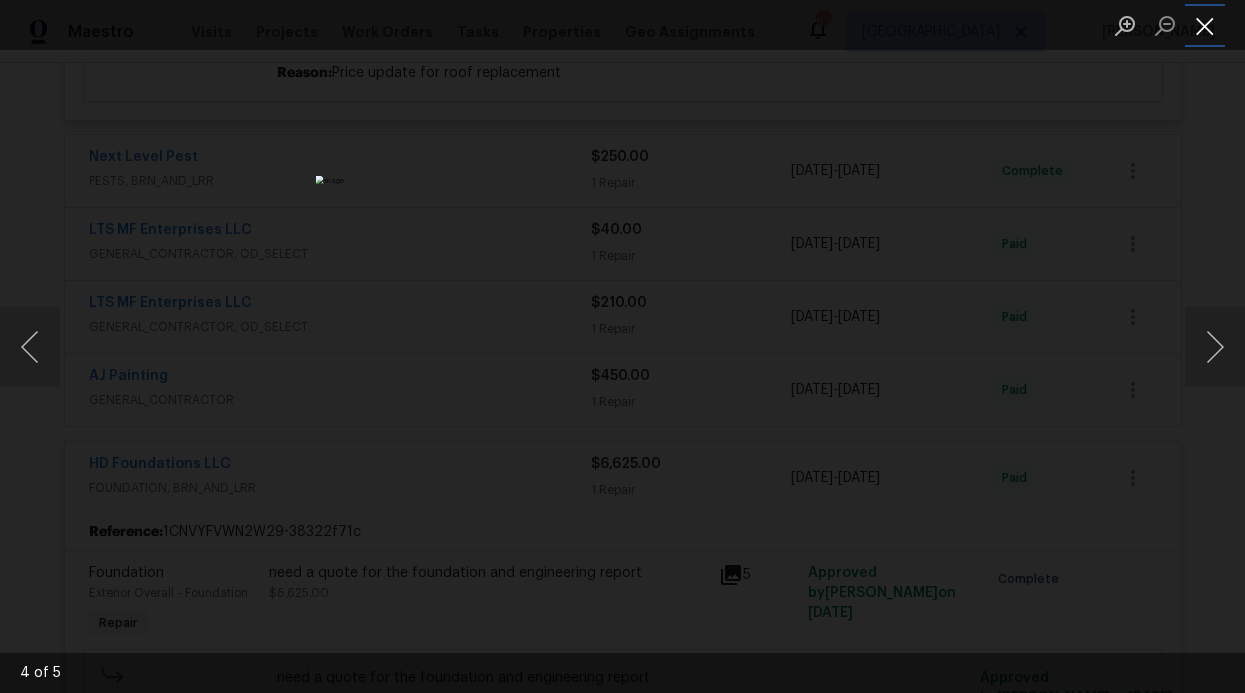 click at bounding box center [1205, 25] 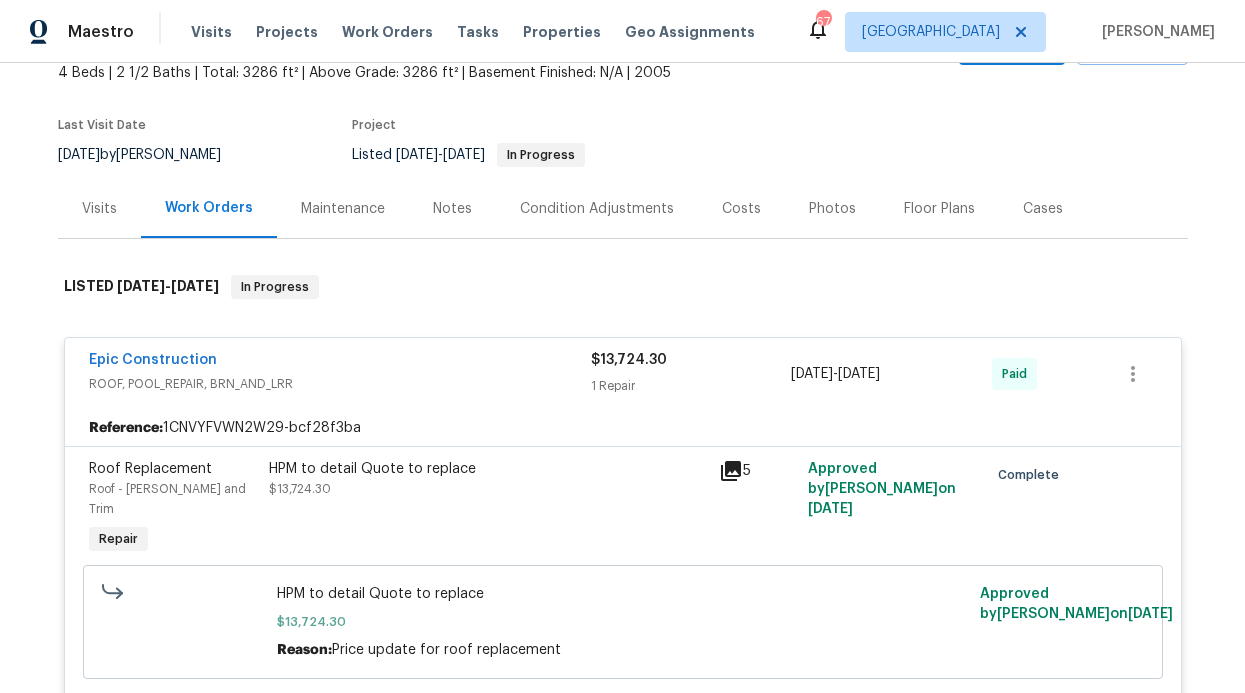 scroll, scrollTop: 0, scrollLeft: 0, axis: both 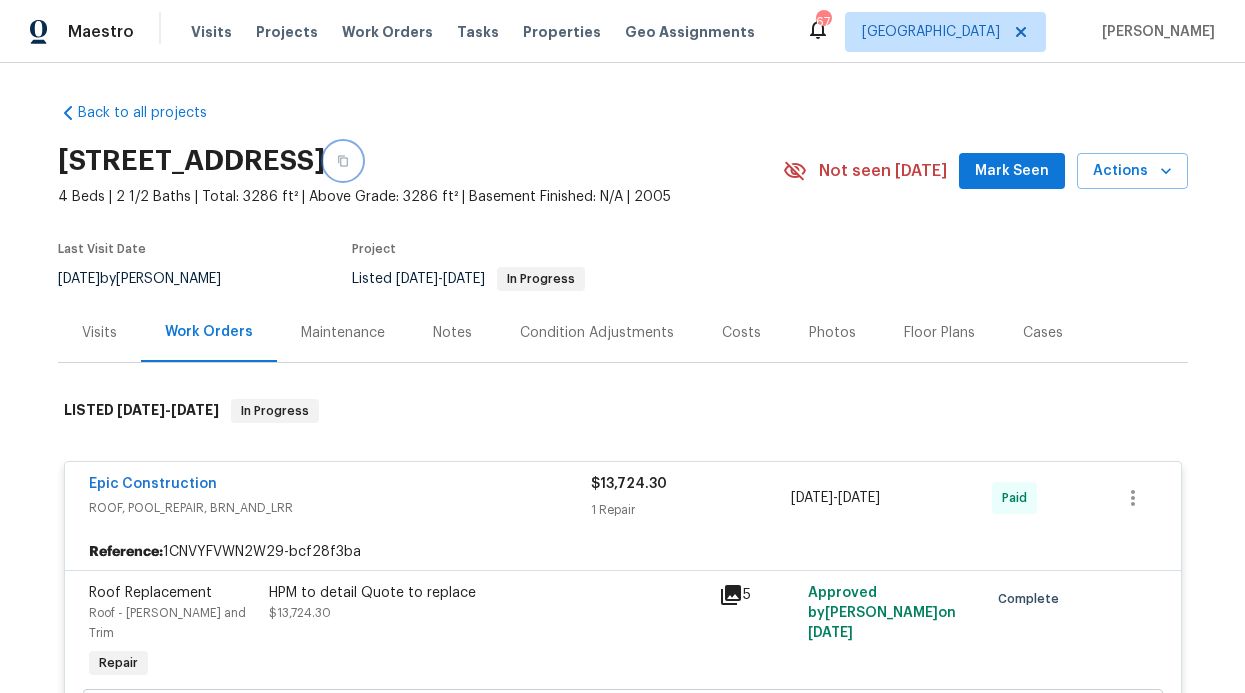 click at bounding box center (343, 161) 